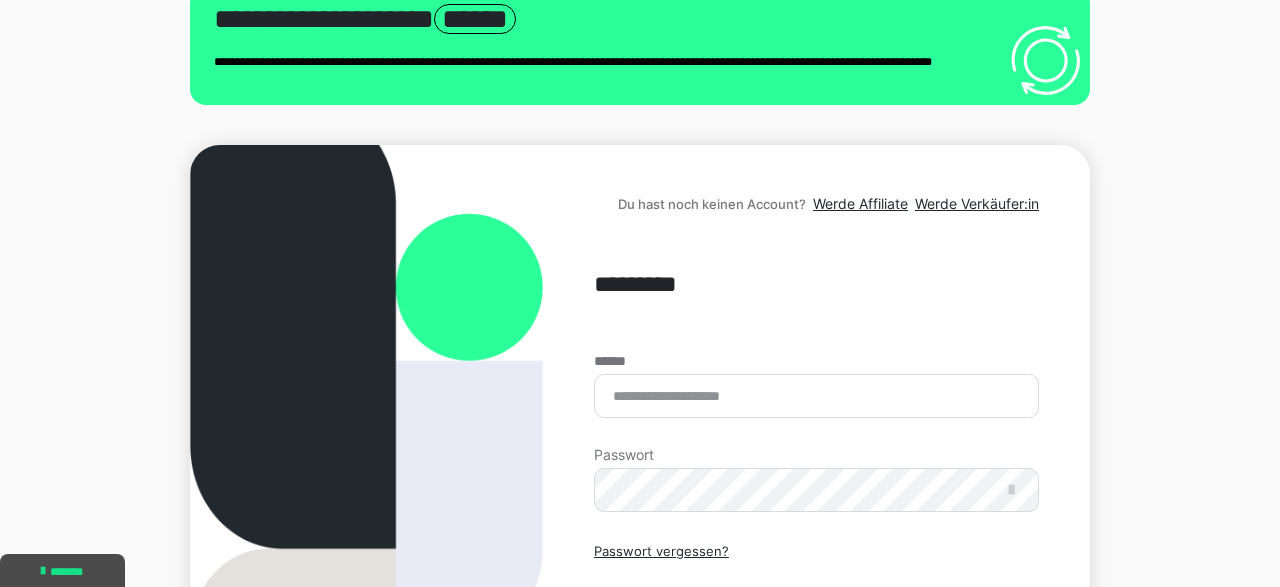 scroll, scrollTop: 83, scrollLeft: 0, axis: vertical 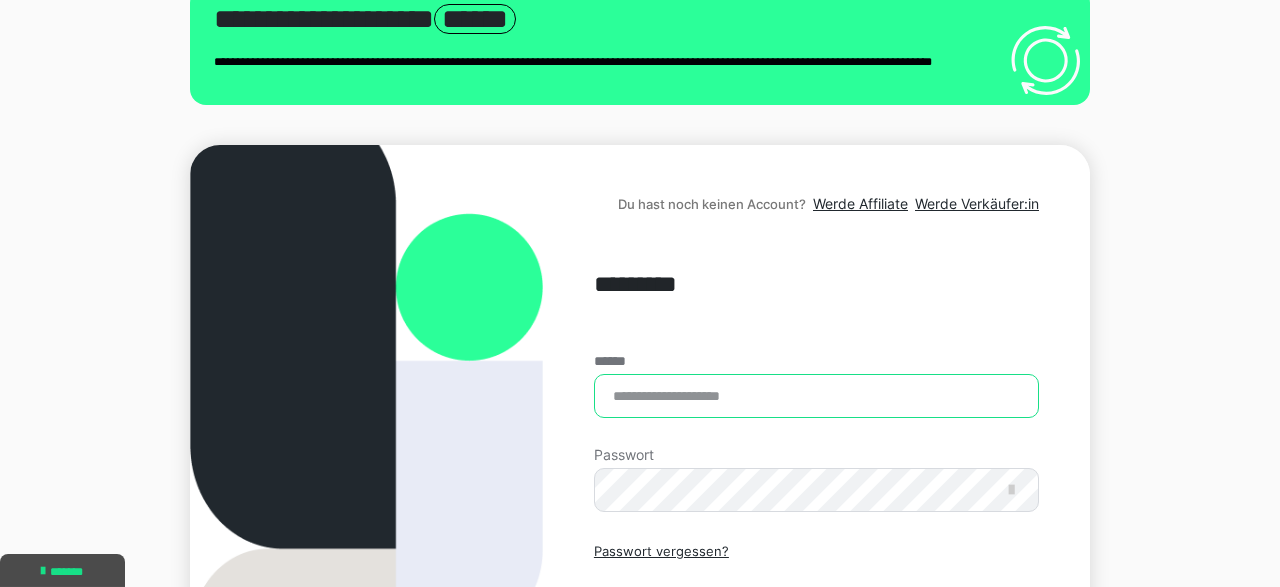 click on "******" at bounding box center (816, 396) 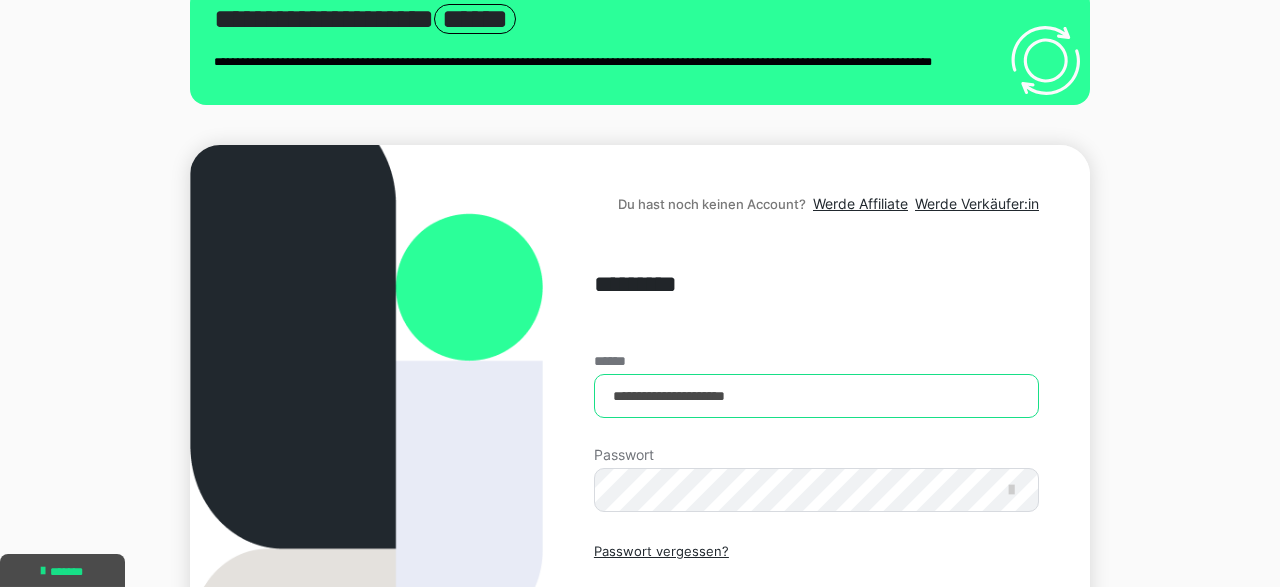 type on "**********" 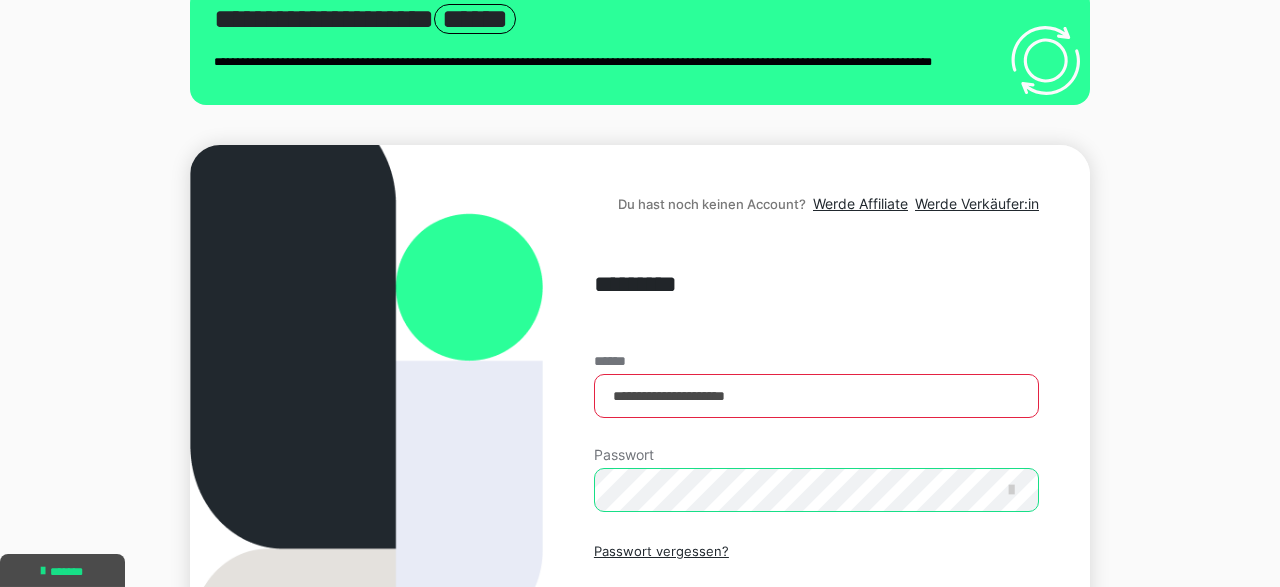 click on "Einloggen" at bounding box center (816, 638) 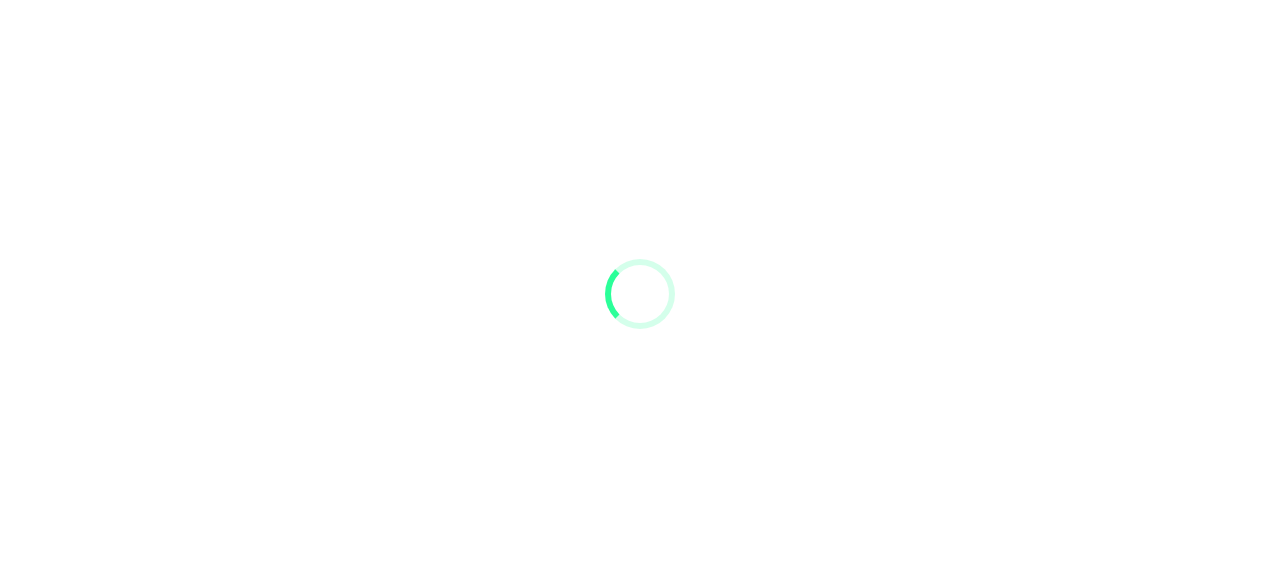 scroll, scrollTop: 0, scrollLeft: 0, axis: both 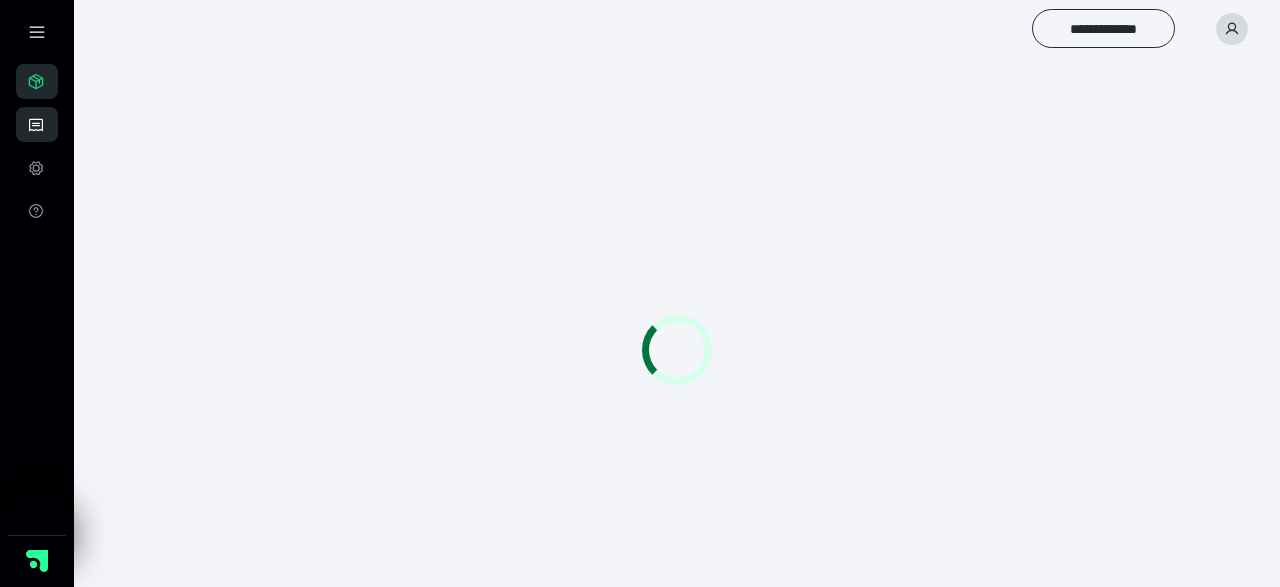 click 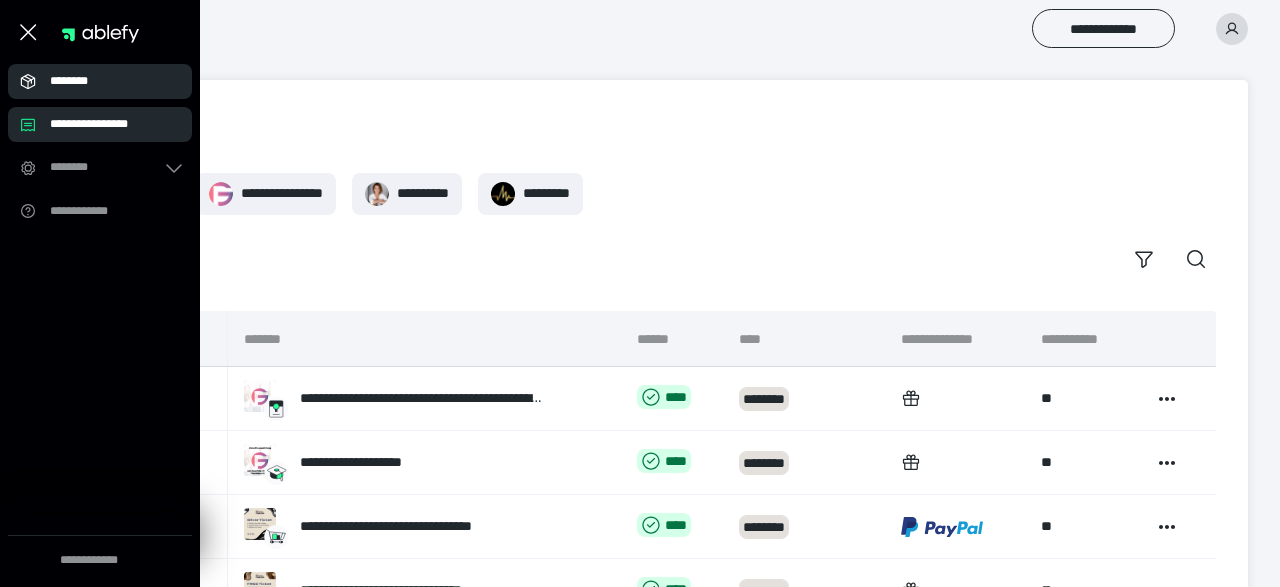 click 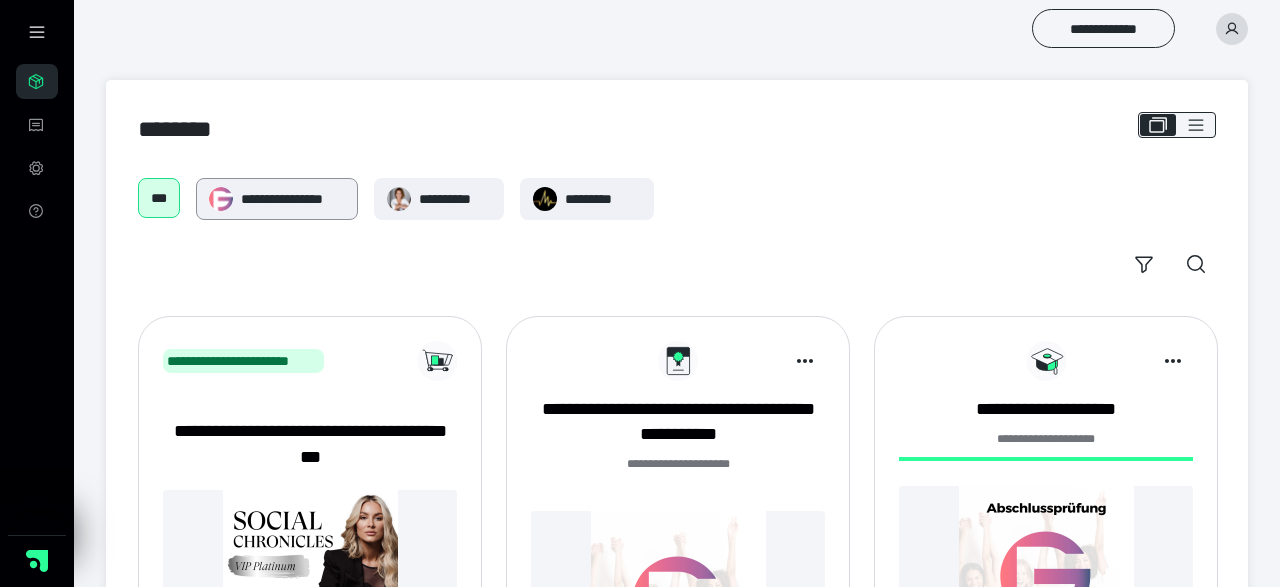 click on "**********" at bounding box center [277, 199] 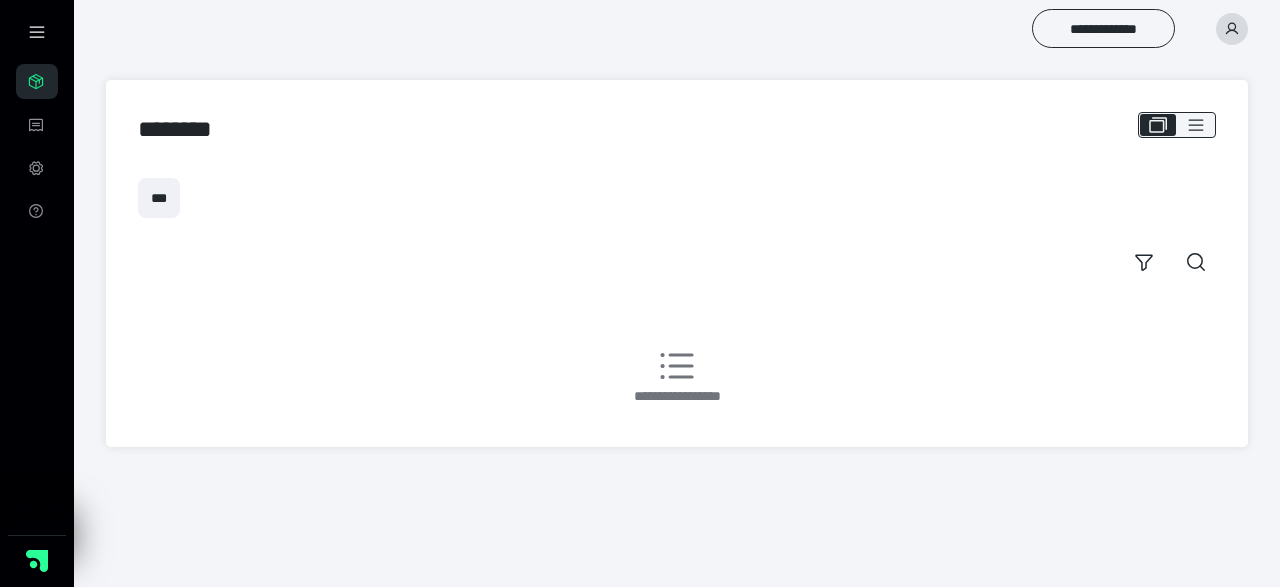 scroll, scrollTop: 0, scrollLeft: 0, axis: both 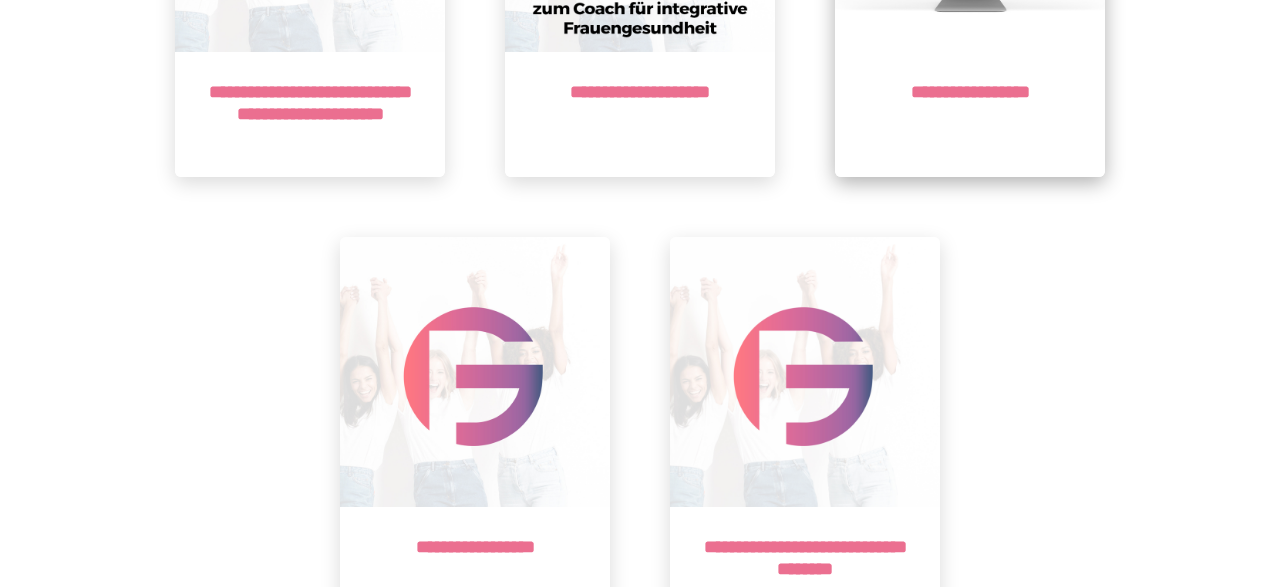 click on "**********" at bounding box center [970, 114] 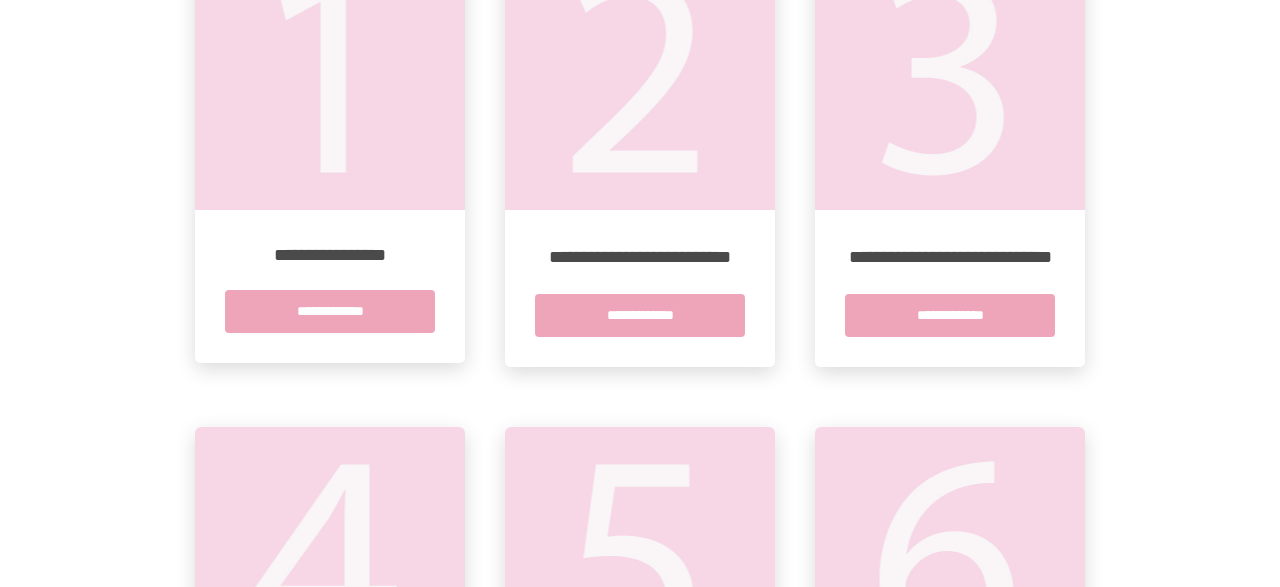 scroll, scrollTop: 546, scrollLeft: 0, axis: vertical 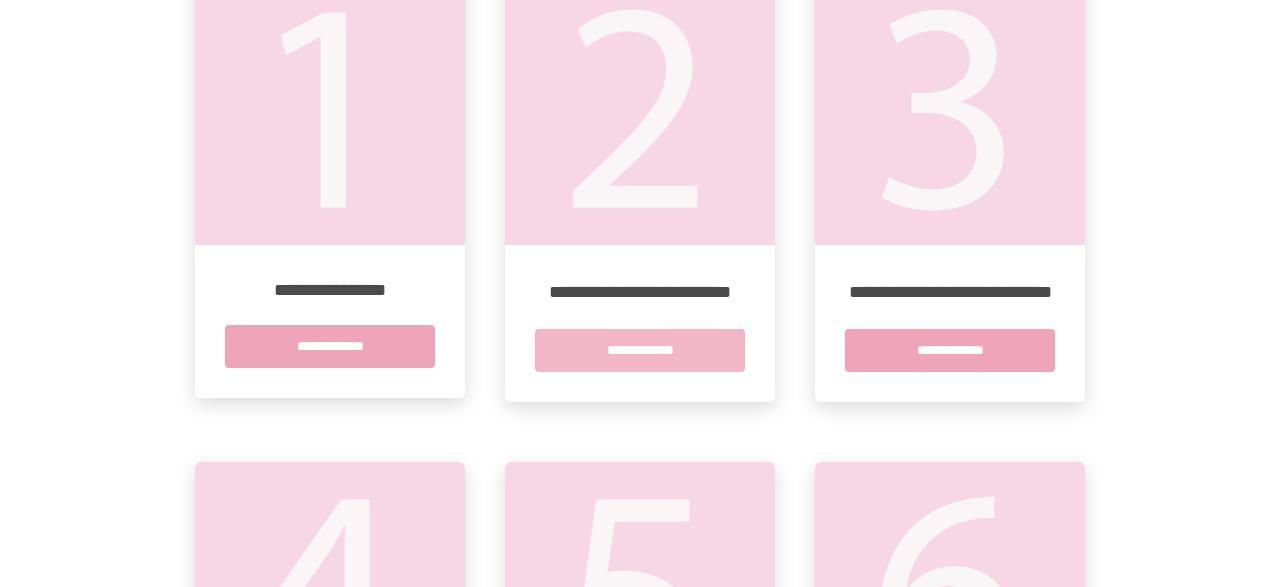 click on "**********" at bounding box center (640, 350) 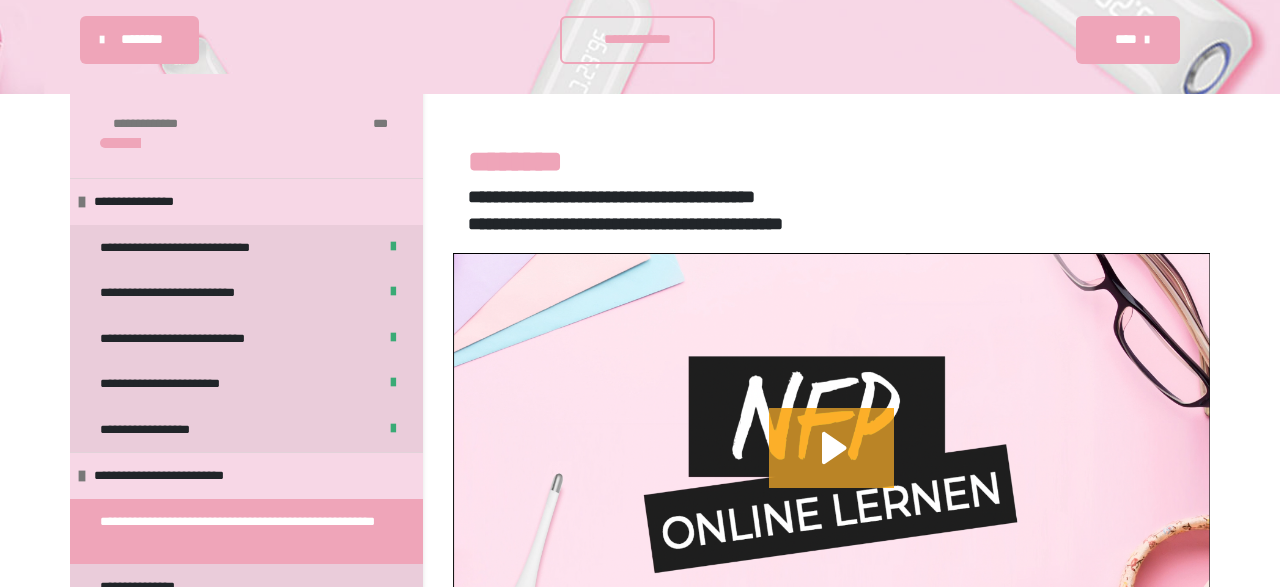 scroll, scrollTop: 658, scrollLeft: 0, axis: vertical 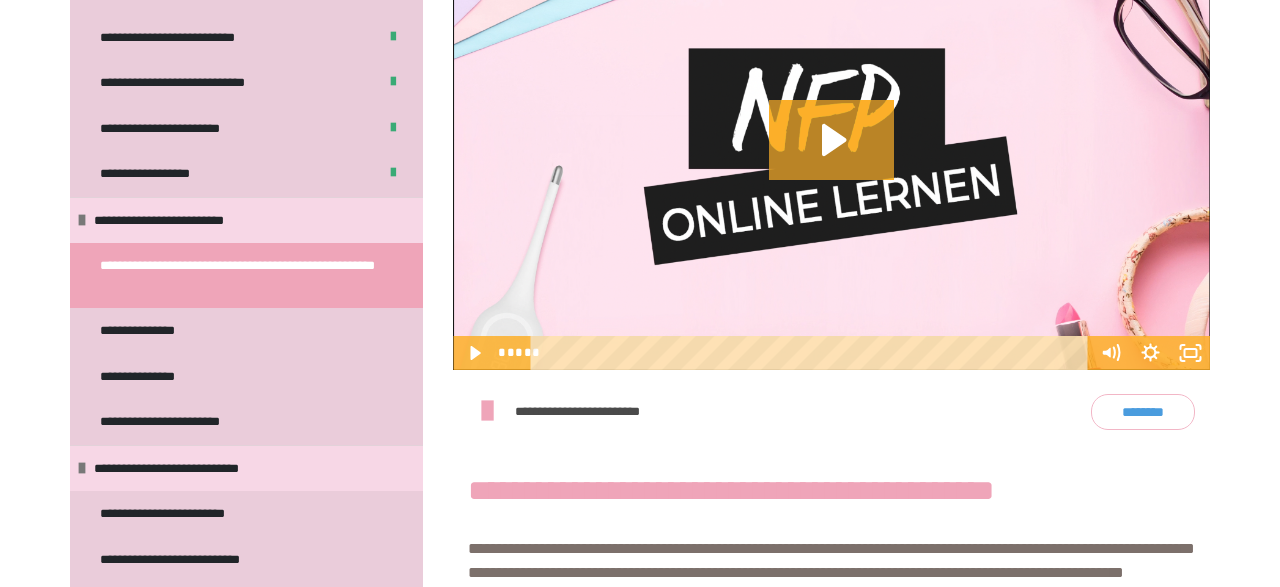 click on "********" at bounding box center (1143, 412) 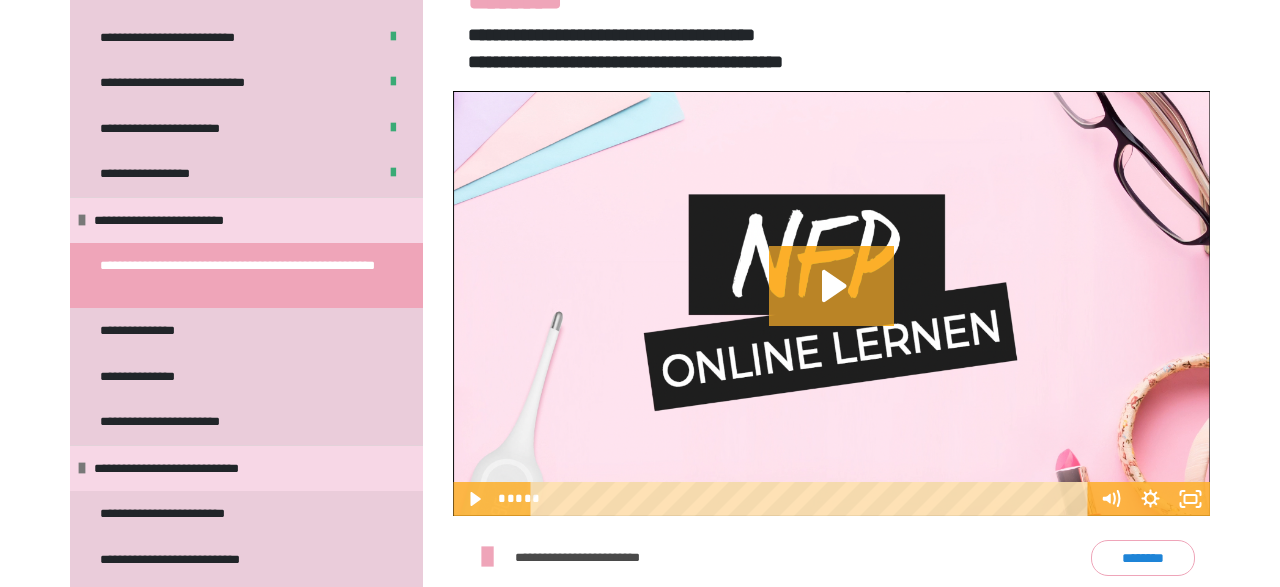 scroll, scrollTop: 506, scrollLeft: 0, axis: vertical 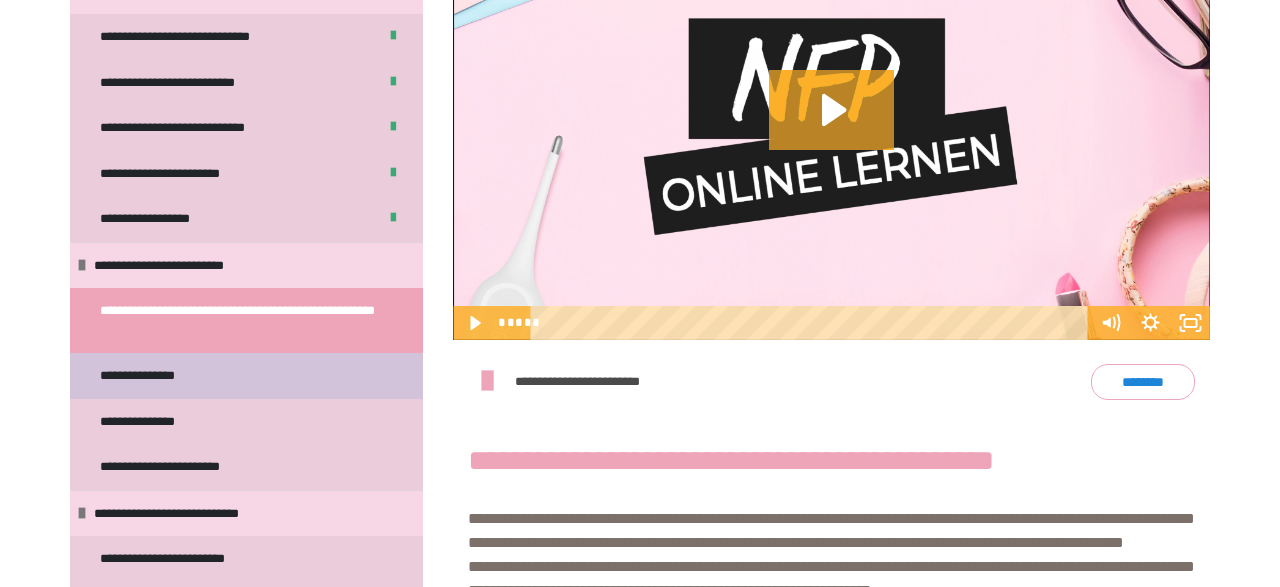 click on "**********" at bounding box center [246, 376] 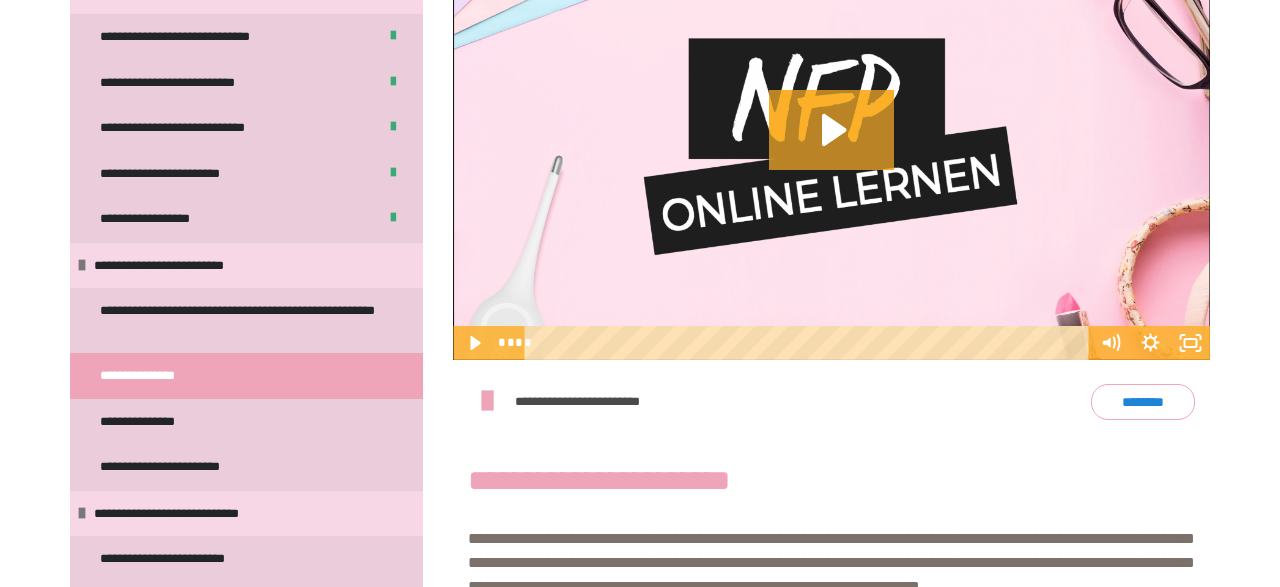 scroll, scrollTop: 607, scrollLeft: 0, axis: vertical 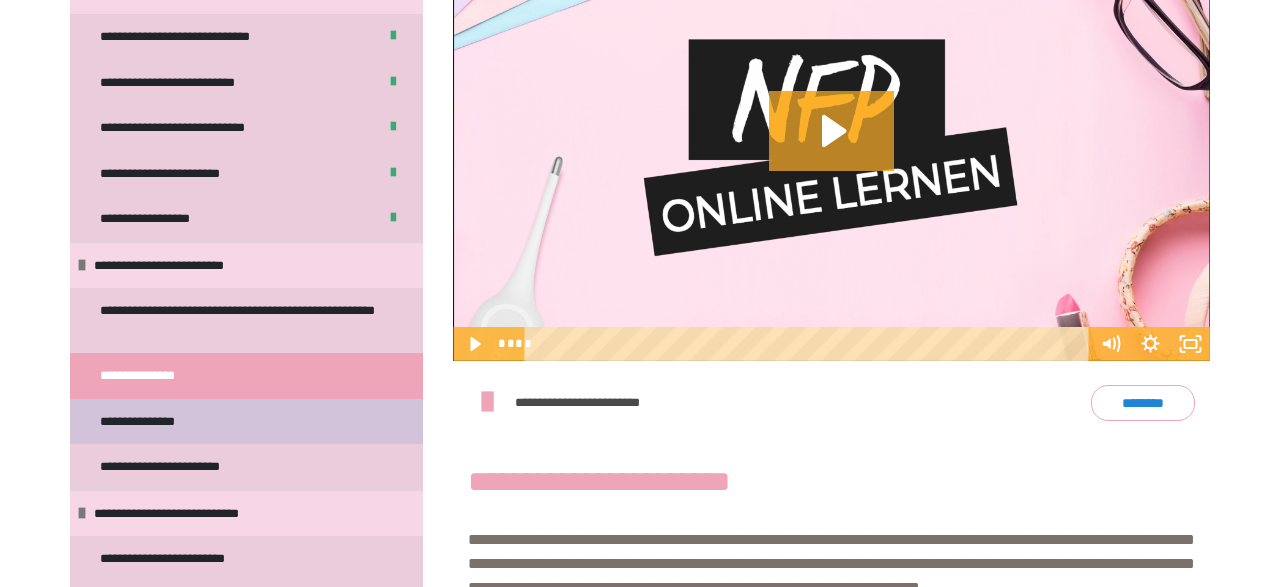 click on "**********" at bounding box center (246, 422) 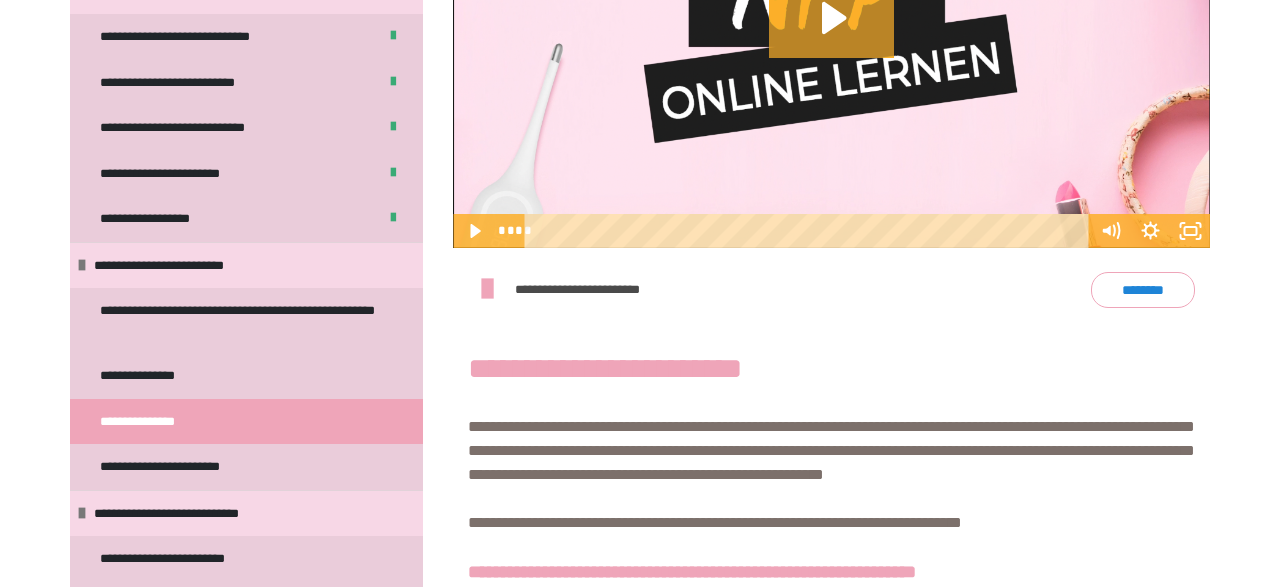 scroll, scrollTop: 718, scrollLeft: 0, axis: vertical 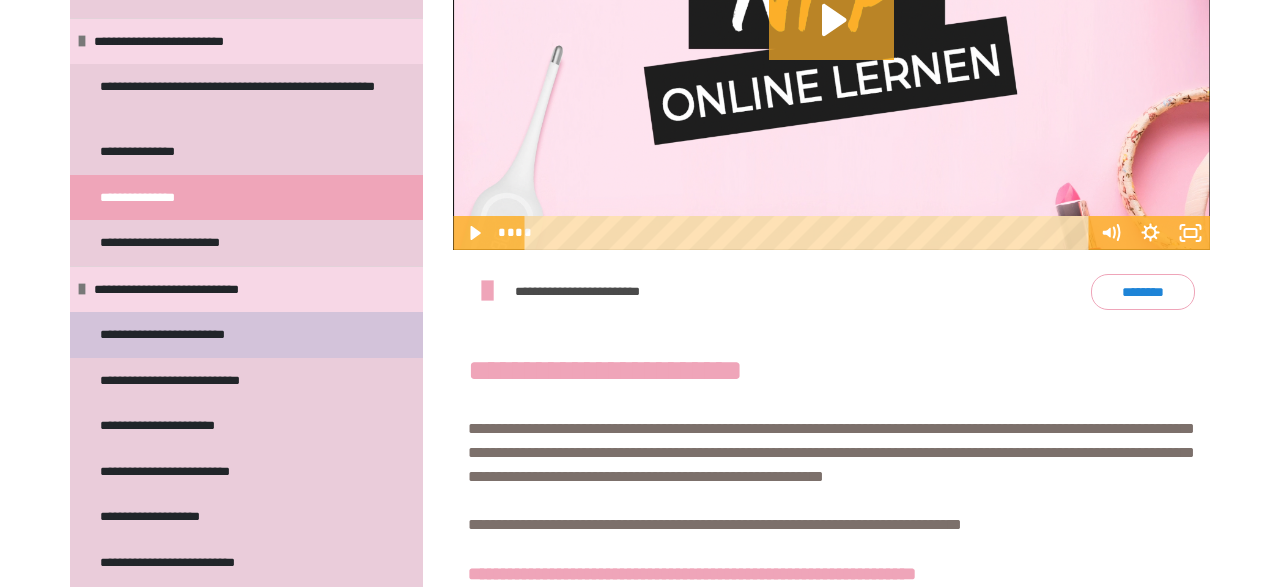 click on "**********" at bounding box center [188, 335] 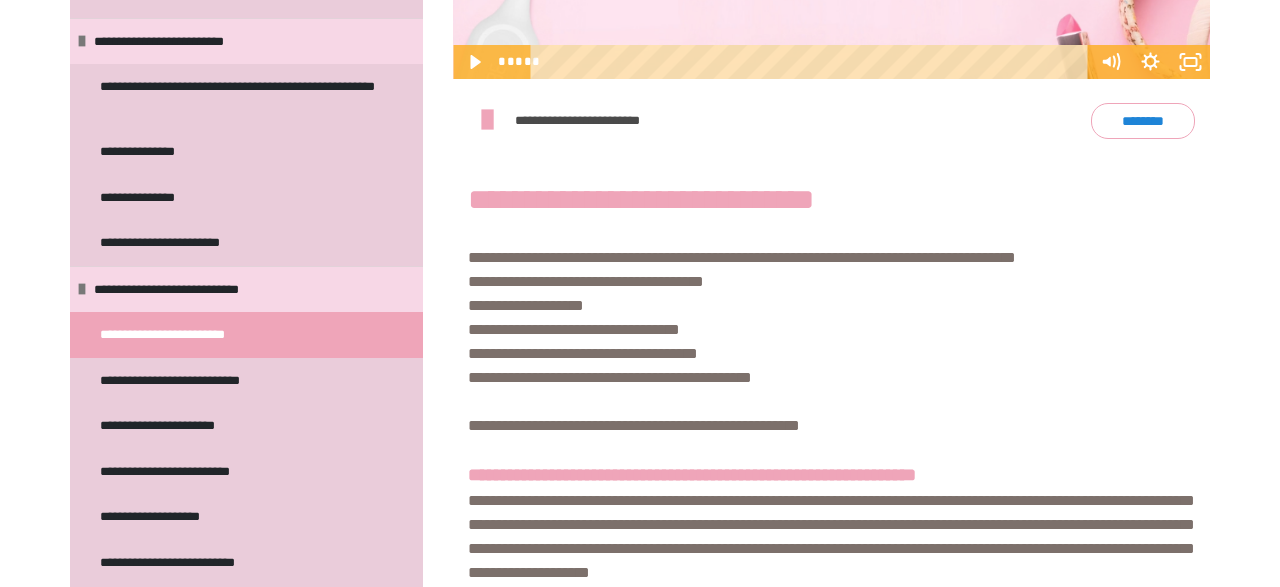 scroll, scrollTop: 760, scrollLeft: 0, axis: vertical 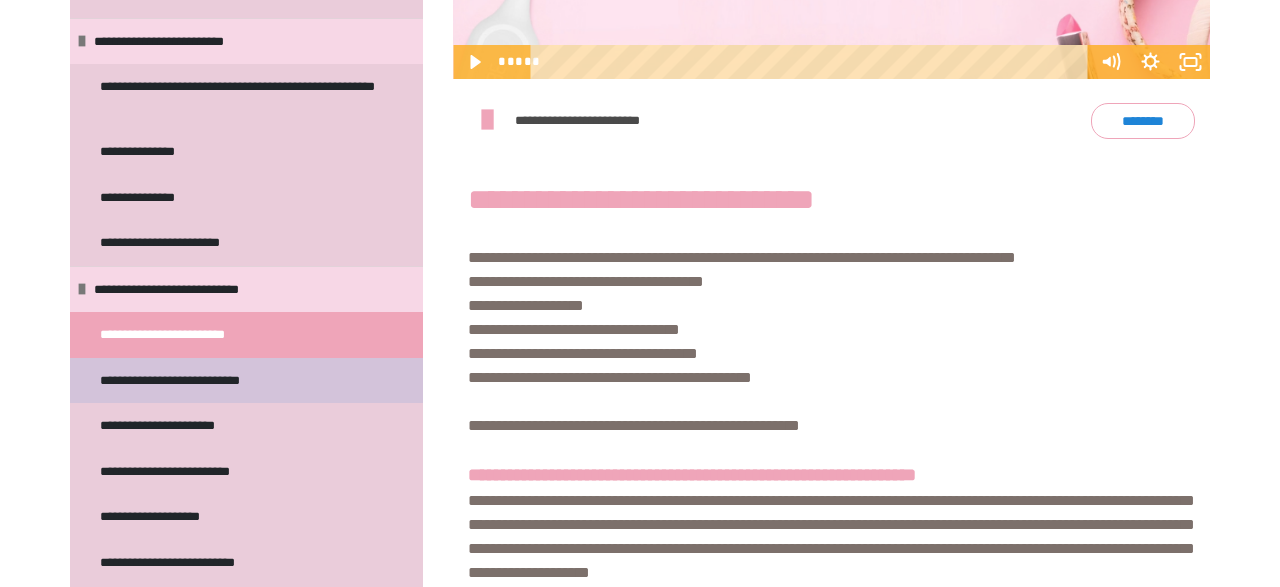 click on "**********" at bounding box center [197, 381] 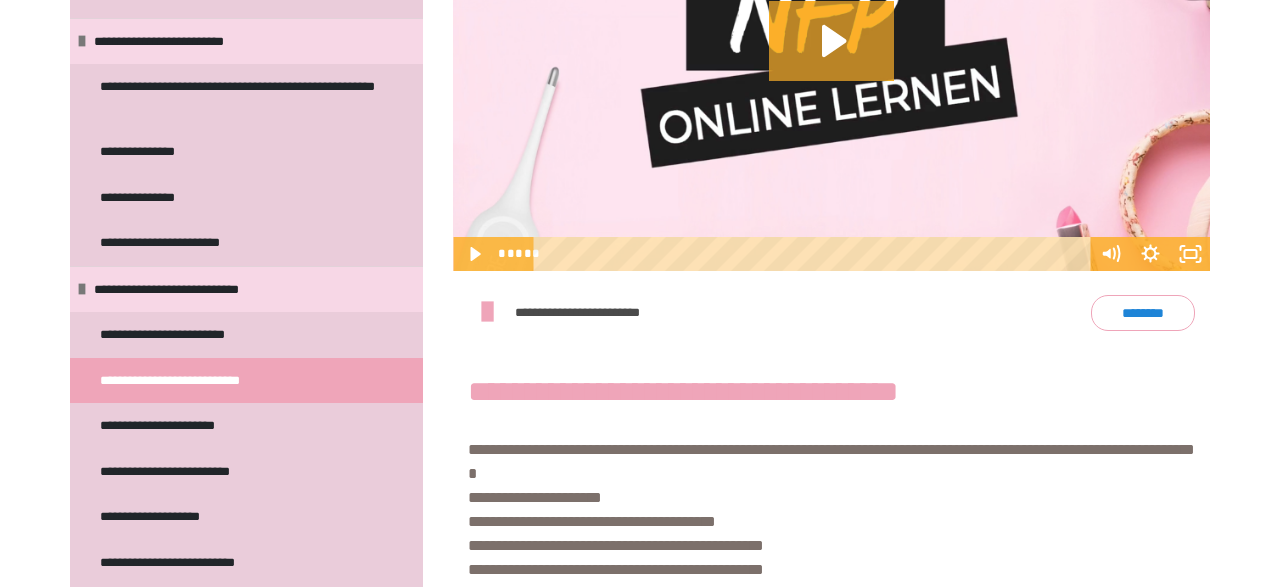 scroll, scrollTop: 549, scrollLeft: 0, axis: vertical 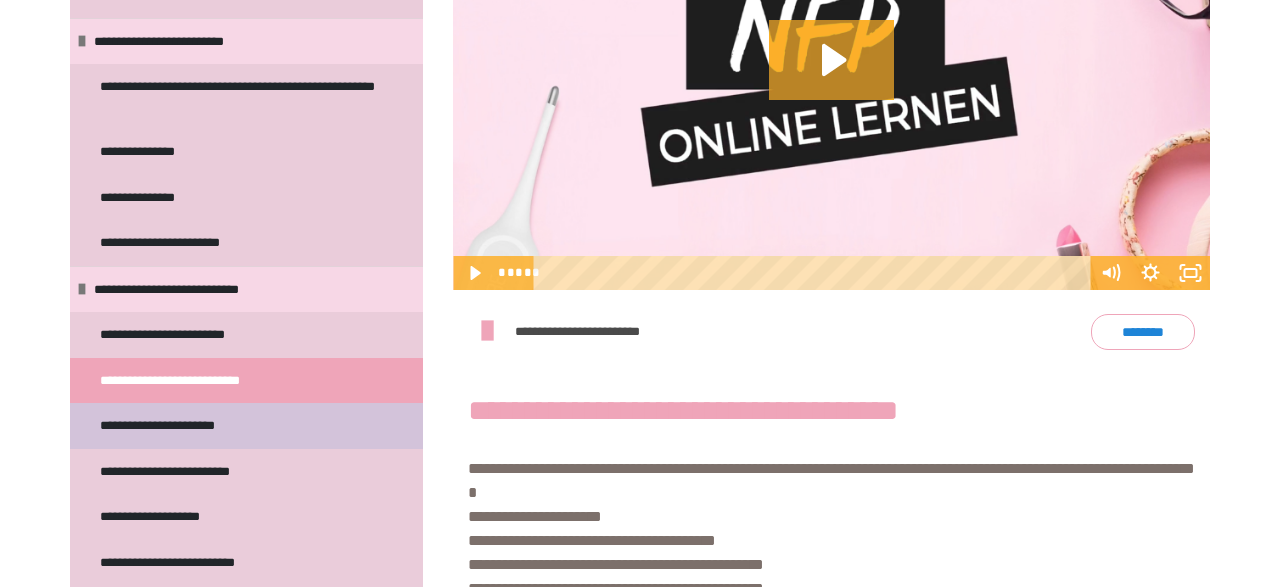 click on "**********" at bounding box center [178, 426] 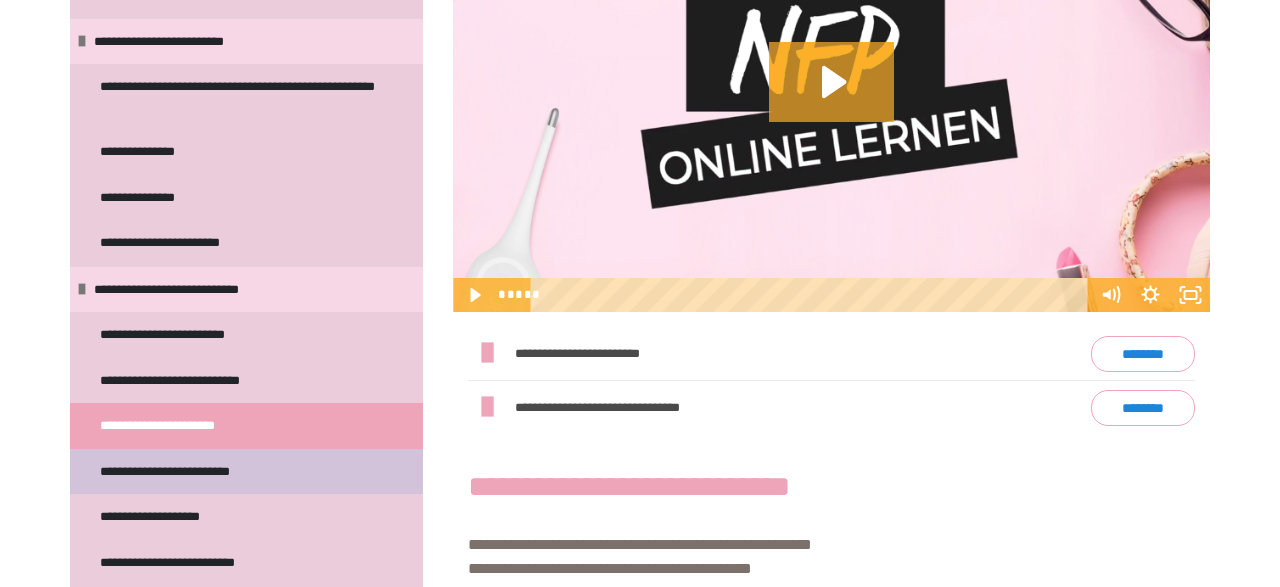 click on "**********" at bounding box center [187, 472] 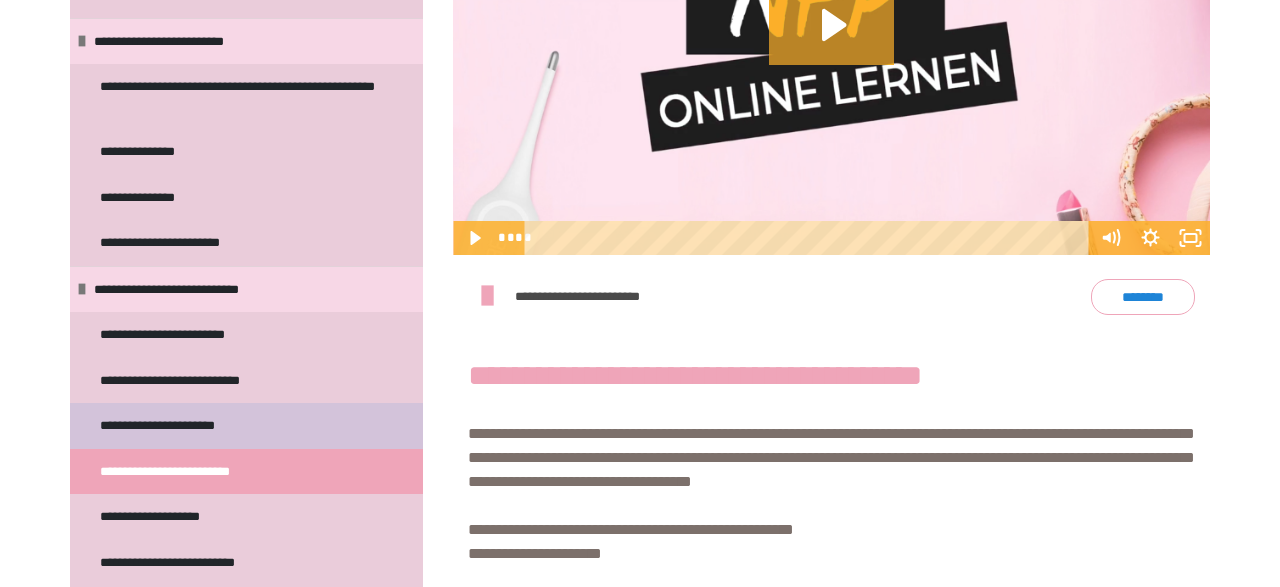 scroll, scrollTop: 584, scrollLeft: 0, axis: vertical 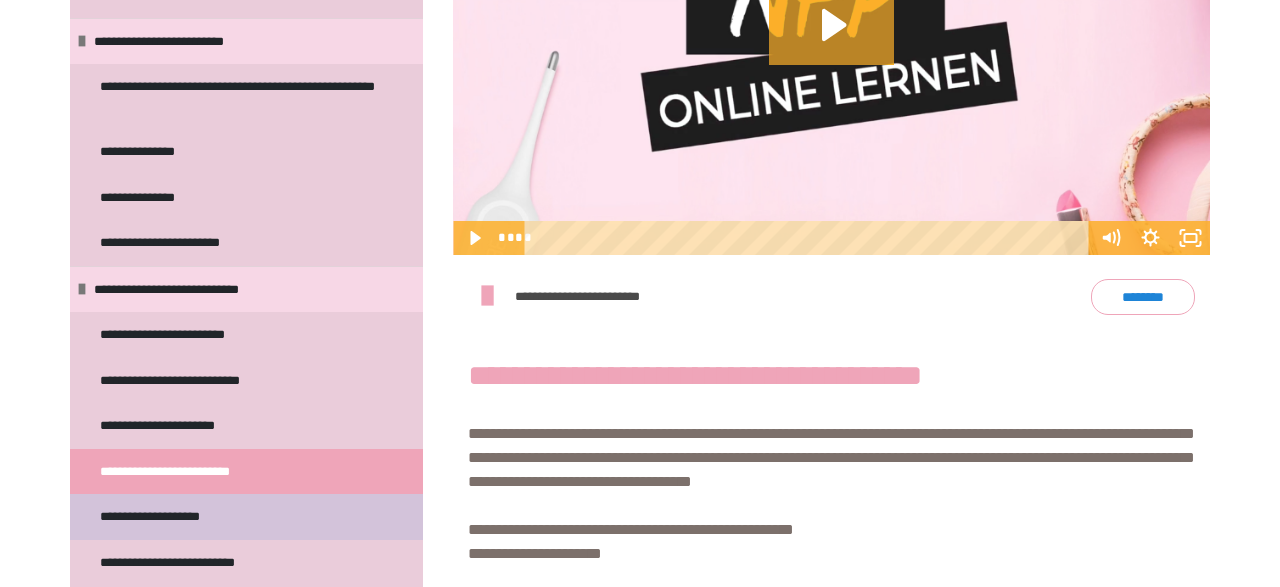 click on "**********" at bounding box center (175, 517) 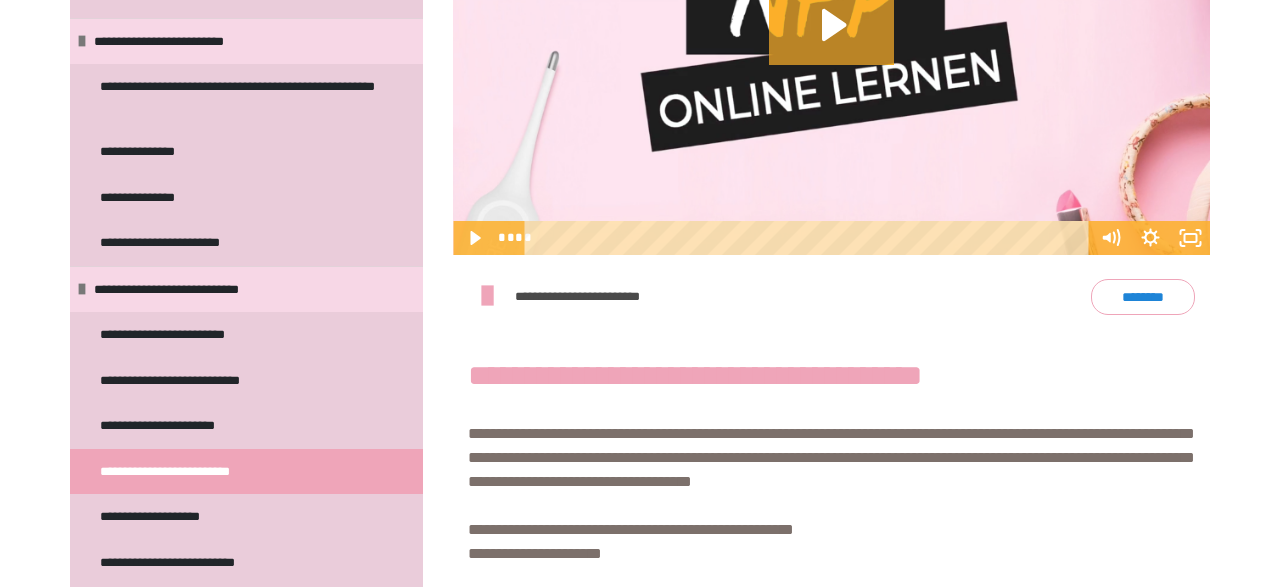 scroll, scrollTop: 434, scrollLeft: 0, axis: vertical 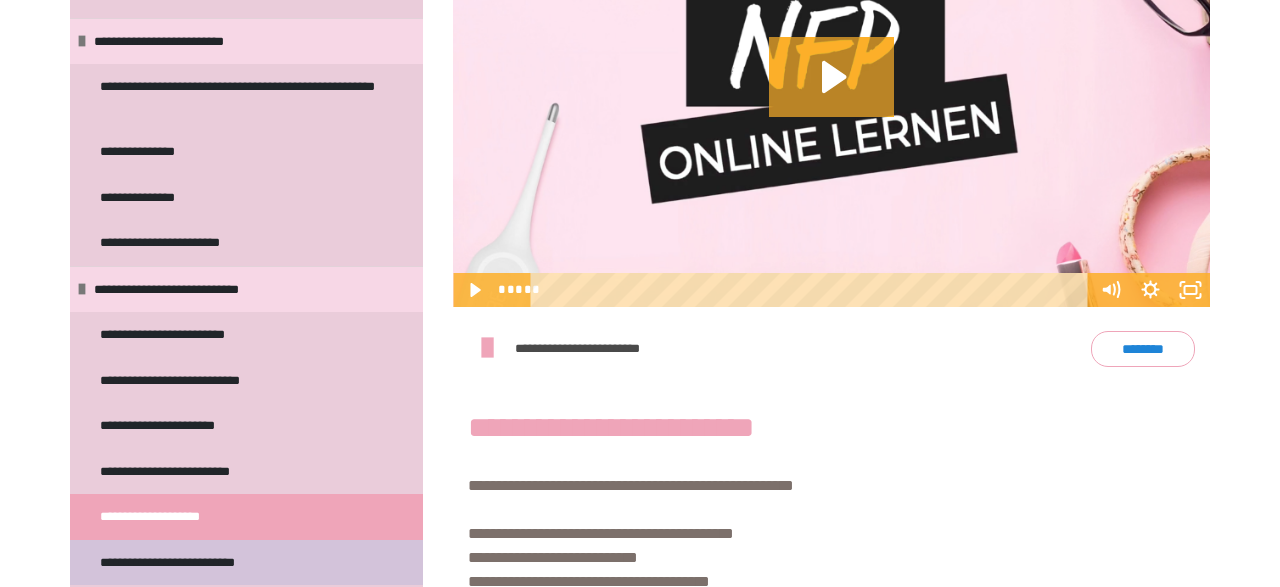 click on "**********" at bounding box center [193, 563] 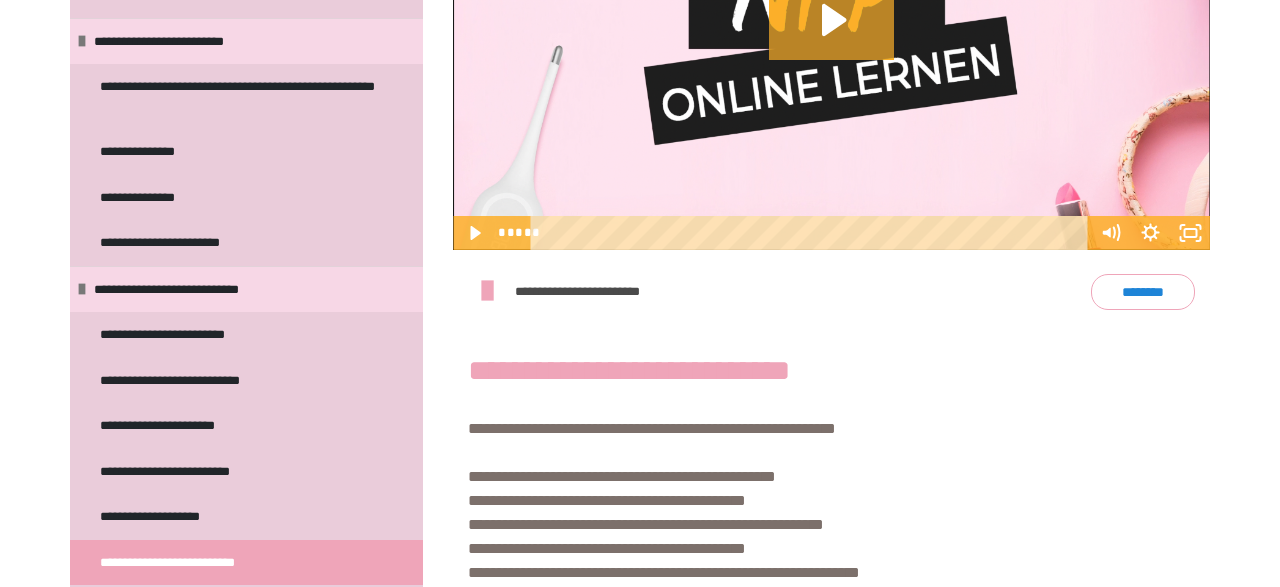 scroll, scrollTop: 585, scrollLeft: 0, axis: vertical 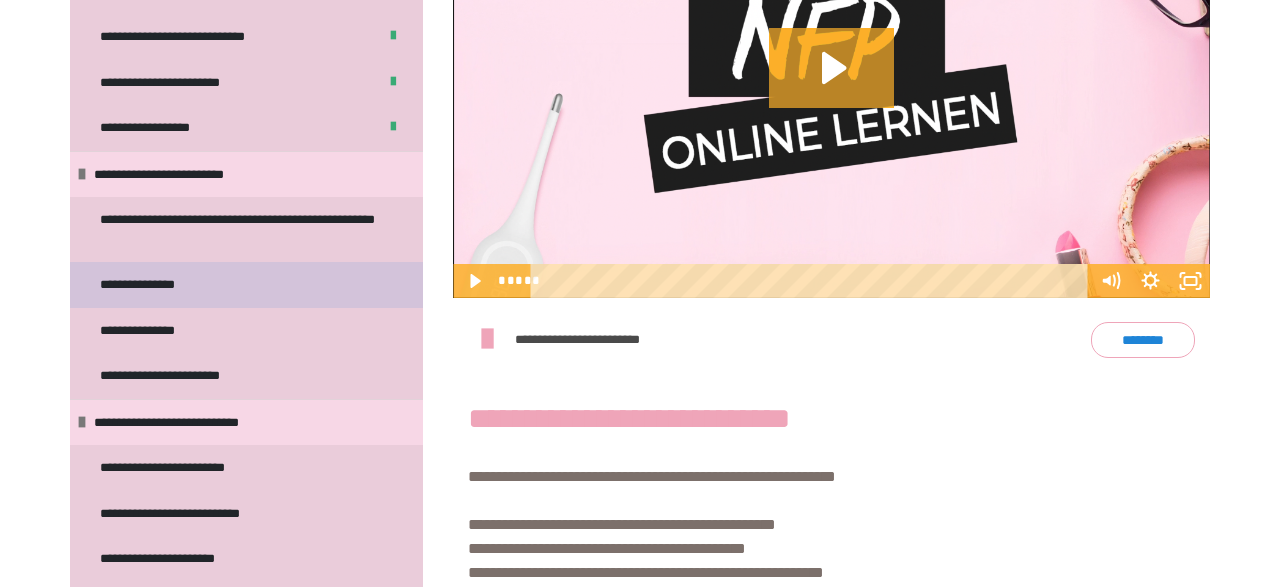 click on "**********" at bounding box center [246, 285] 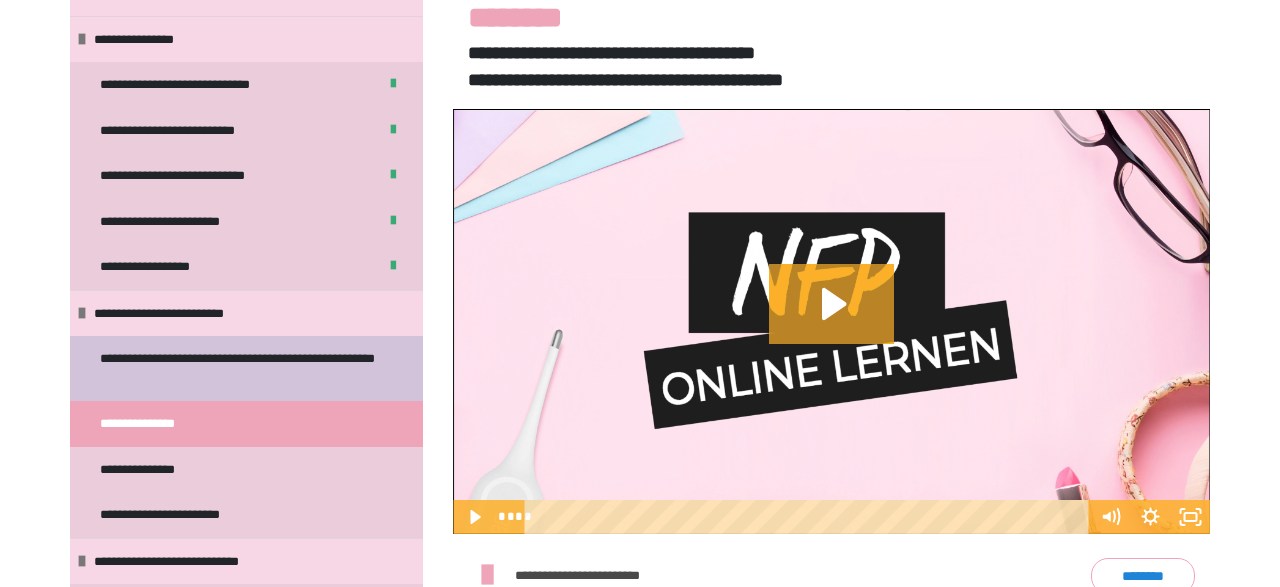 scroll, scrollTop: 91, scrollLeft: 0, axis: vertical 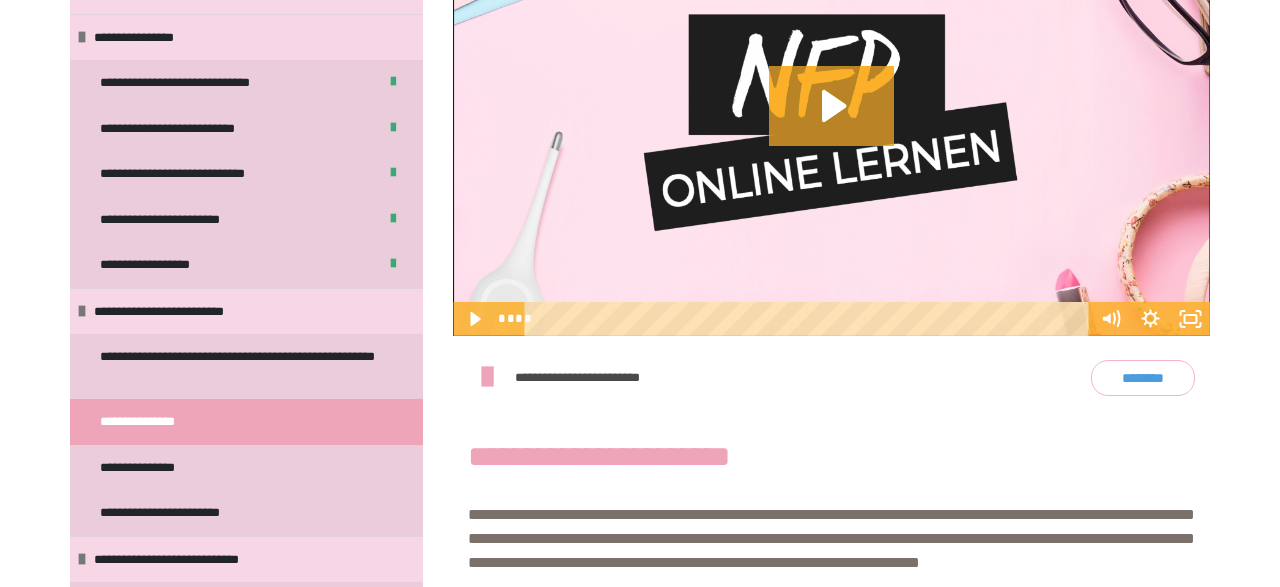 click on "********" at bounding box center [1143, 378] 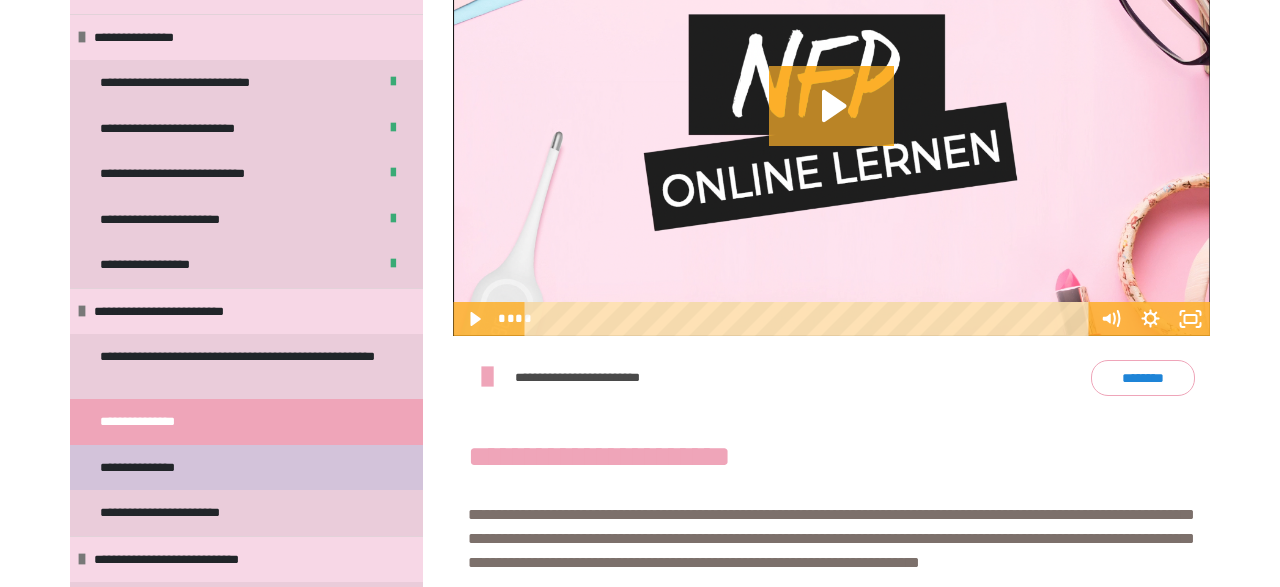 click on "**********" at bounding box center [146, 468] 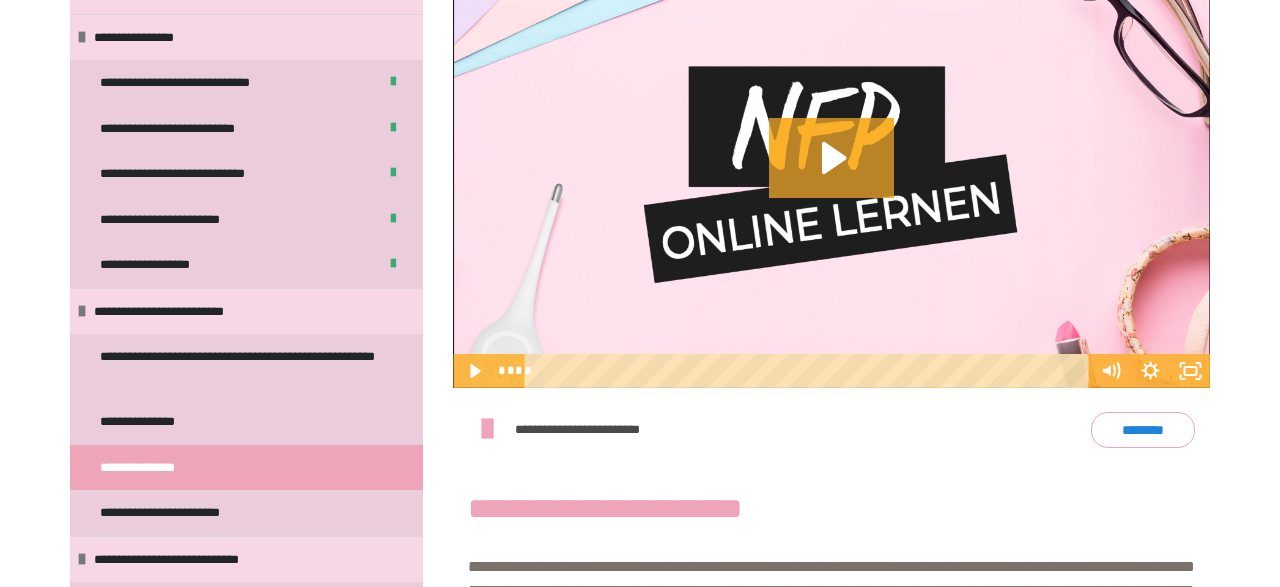 scroll, scrollTop: 619, scrollLeft: 0, axis: vertical 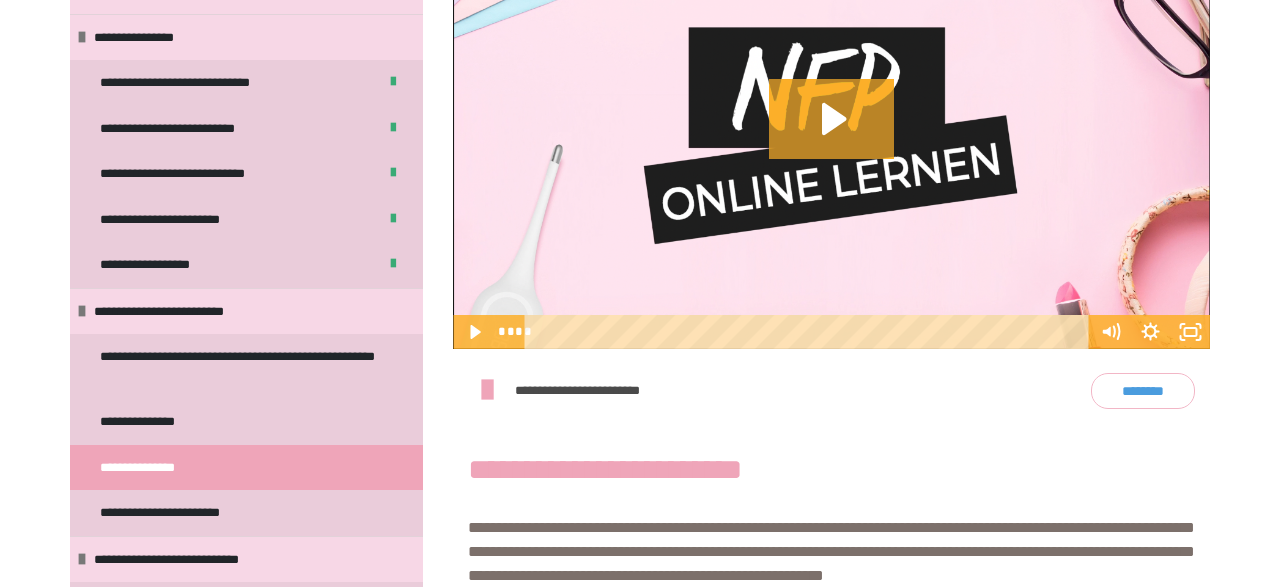 click on "********" at bounding box center [1143, 391] 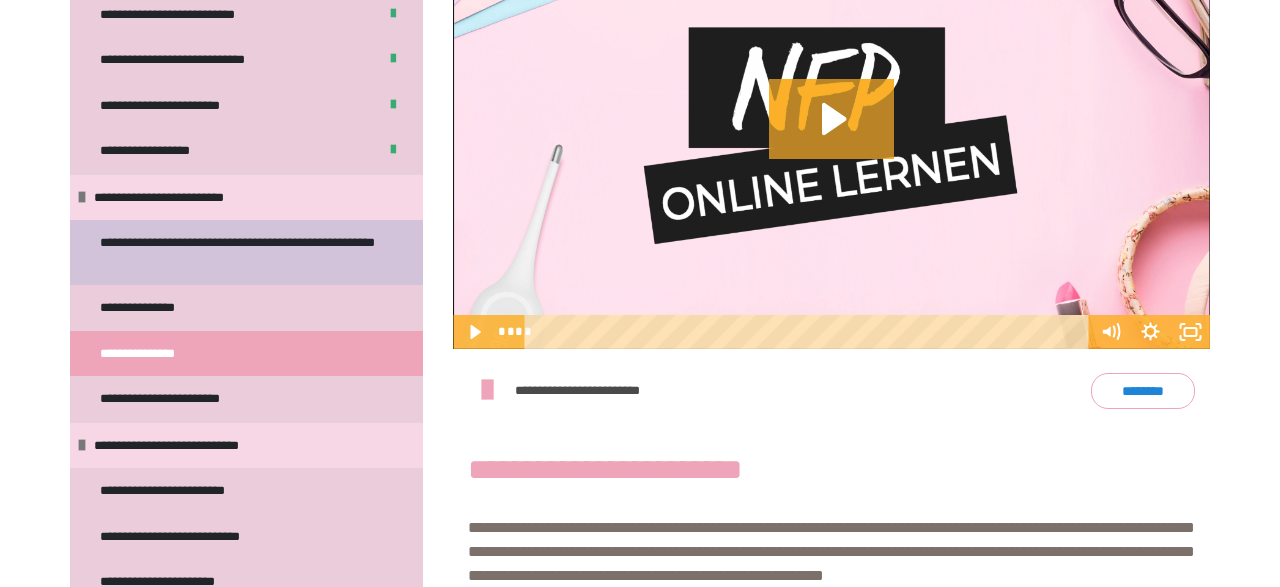 scroll, scrollTop: 204, scrollLeft: 0, axis: vertical 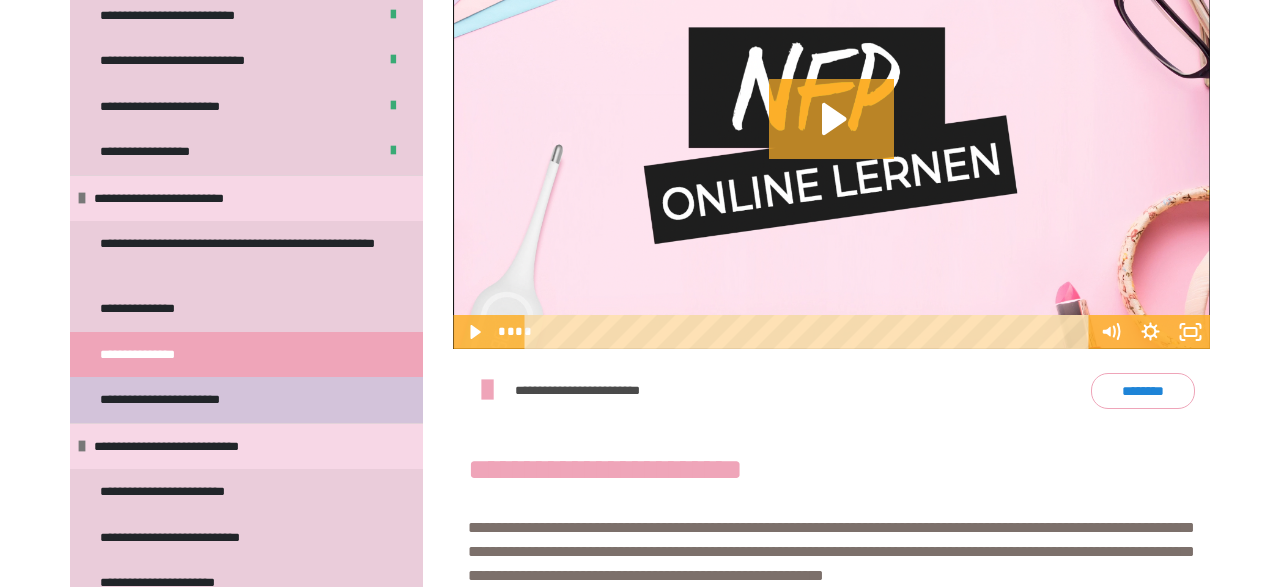click on "**********" at bounding box center [186, 400] 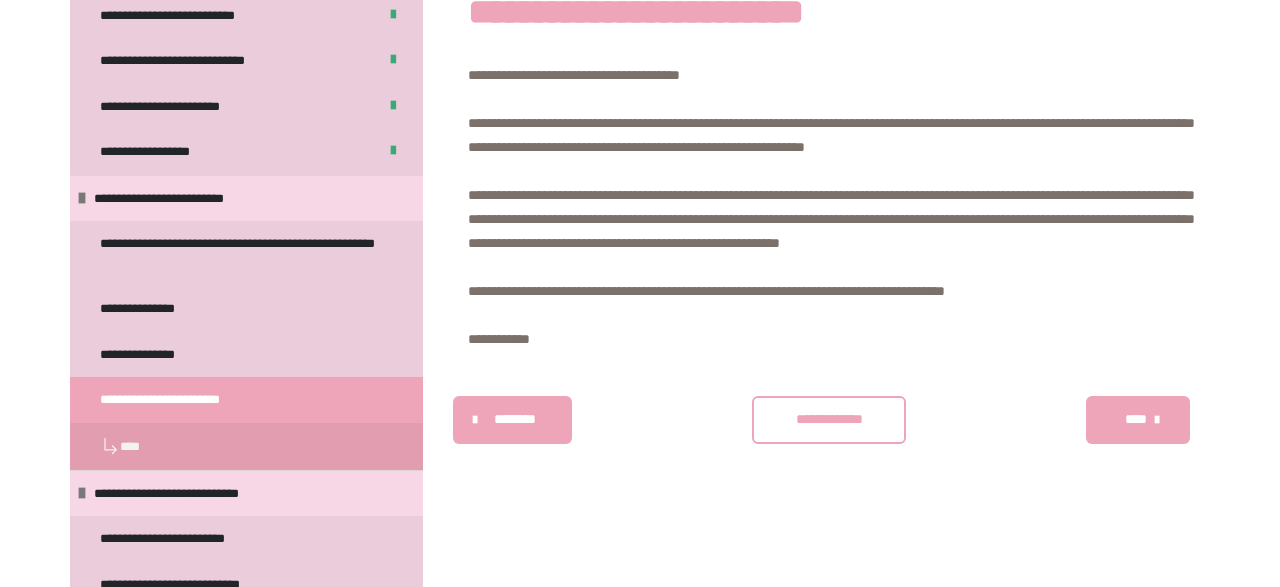scroll, scrollTop: 832, scrollLeft: 0, axis: vertical 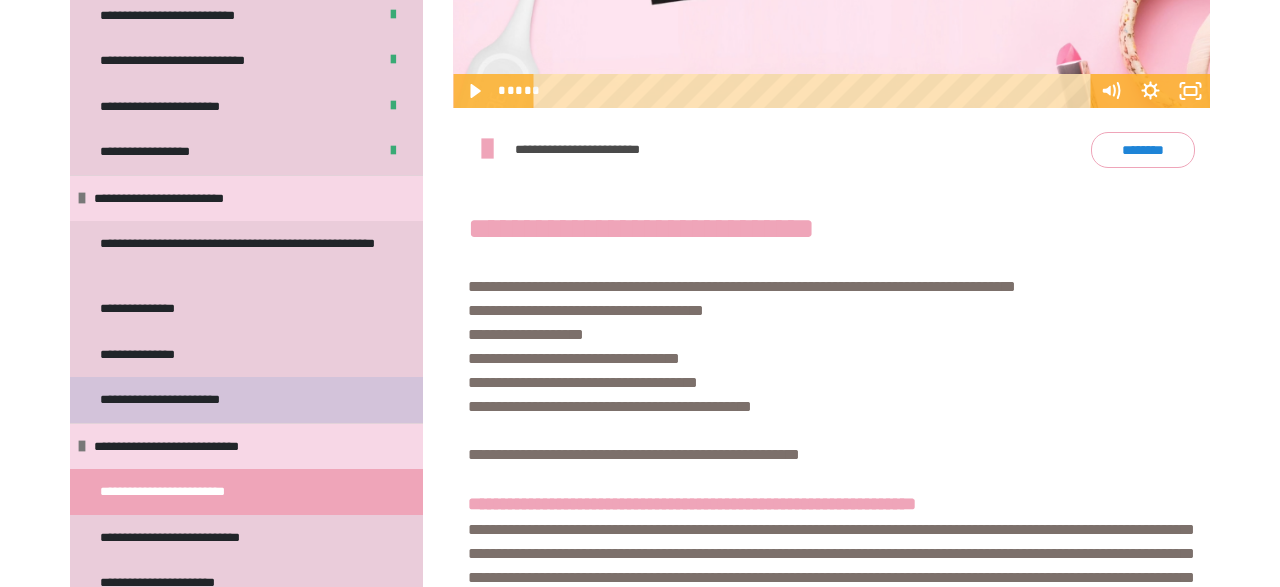 click on "**********" at bounding box center (246, 400) 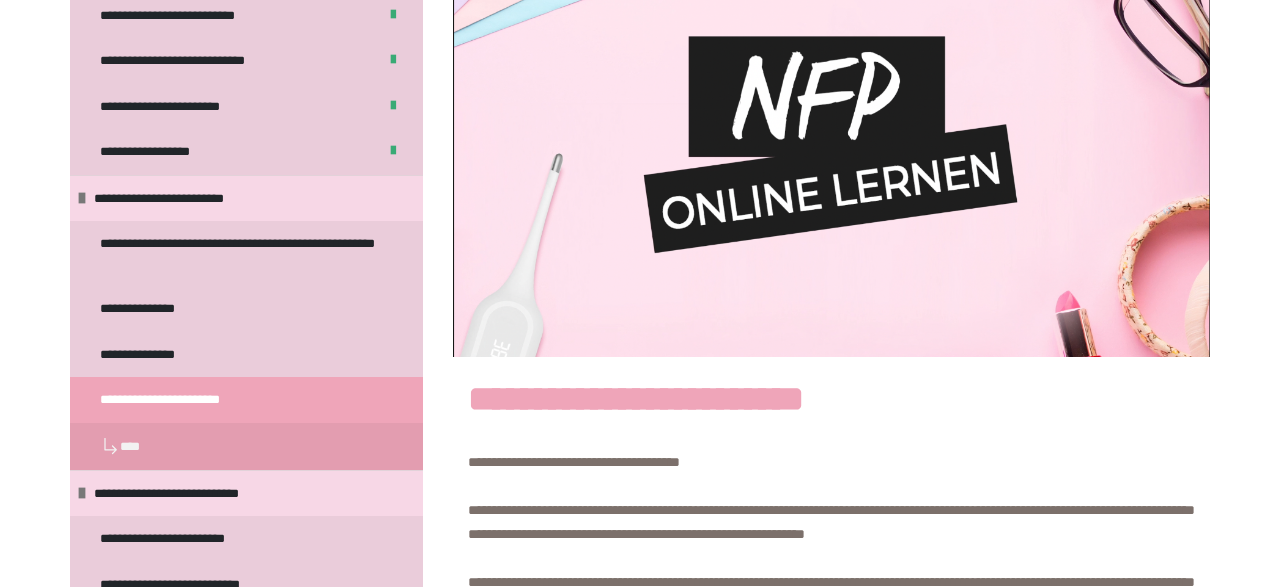 scroll, scrollTop: 301, scrollLeft: 0, axis: vertical 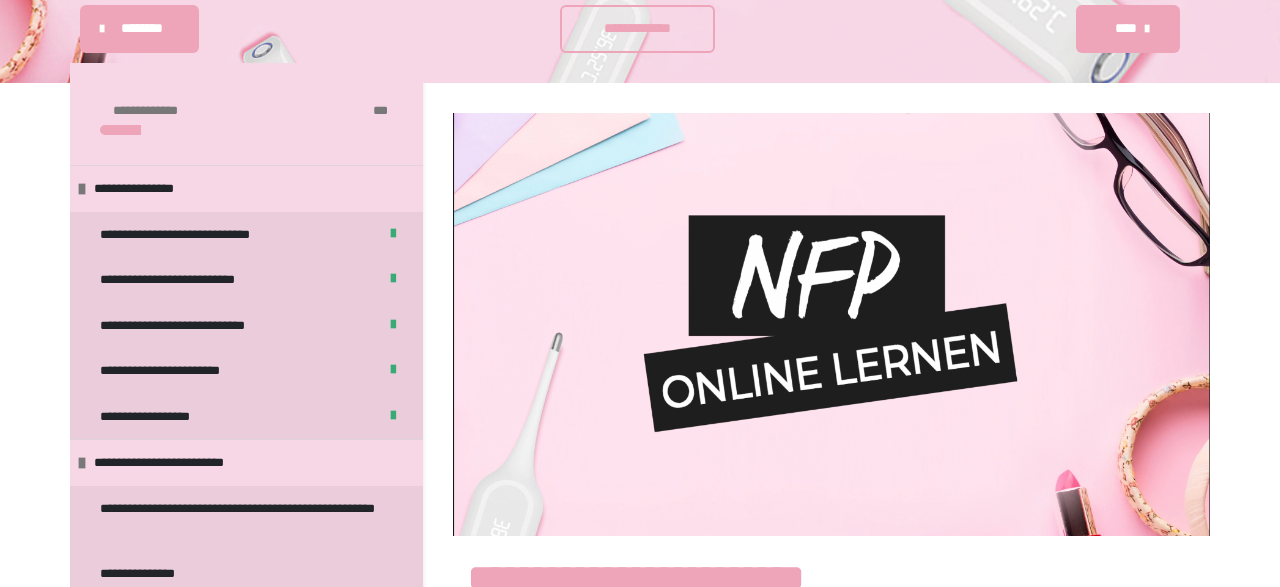 click at bounding box center [831, 325] 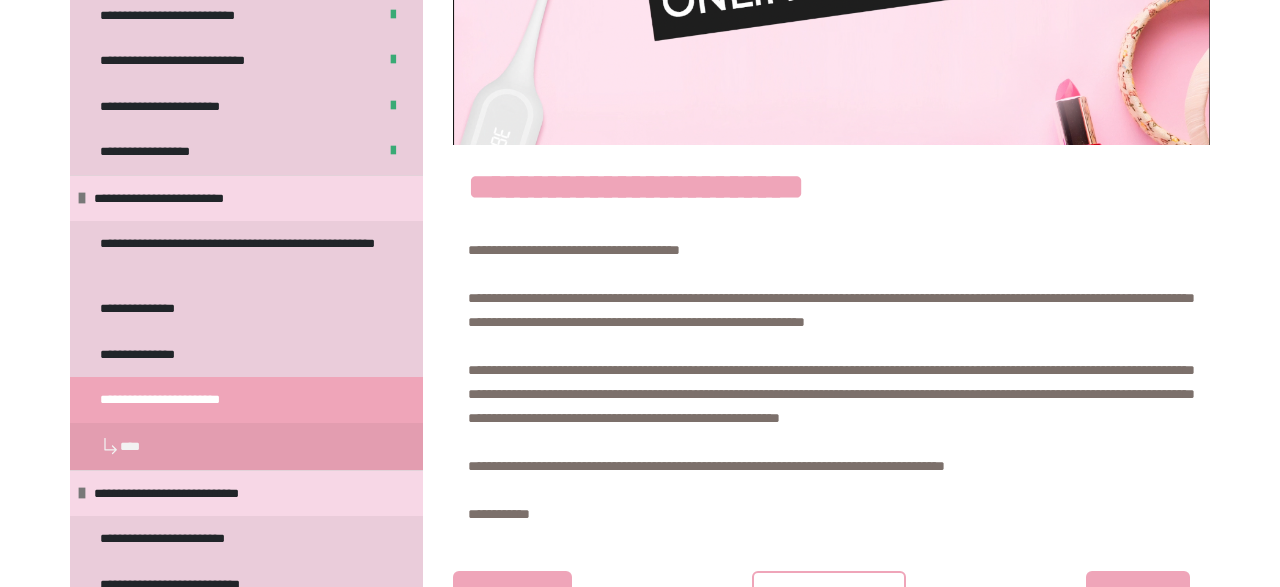 scroll, scrollTop: 832, scrollLeft: 0, axis: vertical 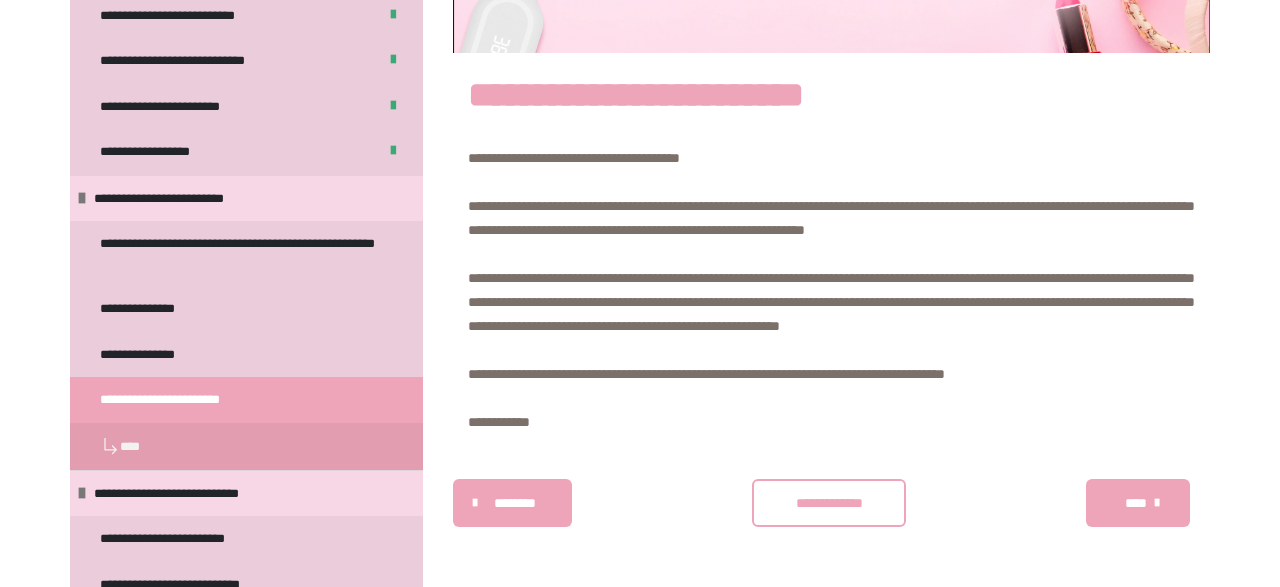 click on "**********" at bounding box center [829, 503] 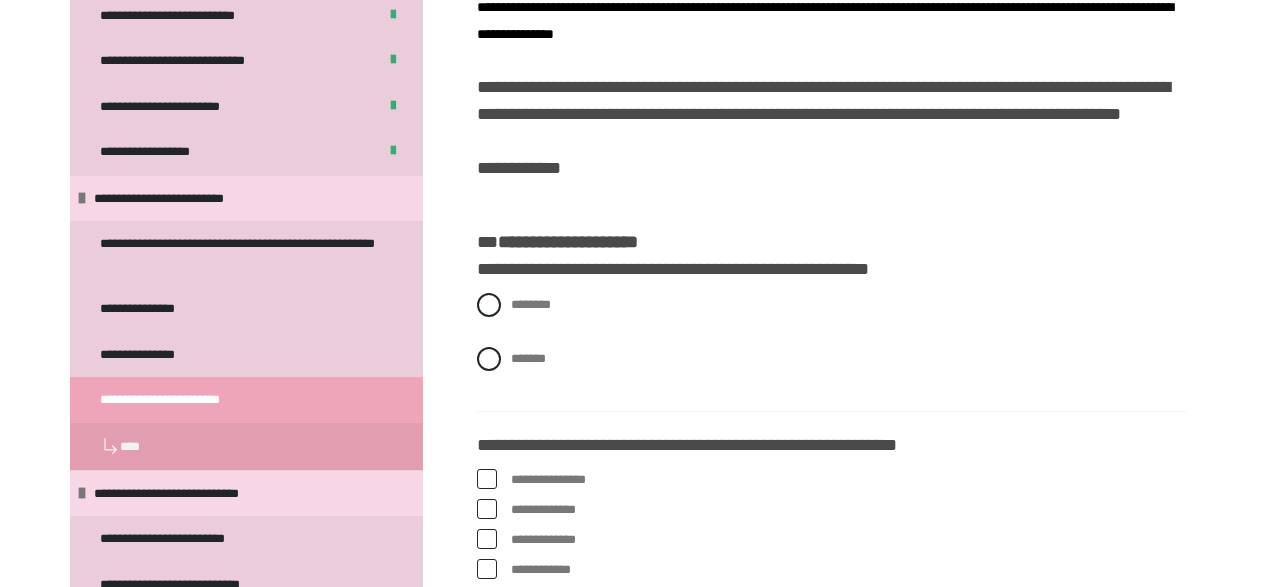 scroll, scrollTop: 638, scrollLeft: 0, axis: vertical 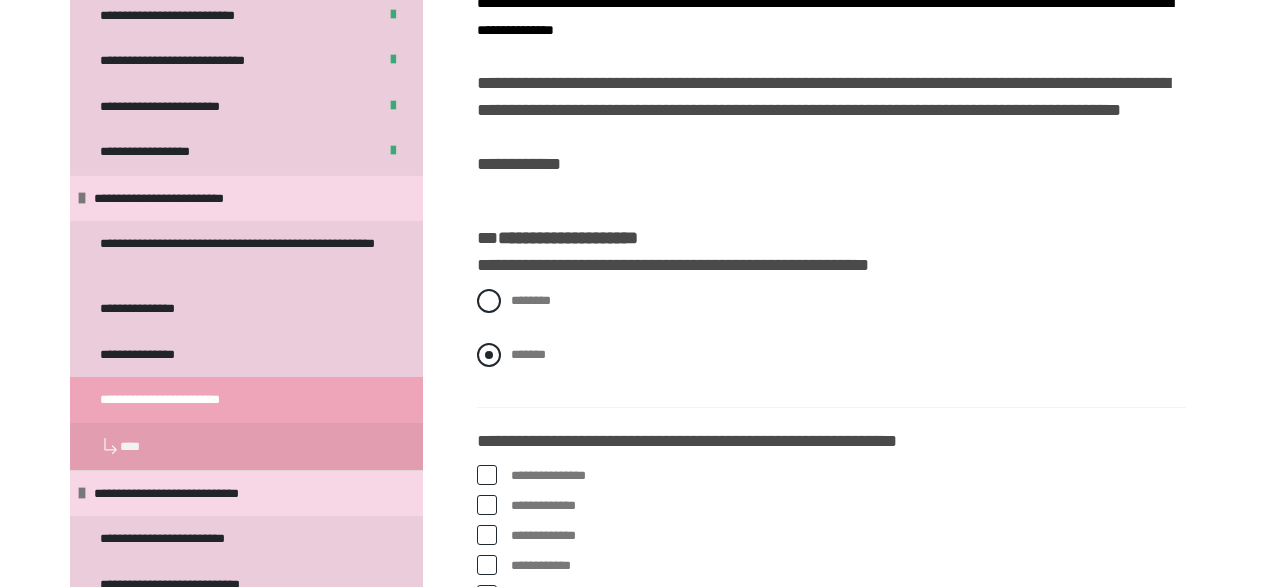 click at bounding box center [489, 355] 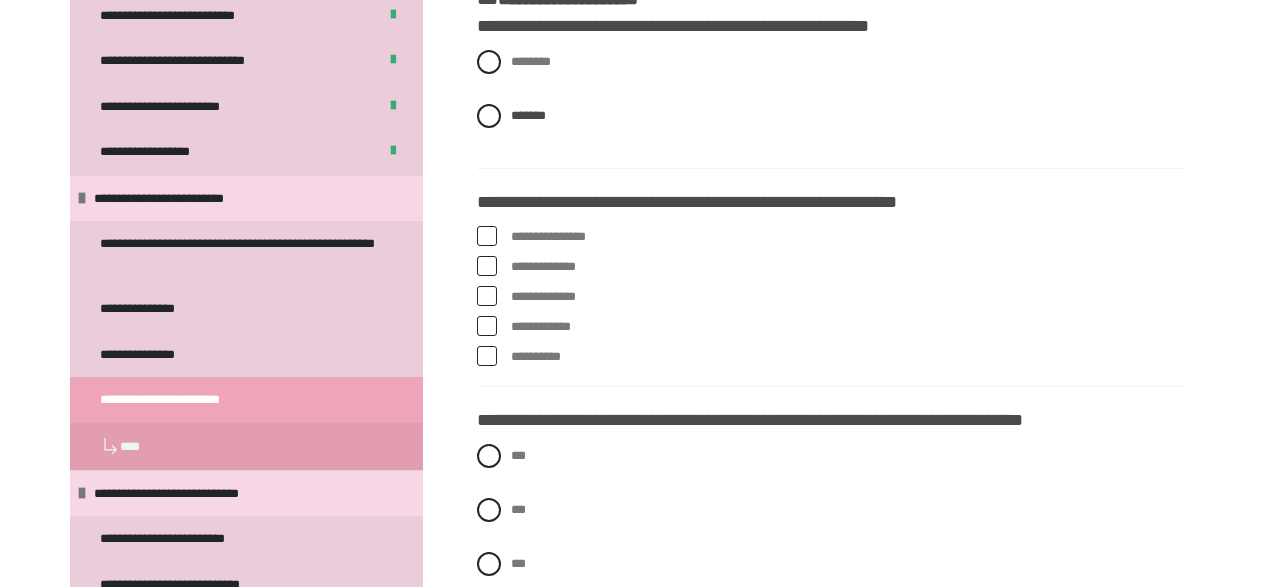 scroll, scrollTop: 881, scrollLeft: 0, axis: vertical 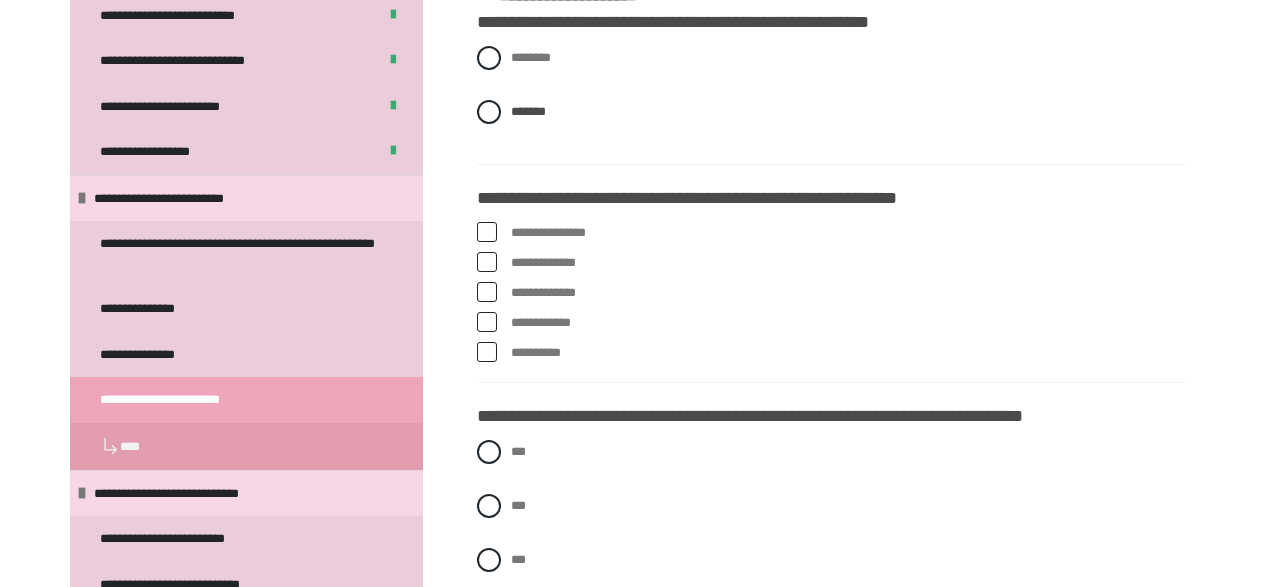 click on "**********" at bounding box center [831, 293] 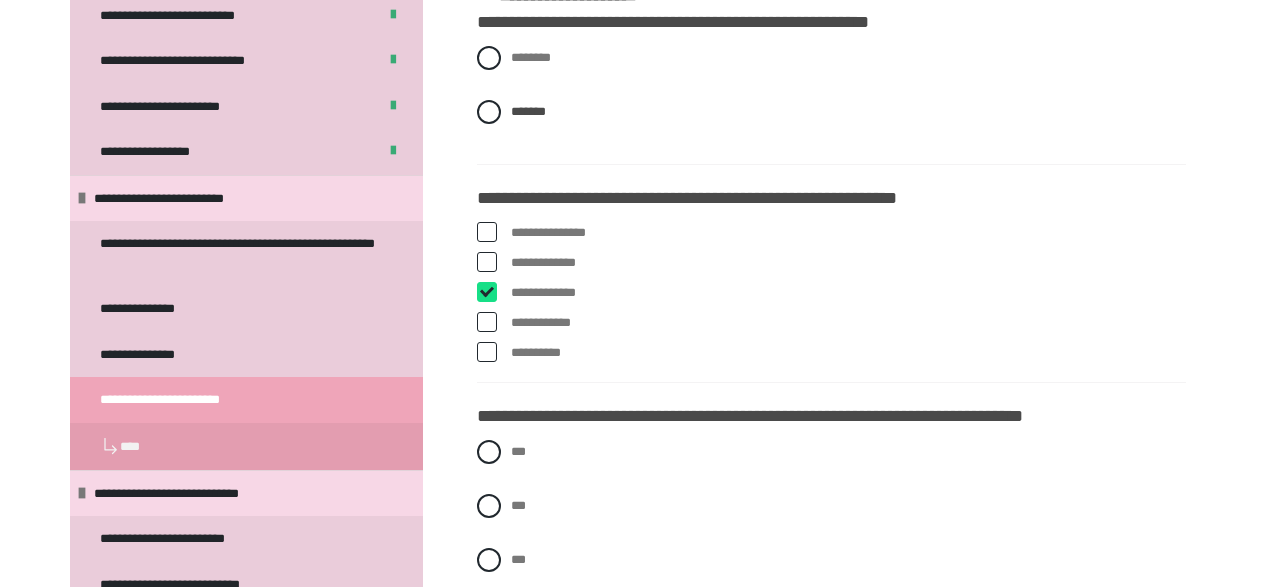 checkbox on "****" 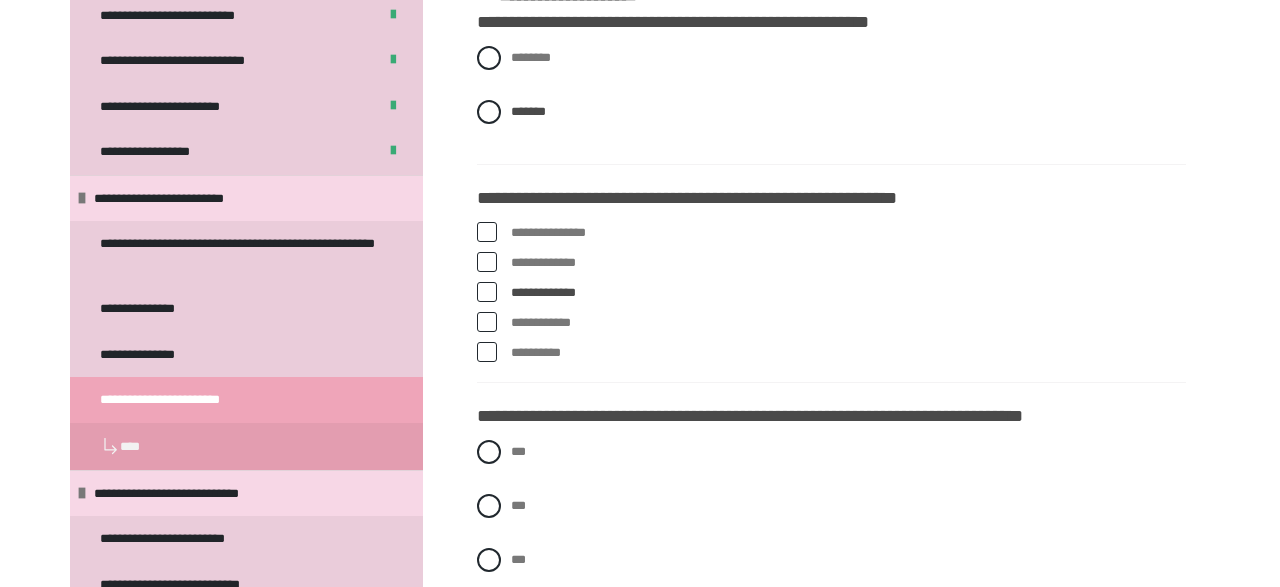 click at bounding box center (487, 352) 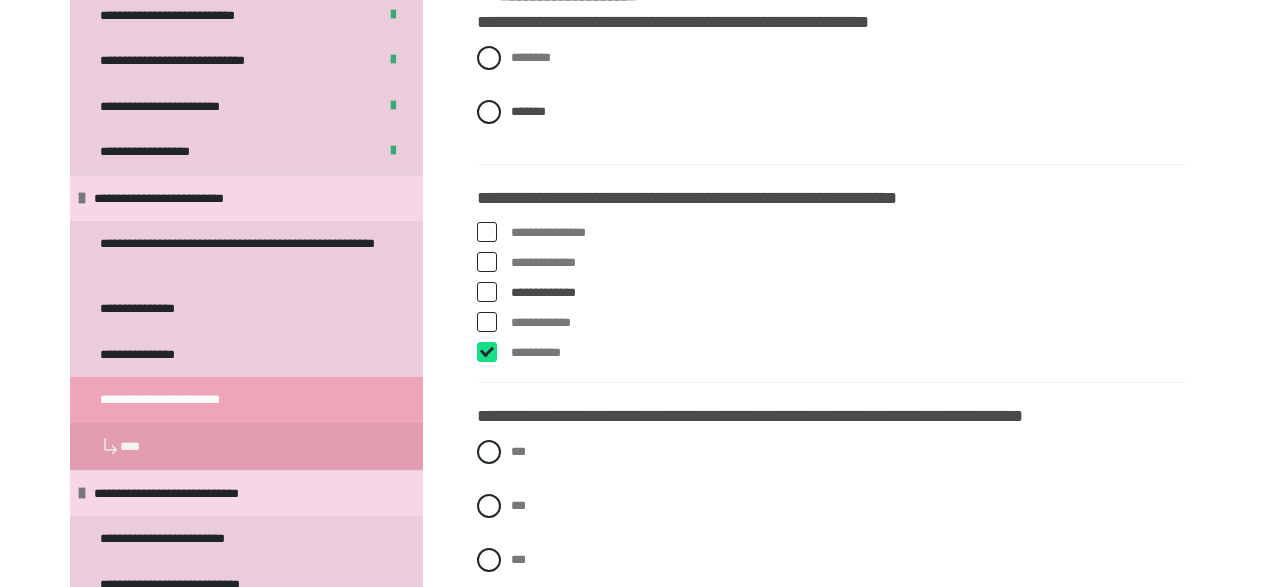 checkbox on "****" 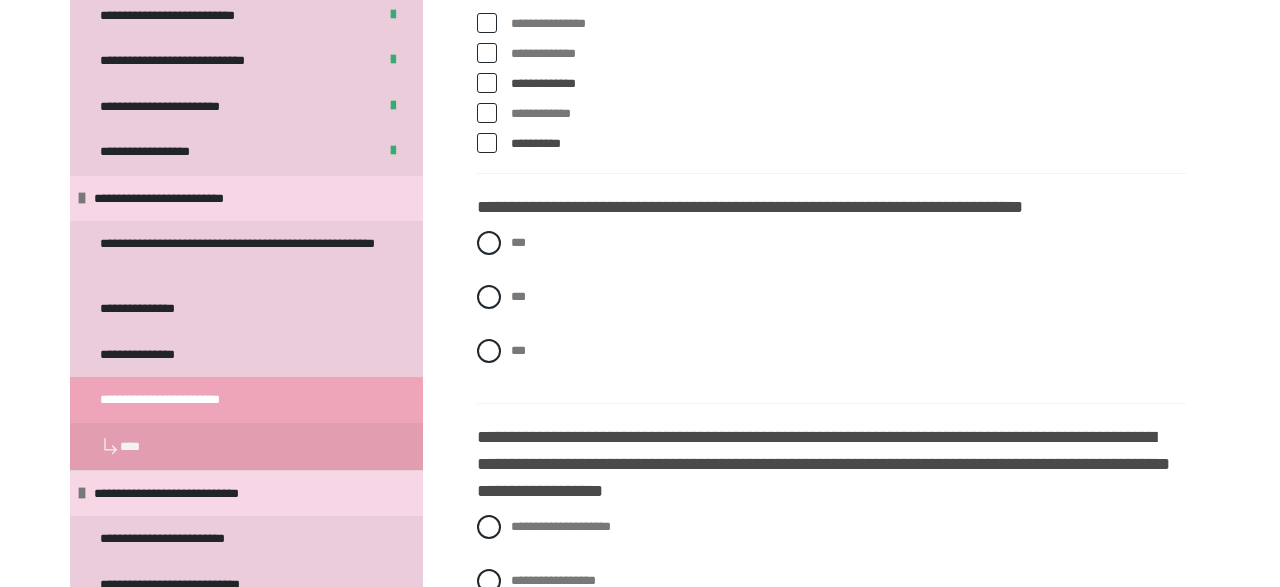 scroll, scrollTop: 1093, scrollLeft: 0, axis: vertical 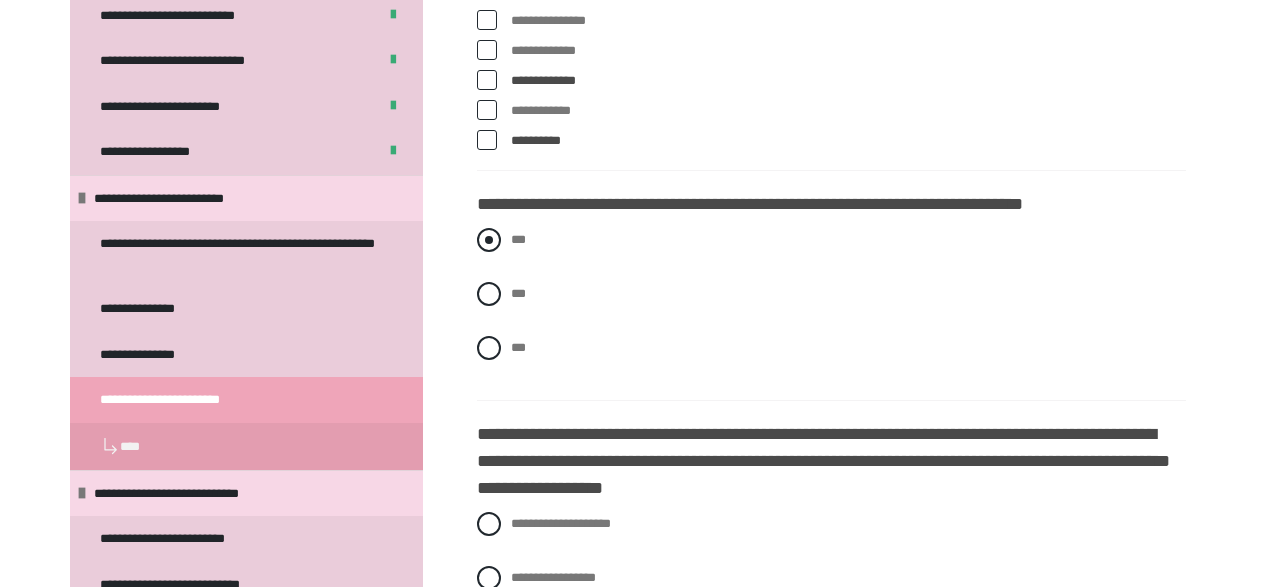 click on "***" at bounding box center (831, 240) 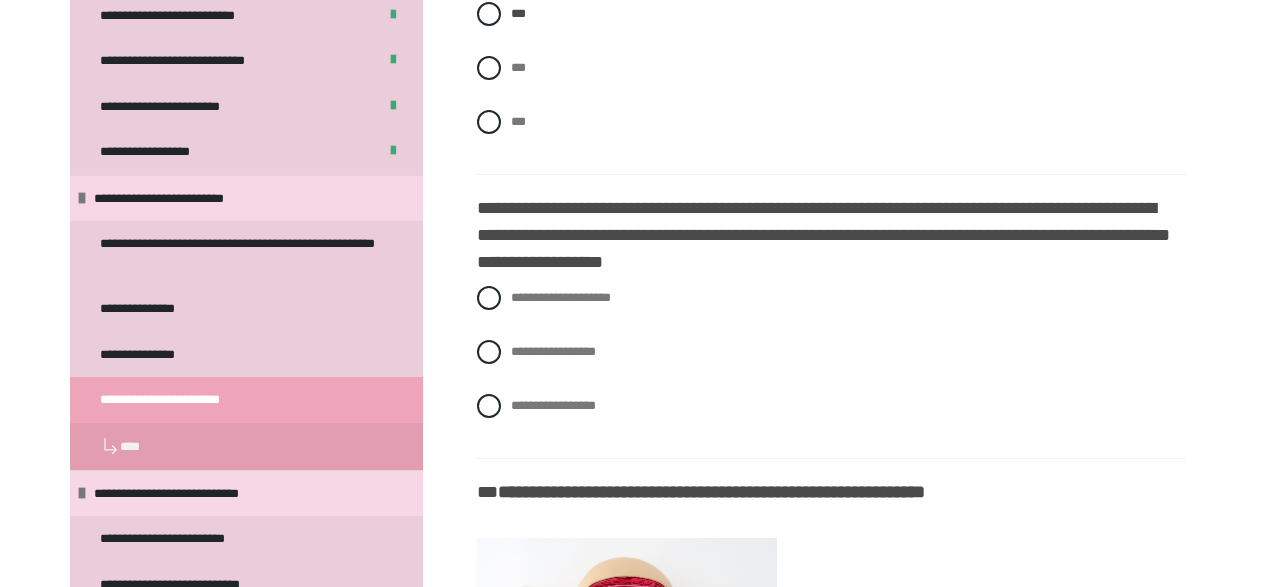 scroll, scrollTop: 1321, scrollLeft: 0, axis: vertical 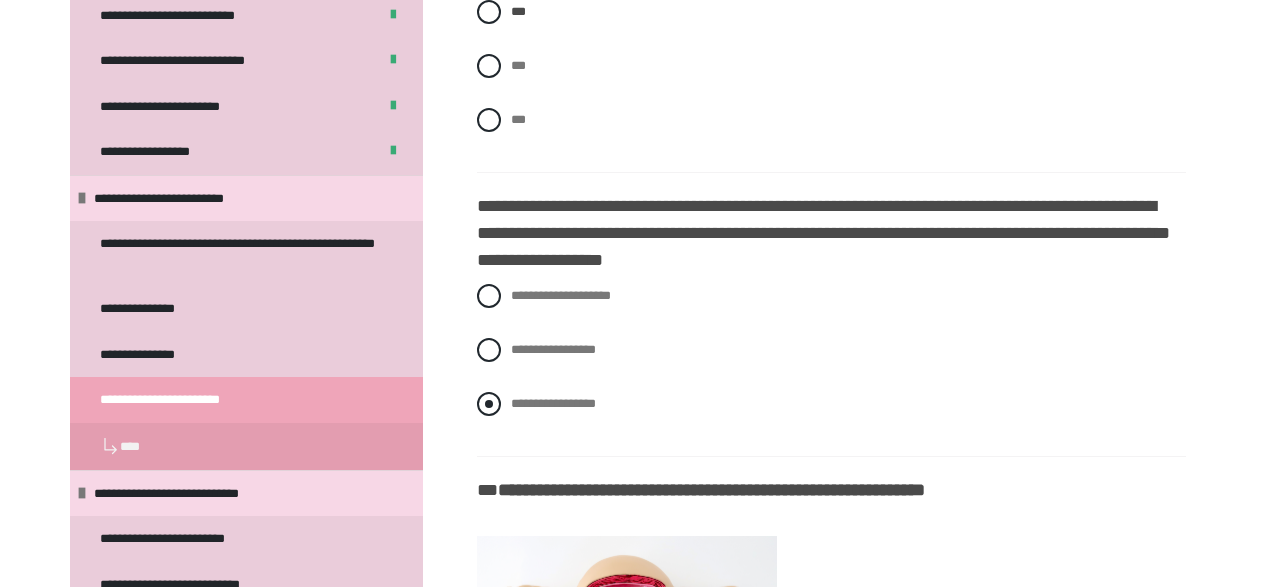click at bounding box center [489, 404] 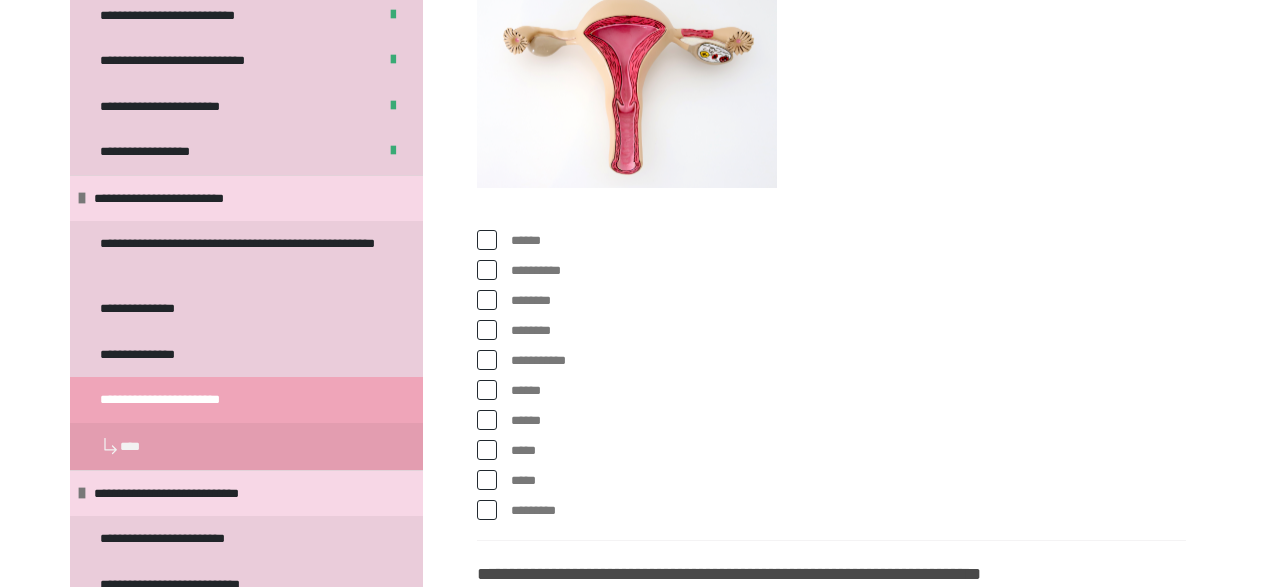 scroll, scrollTop: 1884, scrollLeft: 0, axis: vertical 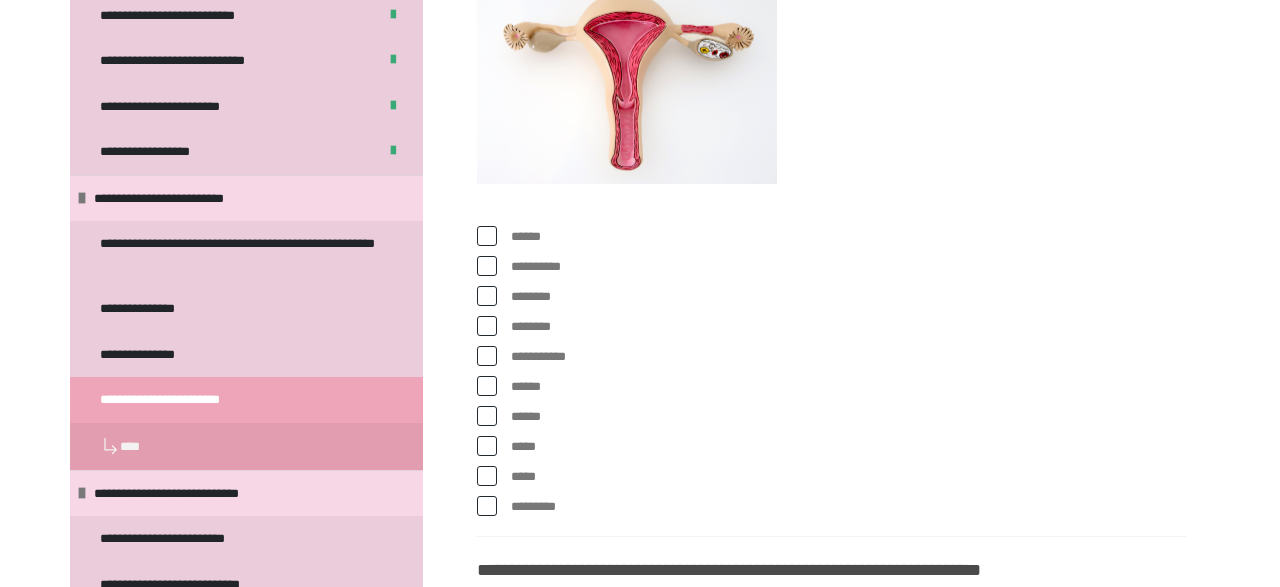 click at bounding box center (487, 266) 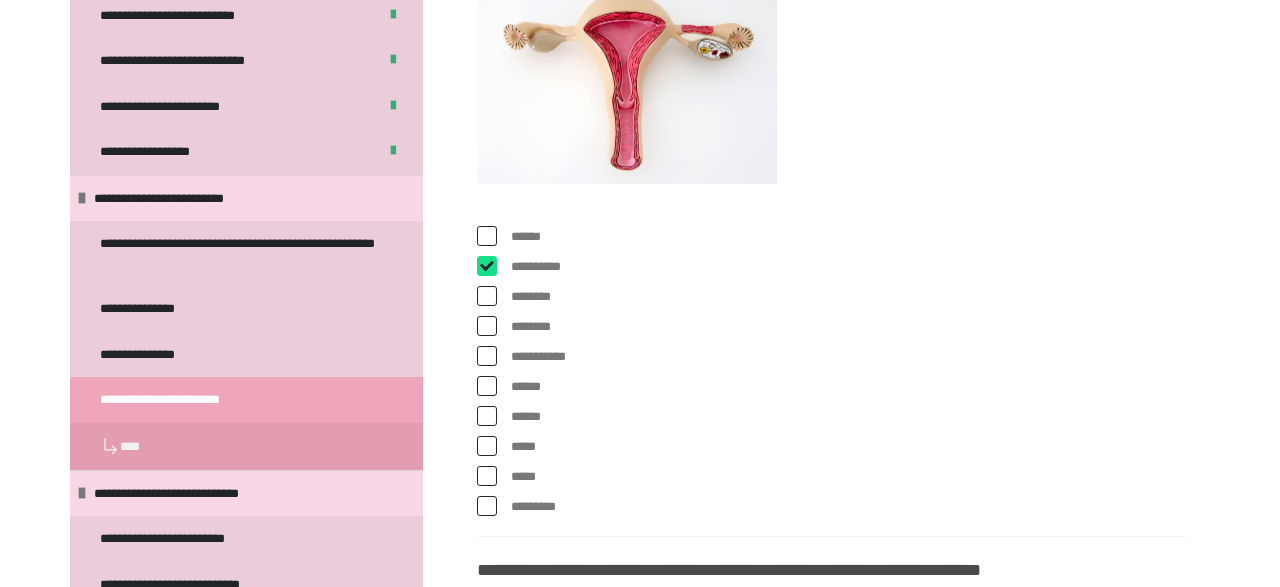 checkbox on "****" 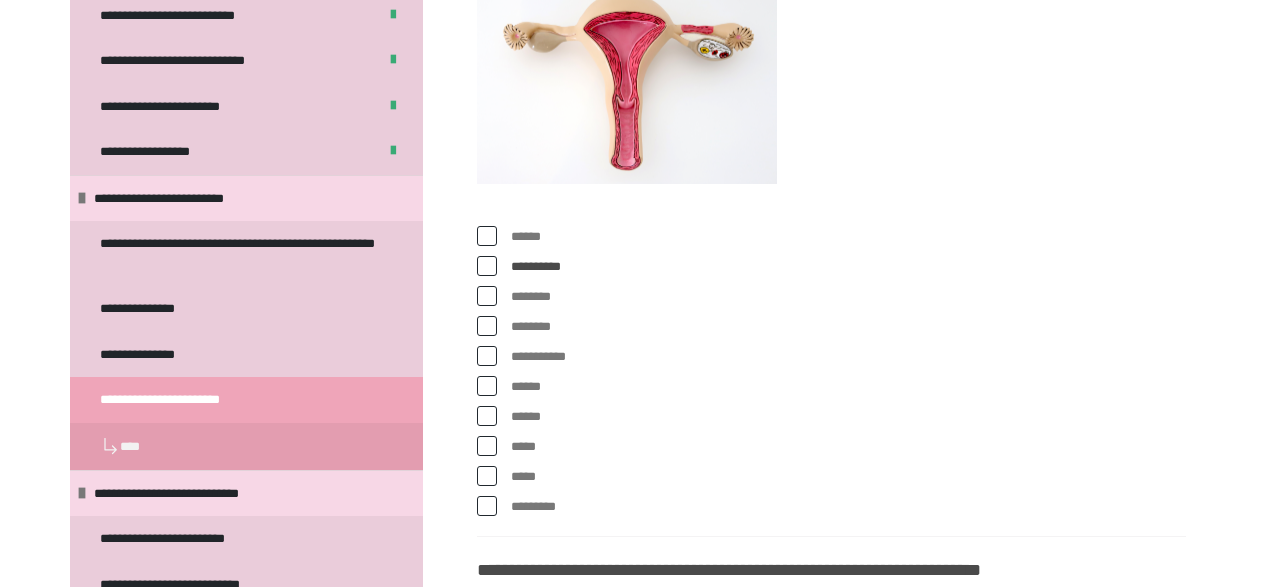 click at bounding box center (487, 296) 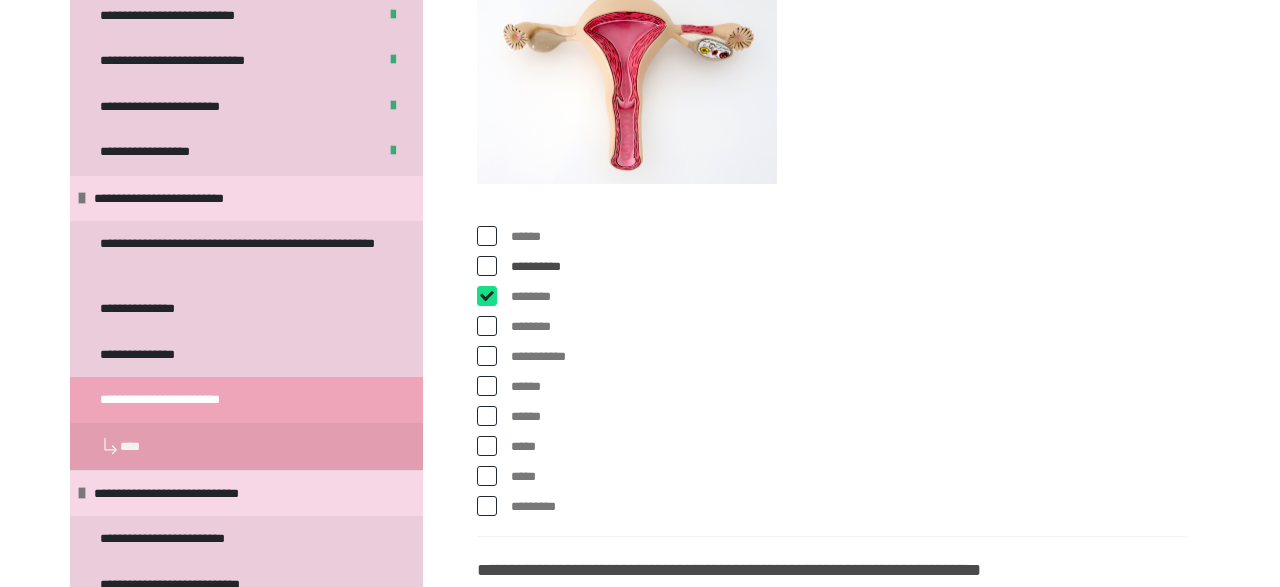 checkbox on "****" 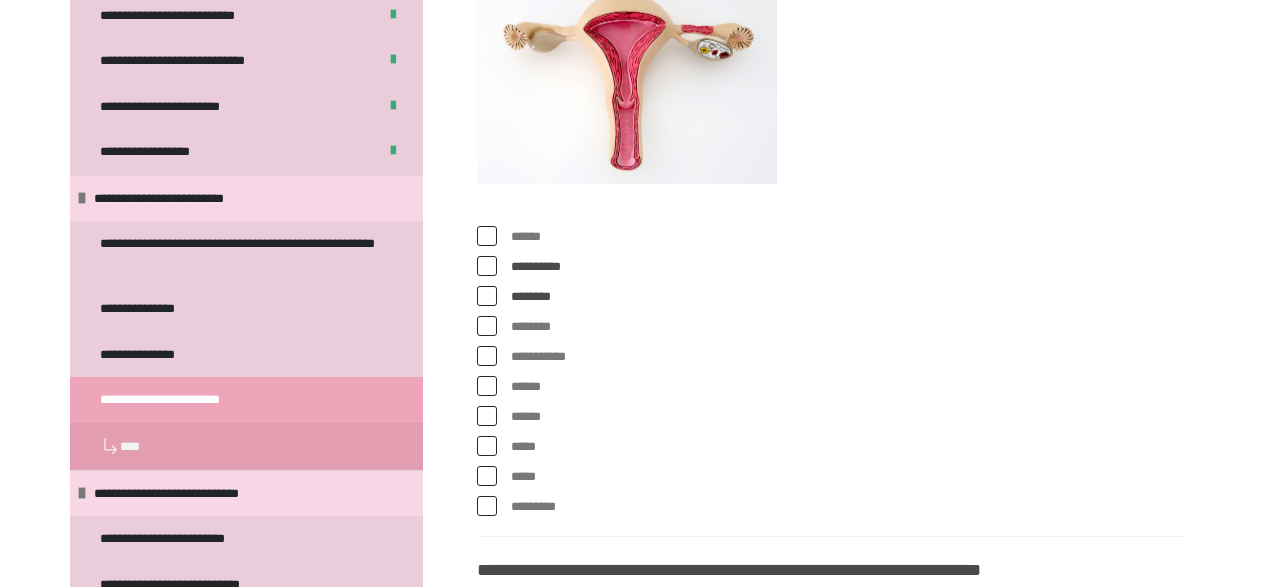 click at bounding box center [487, 326] 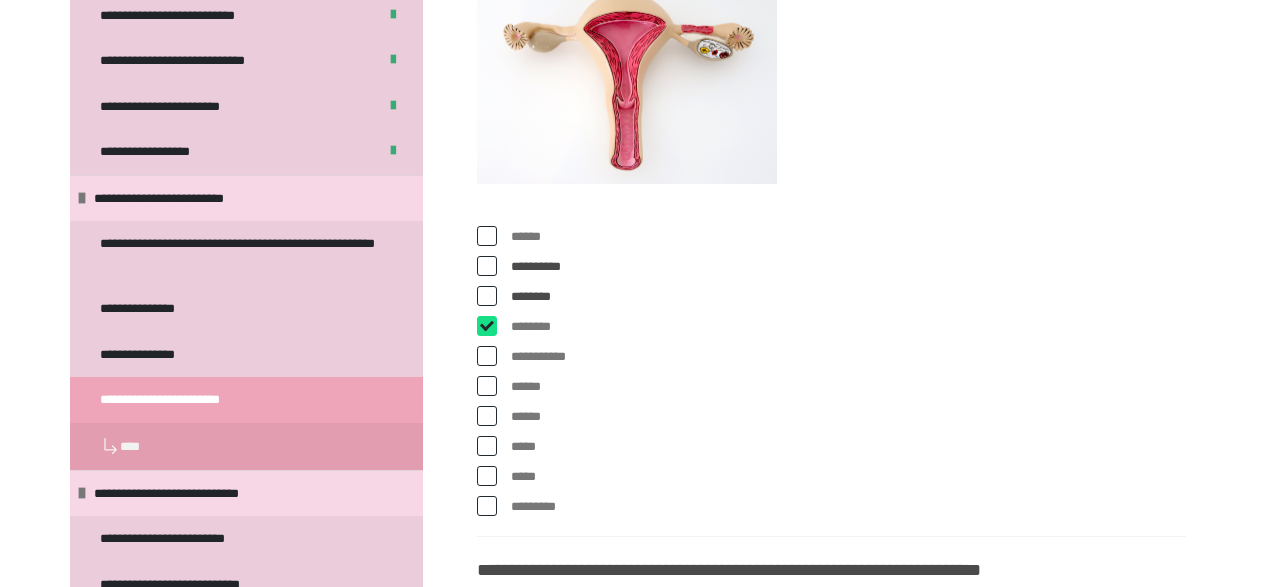 checkbox on "****" 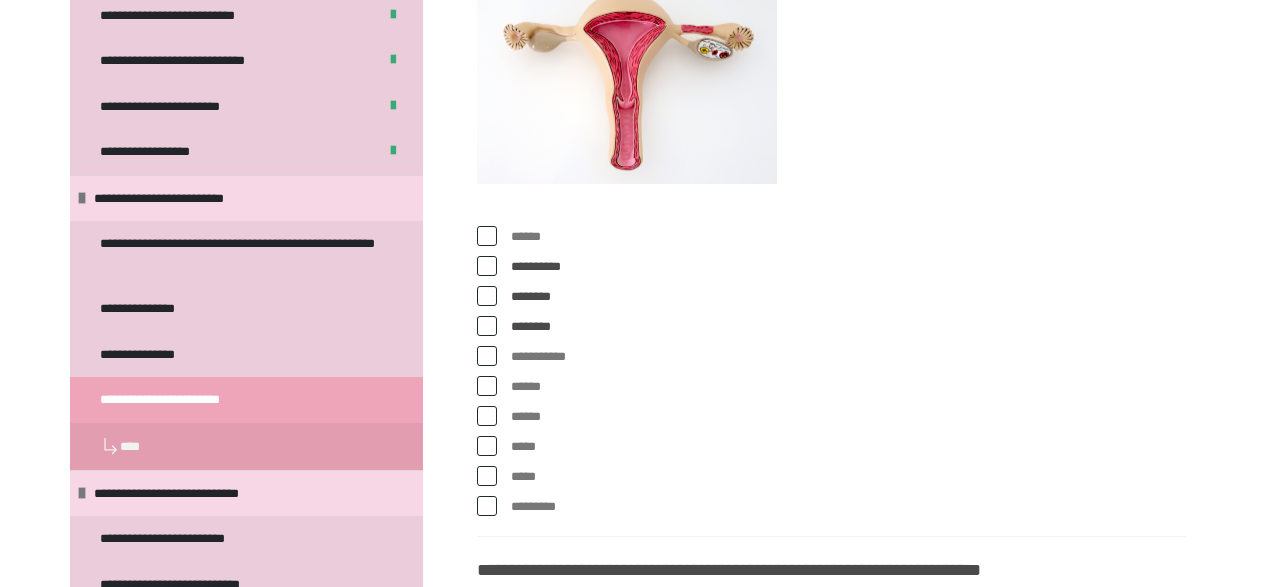 click at bounding box center (487, 356) 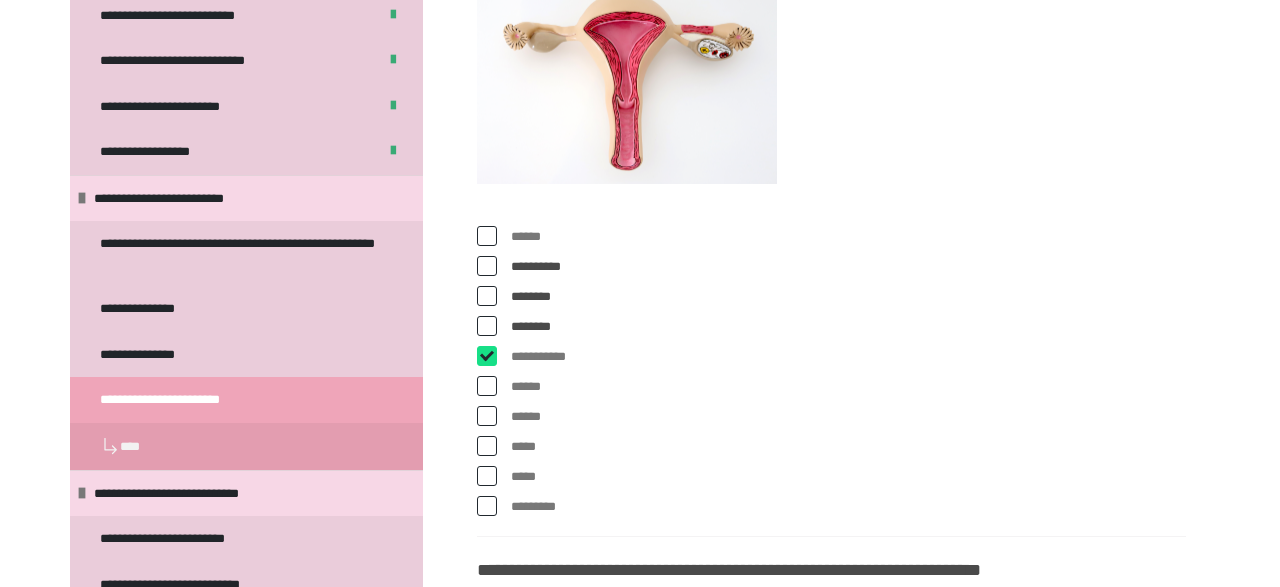 checkbox on "****" 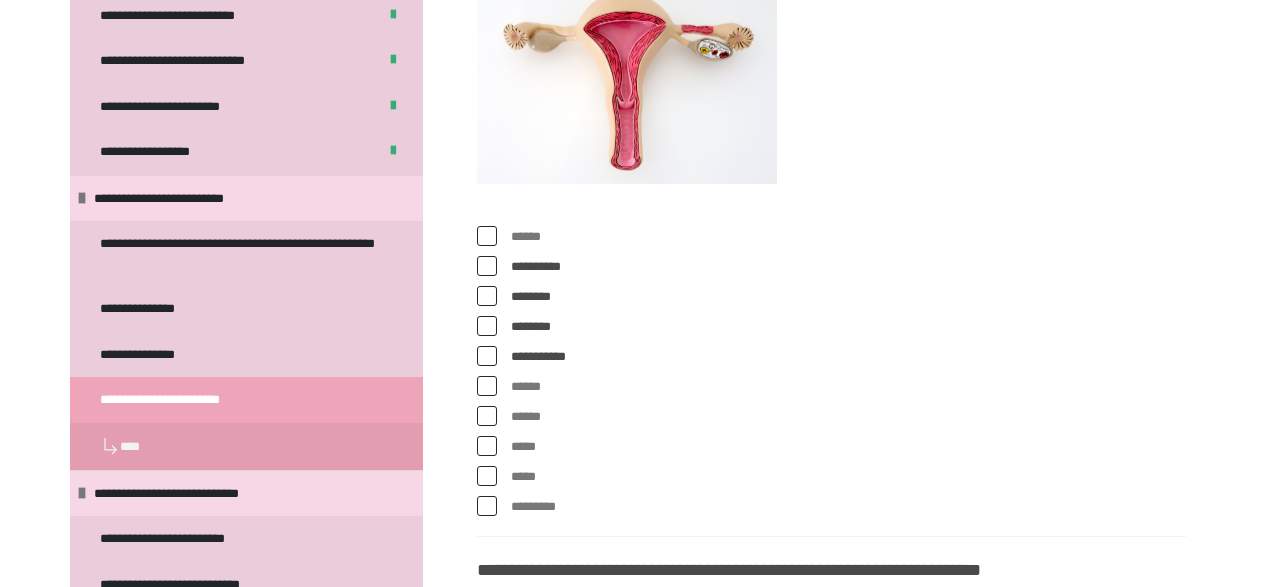 click at bounding box center [487, 236] 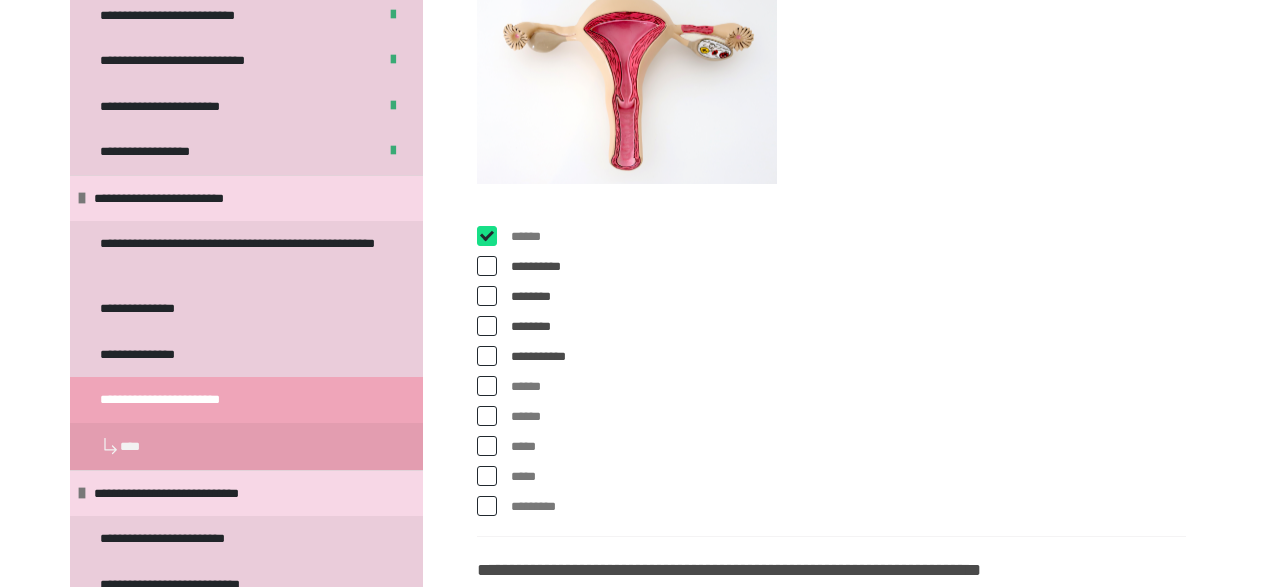 checkbox on "****" 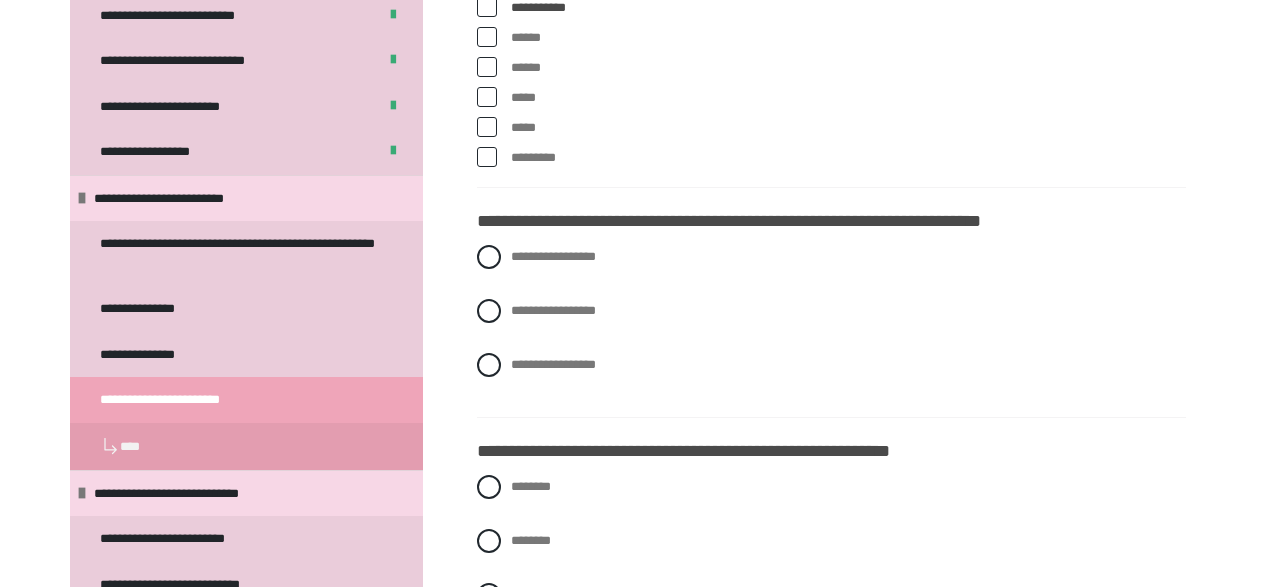 scroll, scrollTop: 2235, scrollLeft: 0, axis: vertical 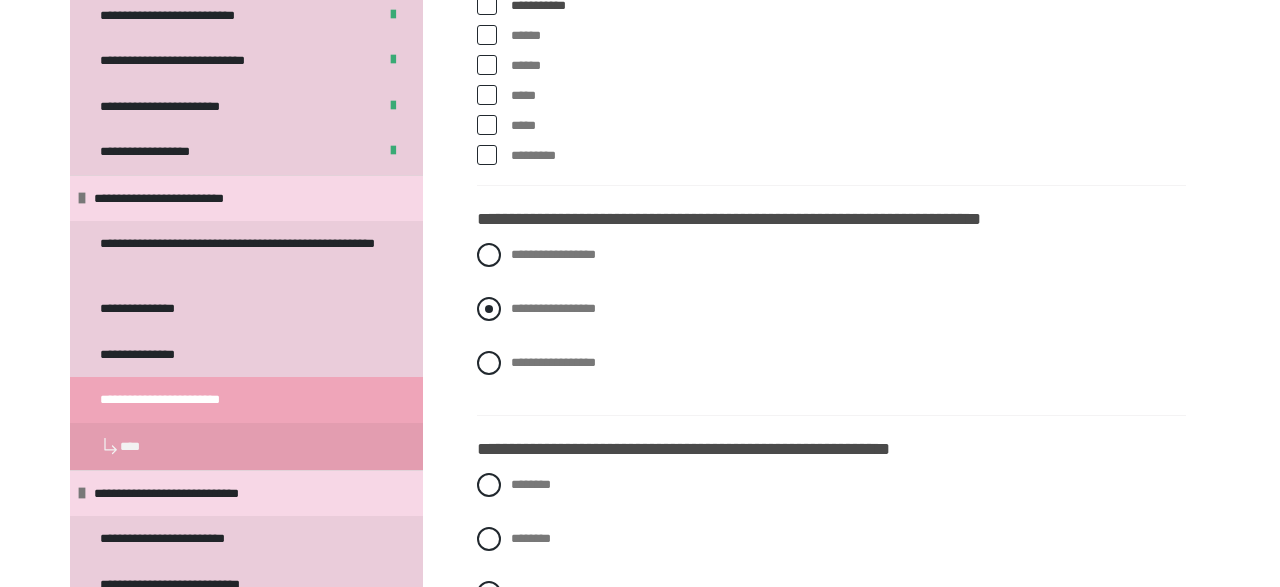 click at bounding box center (489, 309) 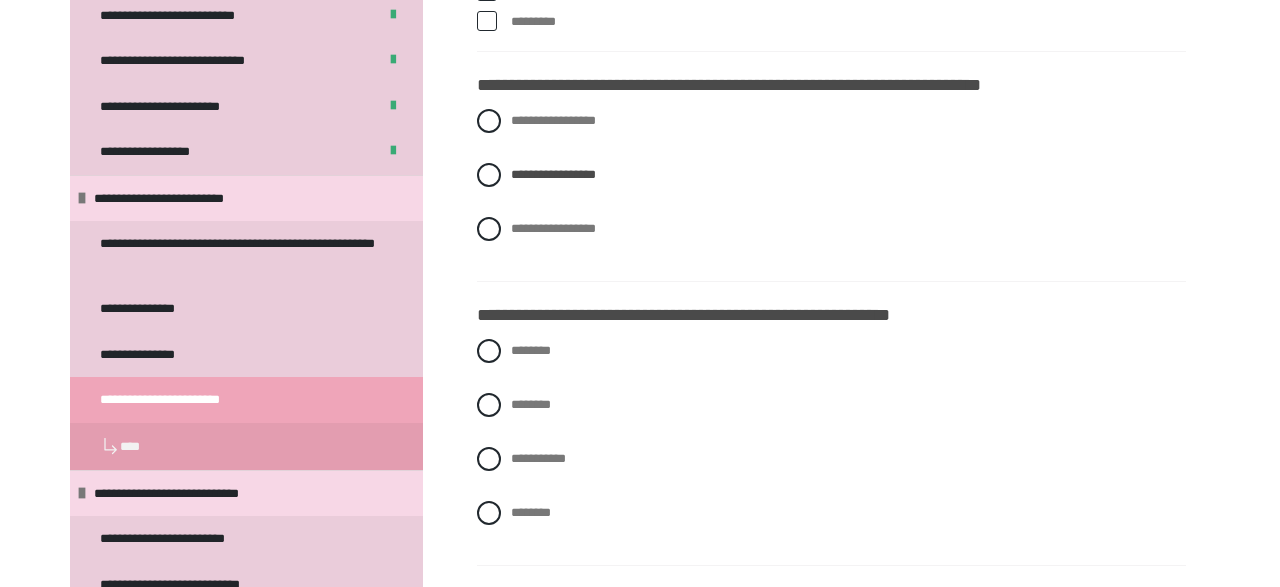 scroll, scrollTop: 2374, scrollLeft: 0, axis: vertical 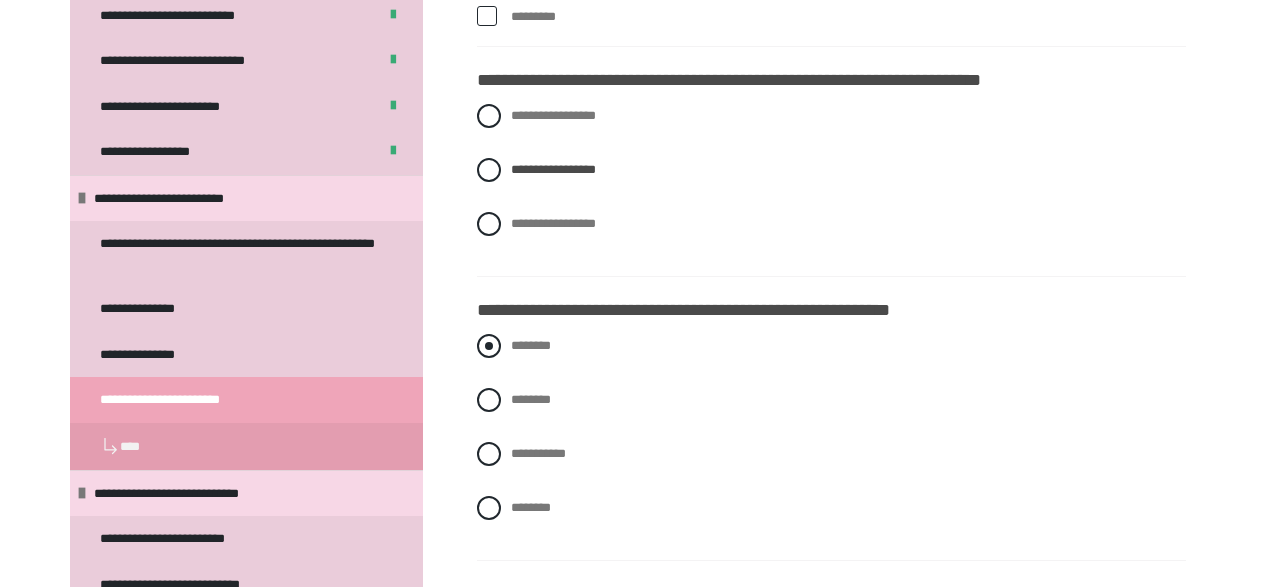 click at bounding box center (489, 346) 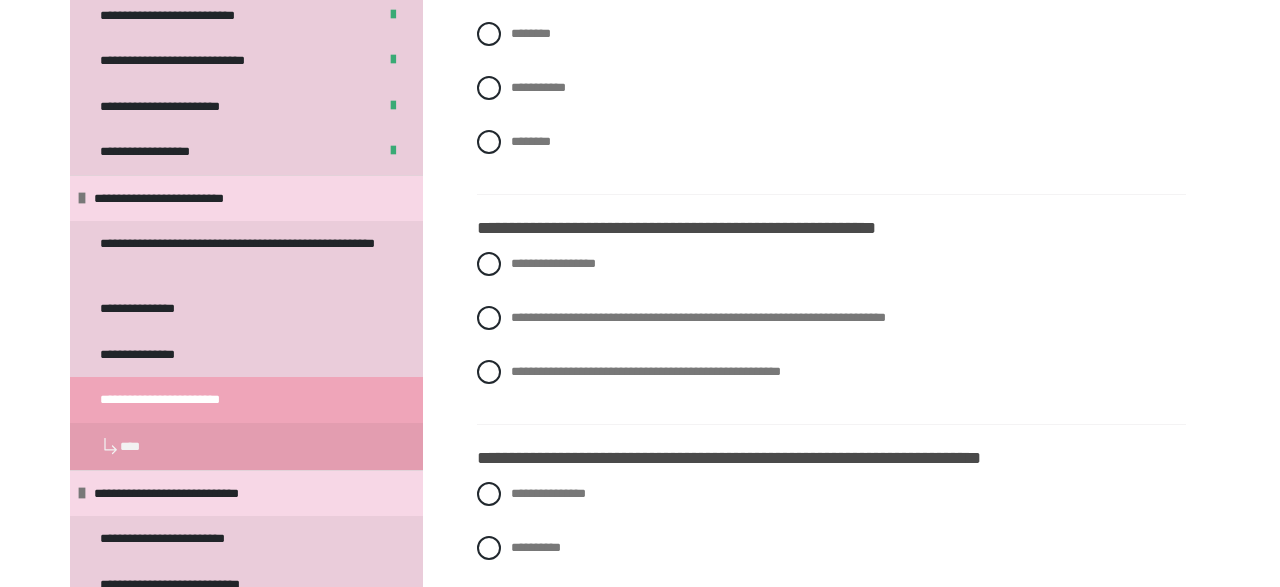 scroll, scrollTop: 2757, scrollLeft: 0, axis: vertical 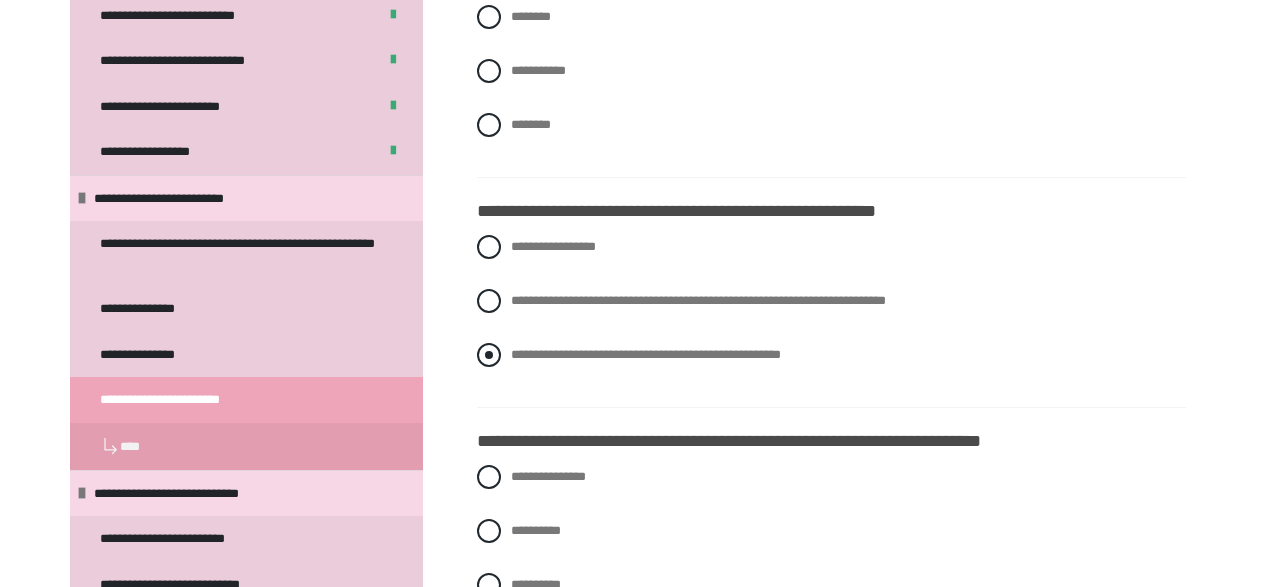 click at bounding box center [489, 355] 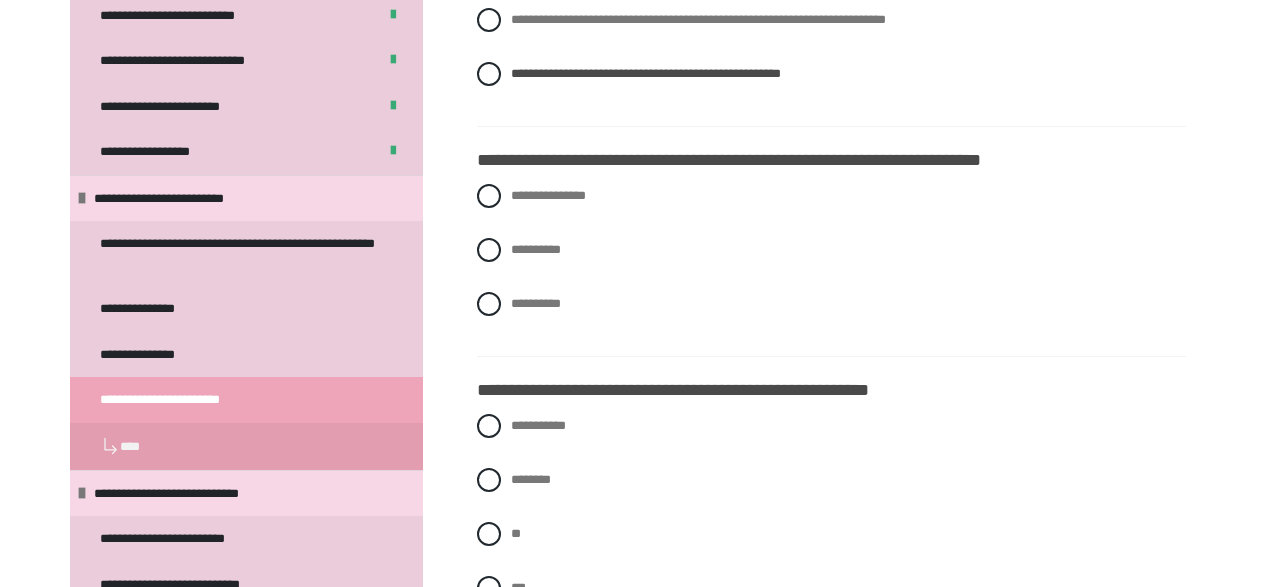 scroll, scrollTop: 3041, scrollLeft: 0, axis: vertical 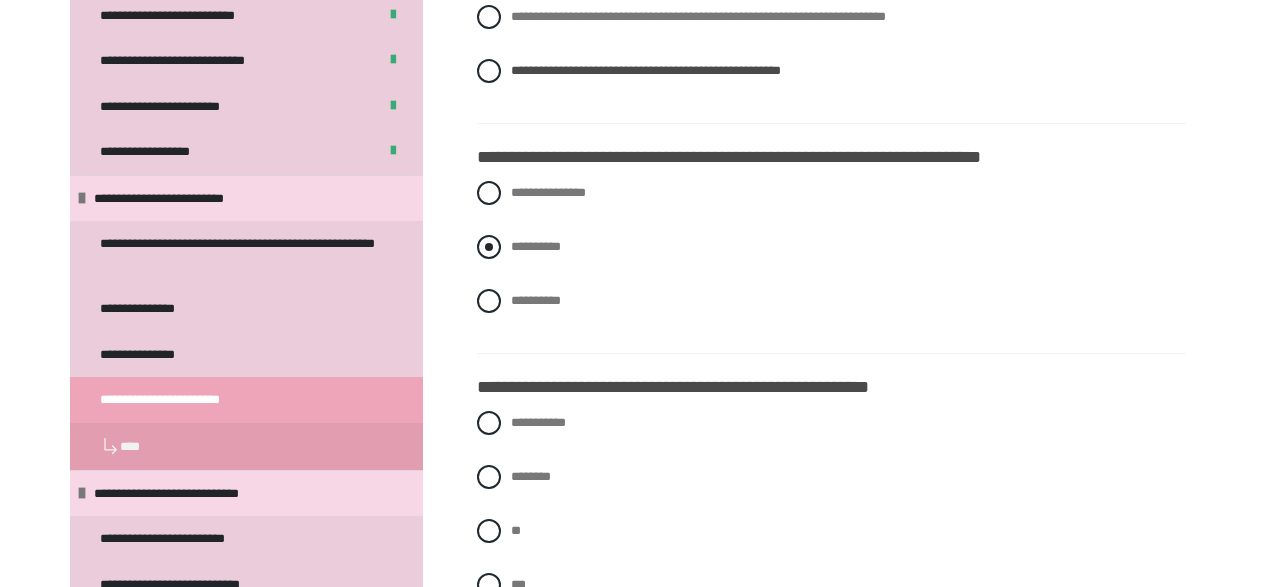 click at bounding box center [489, 247] 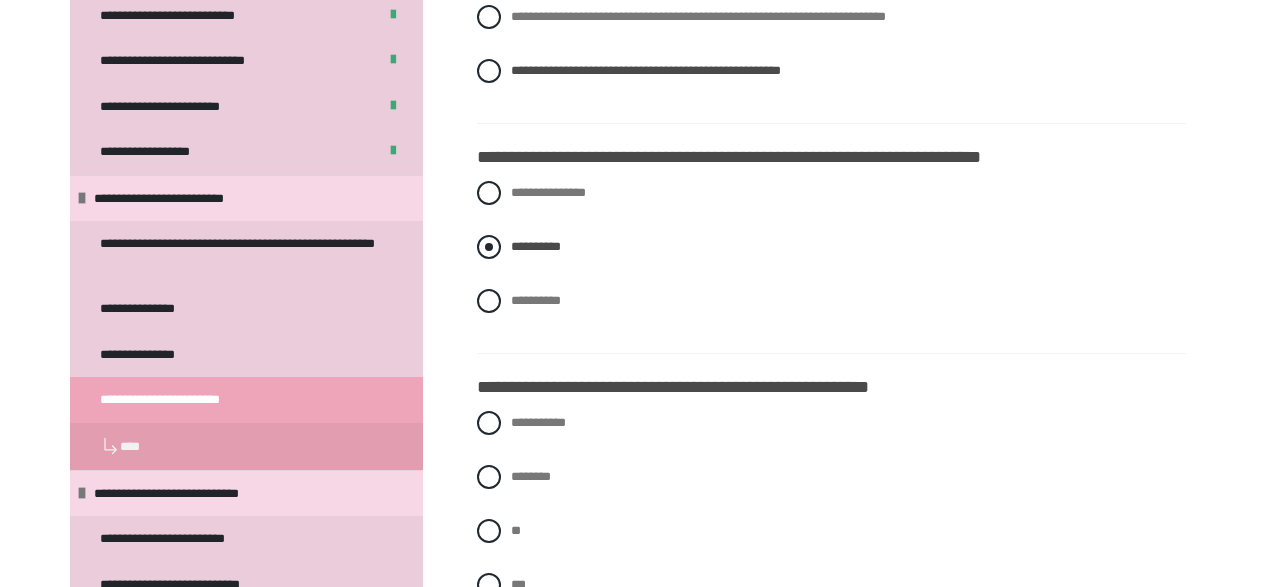 click at bounding box center [489, 247] 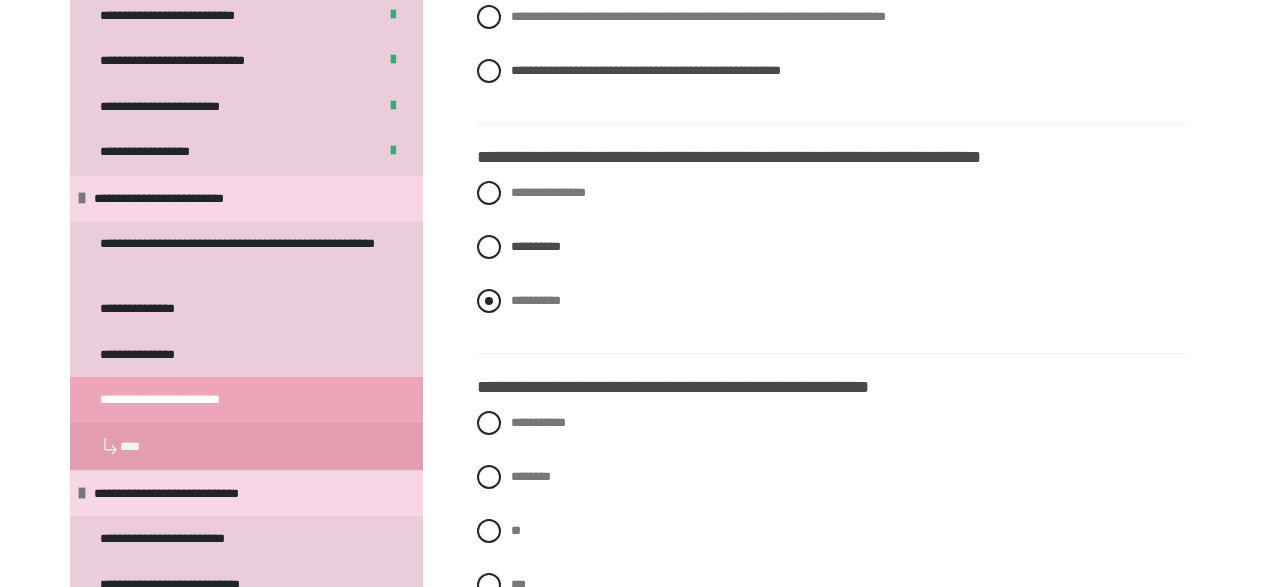 click at bounding box center [489, 301] 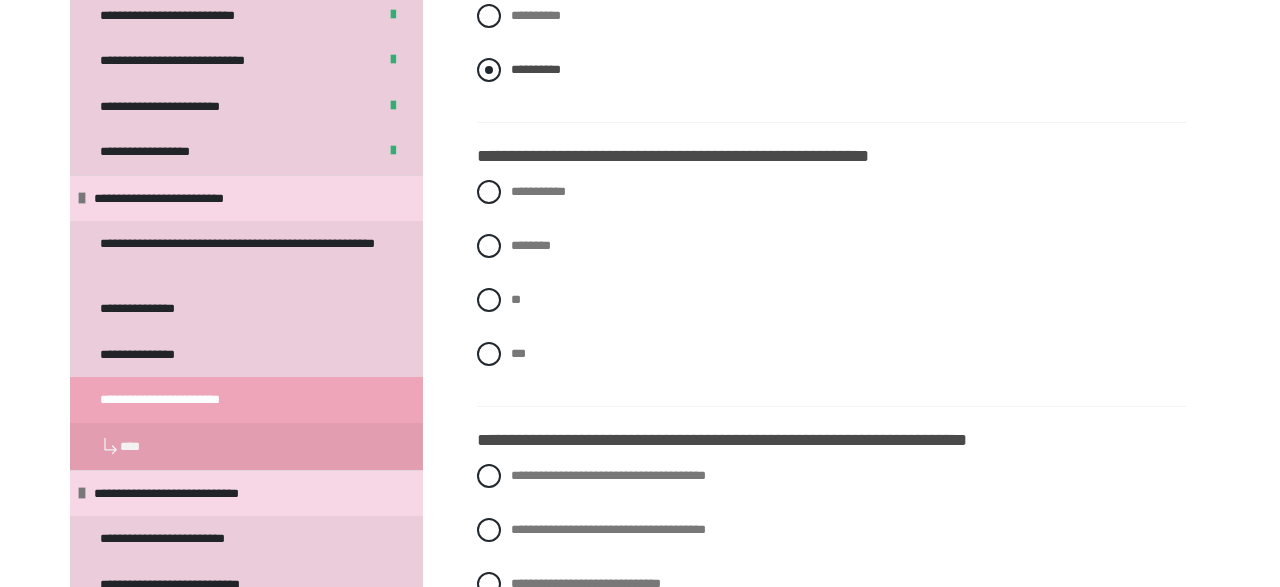 scroll, scrollTop: 3274, scrollLeft: 0, axis: vertical 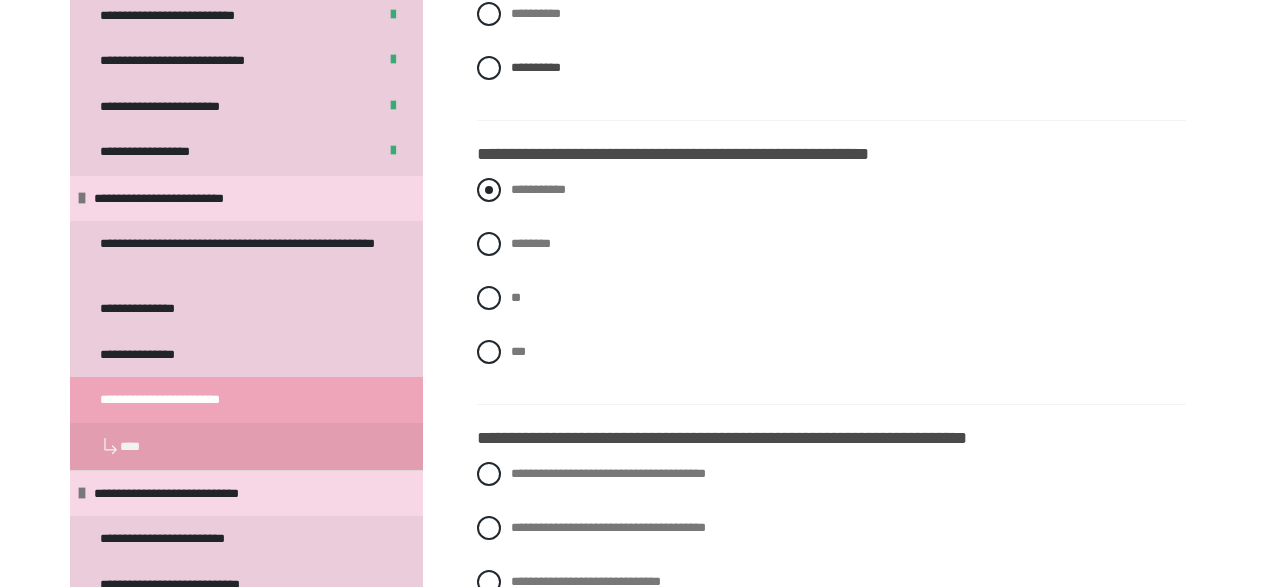 click at bounding box center [489, 190] 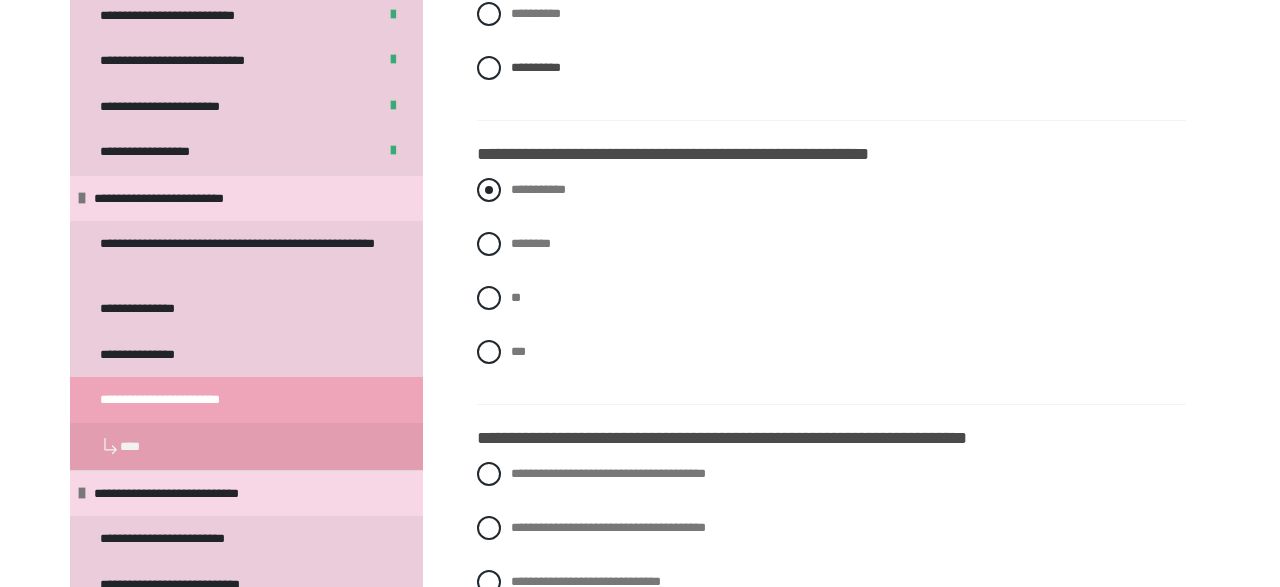 radio on "****" 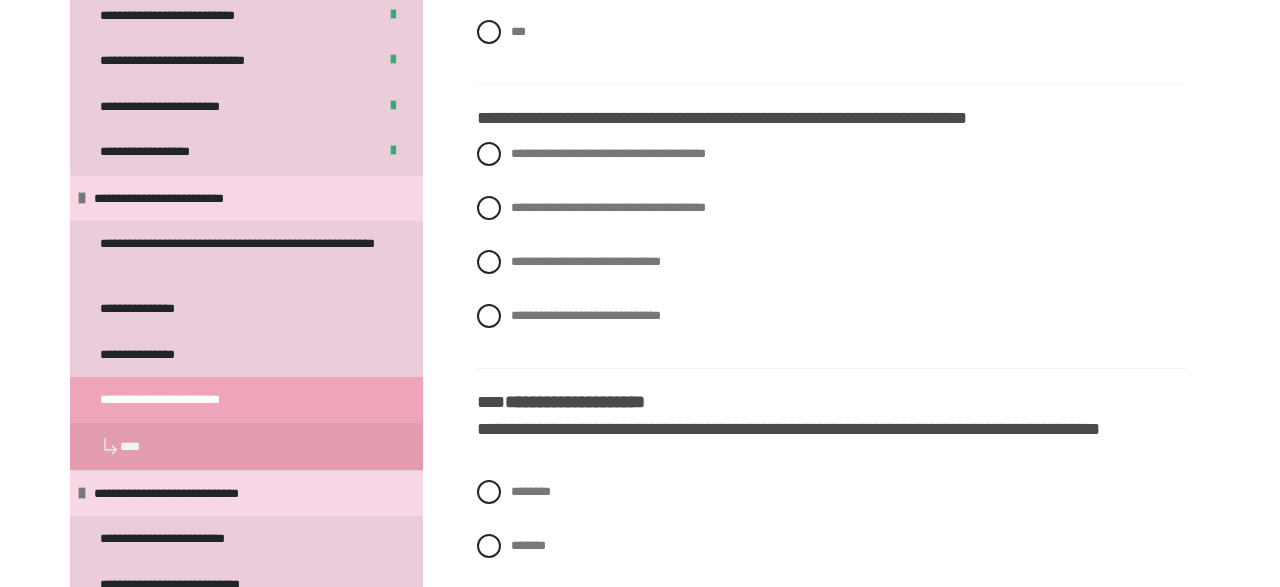 scroll, scrollTop: 3596, scrollLeft: 0, axis: vertical 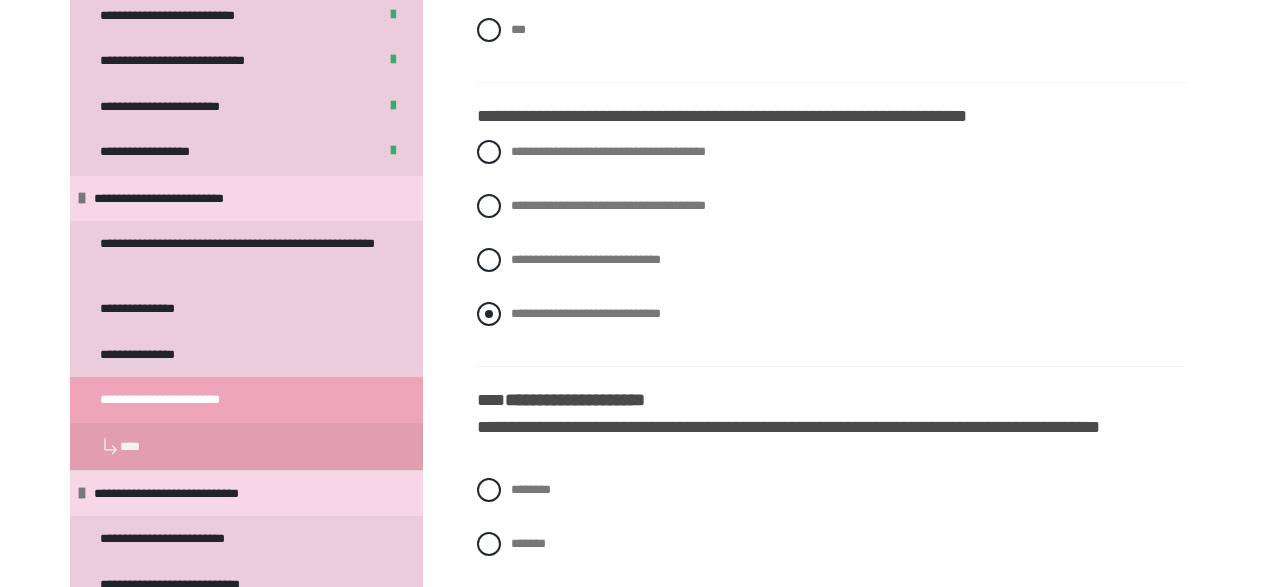 click at bounding box center (489, 314) 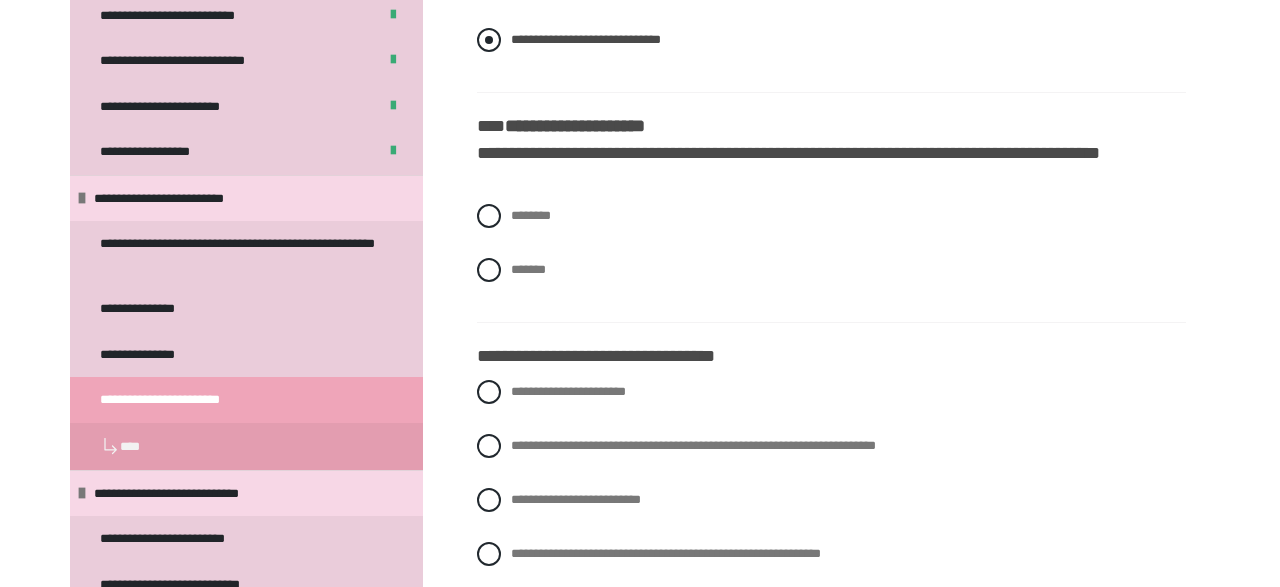 scroll, scrollTop: 3871, scrollLeft: 0, axis: vertical 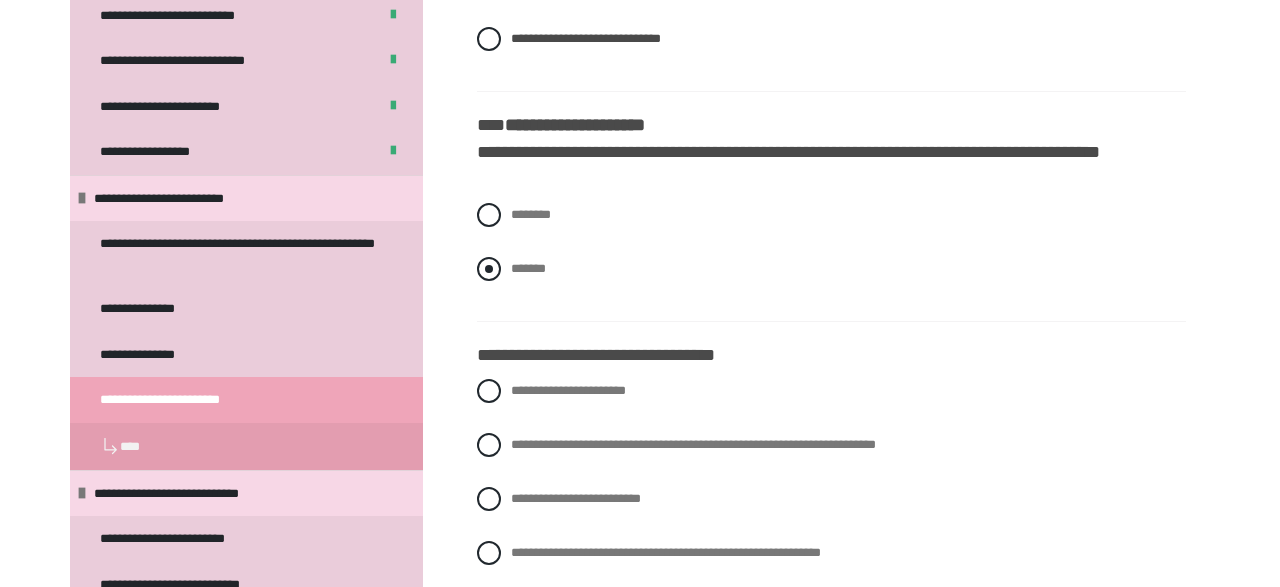 click at bounding box center [489, 269] 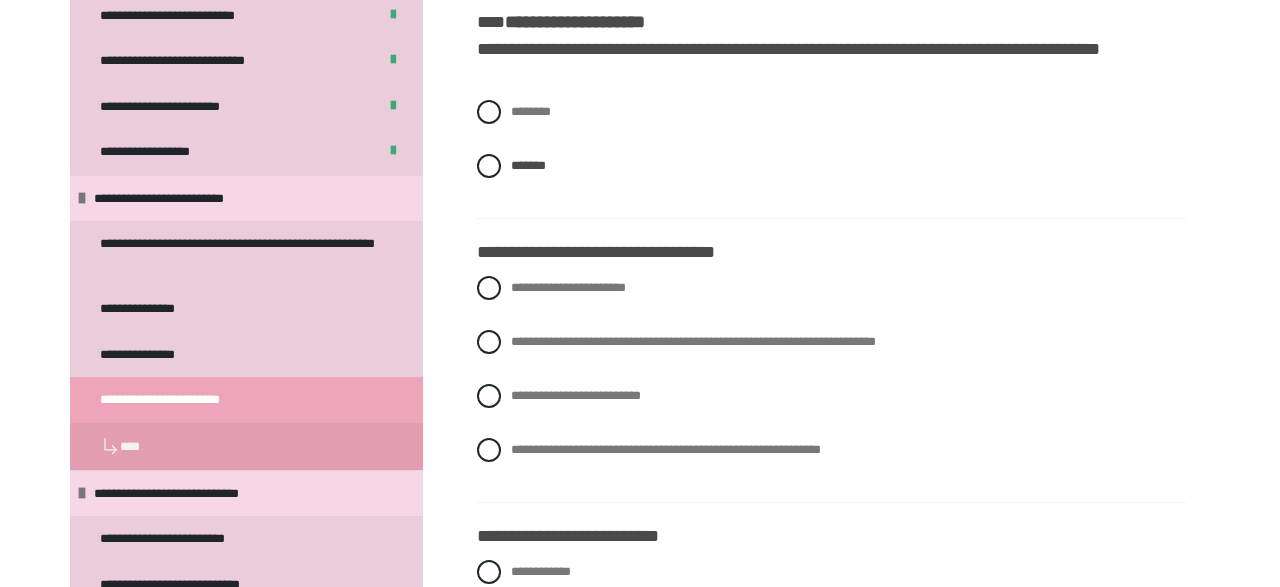 scroll, scrollTop: 3973, scrollLeft: 0, axis: vertical 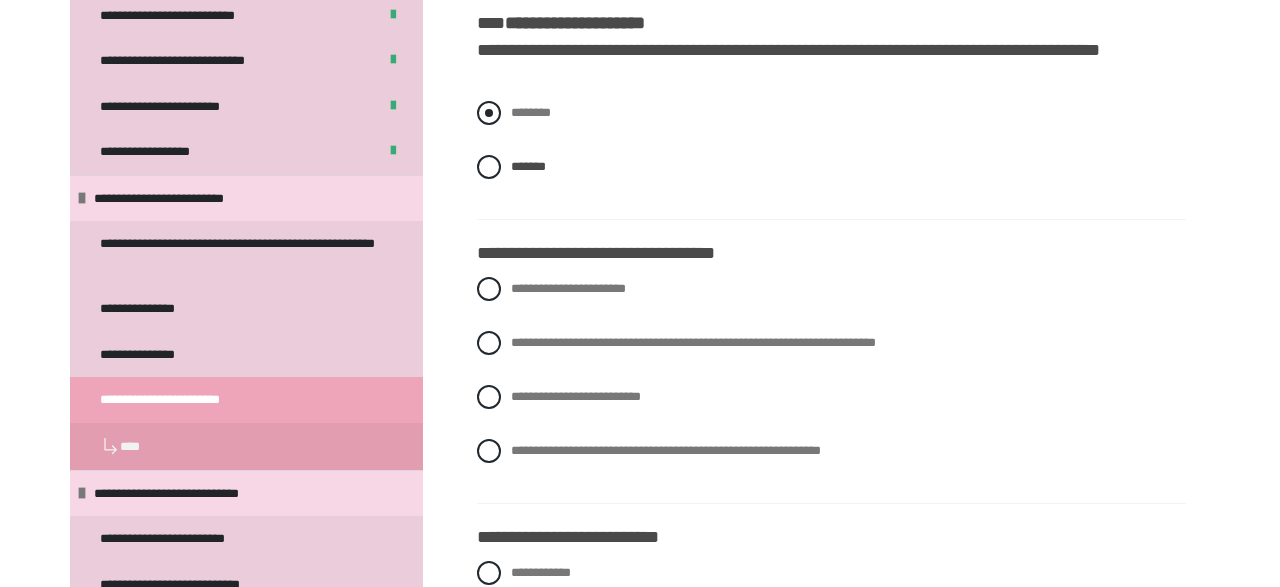 click at bounding box center [489, 113] 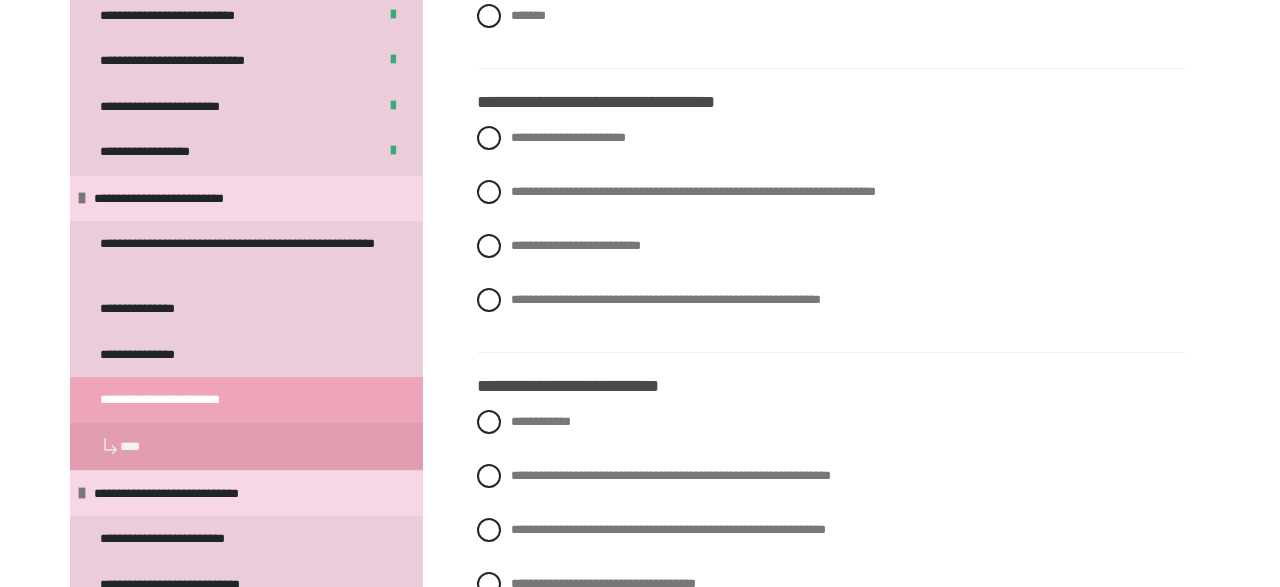 scroll, scrollTop: 4129, scrollLeft: 0, axis: vertical 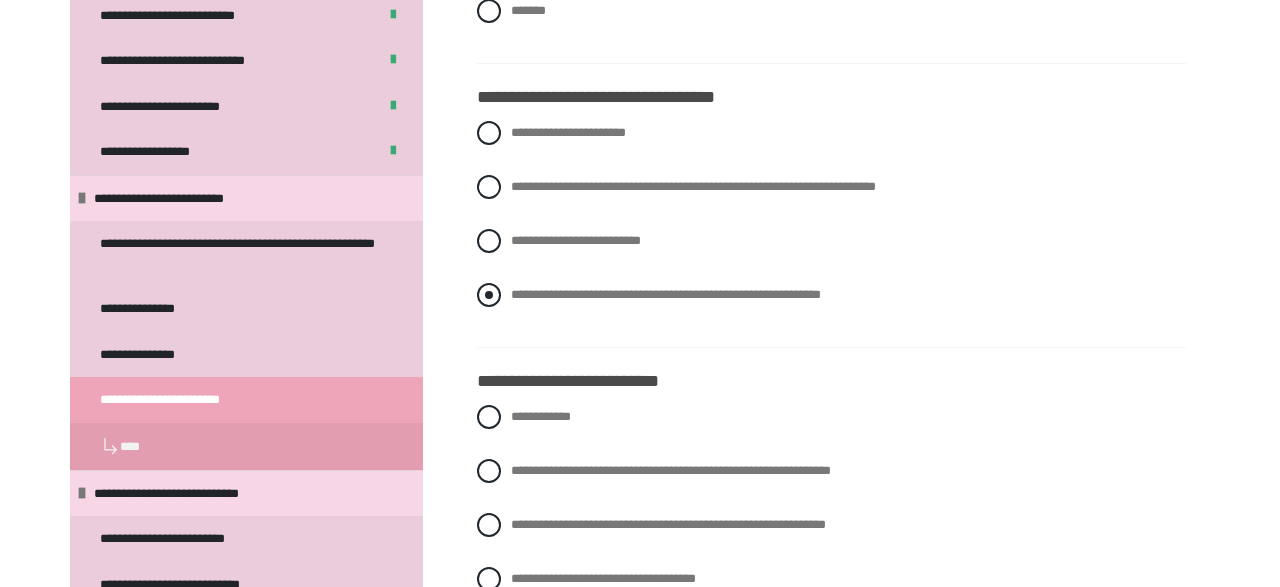 click at bounding box center (489, 295) 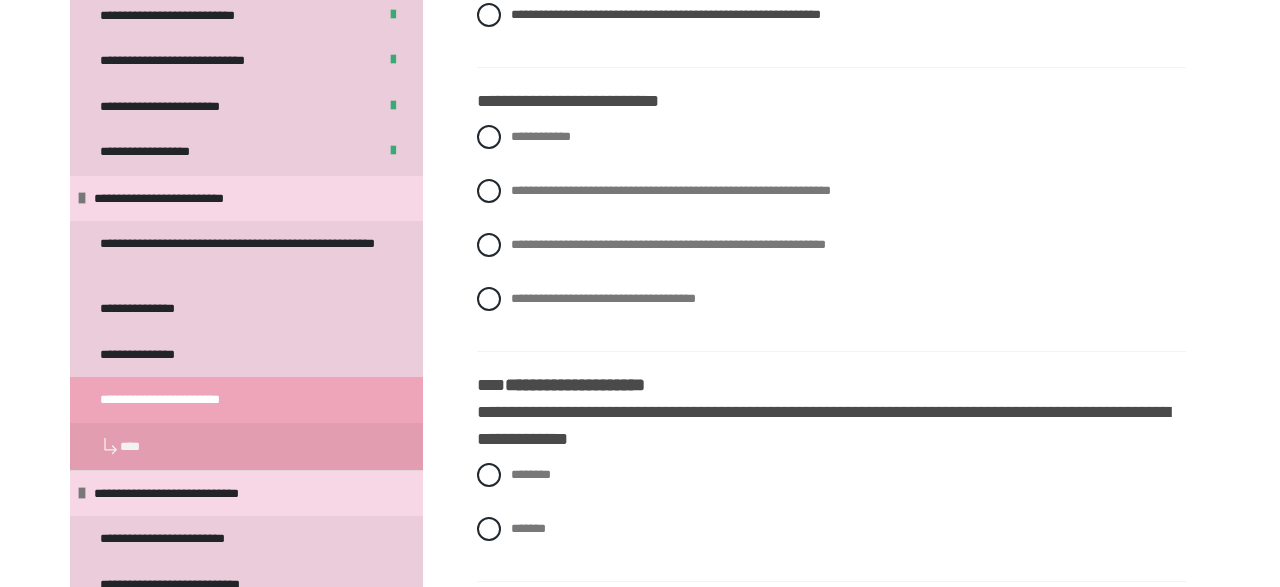 scroll, scrollTop: 4416, scrollLeft: 0, axis: vertical 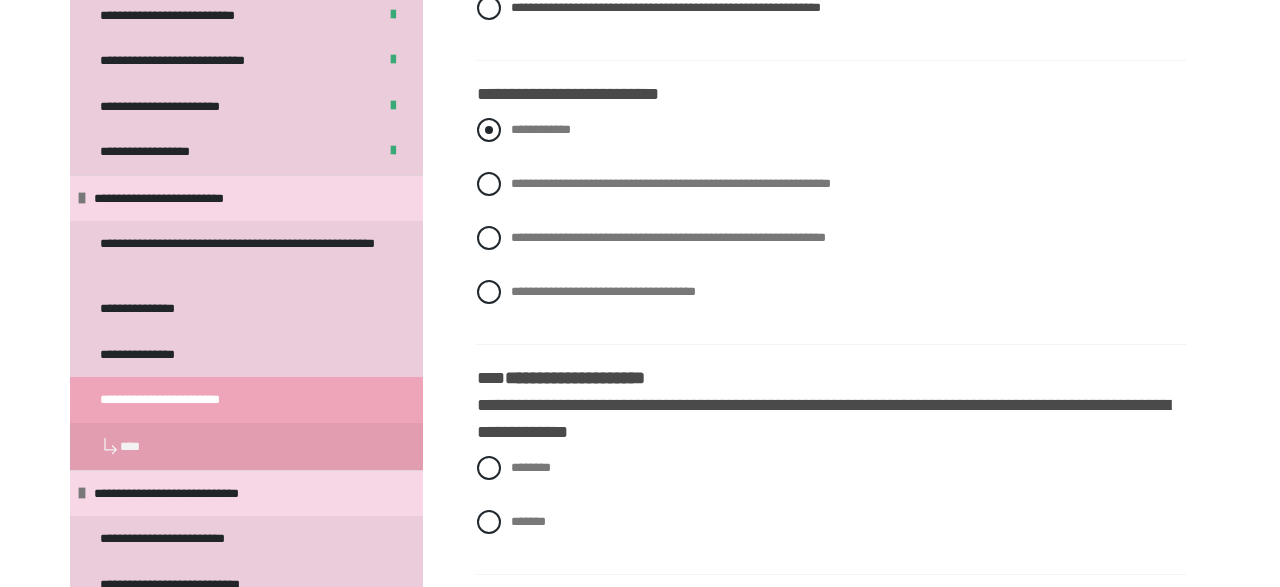 click on "**********" at bounding box center (831, 130) 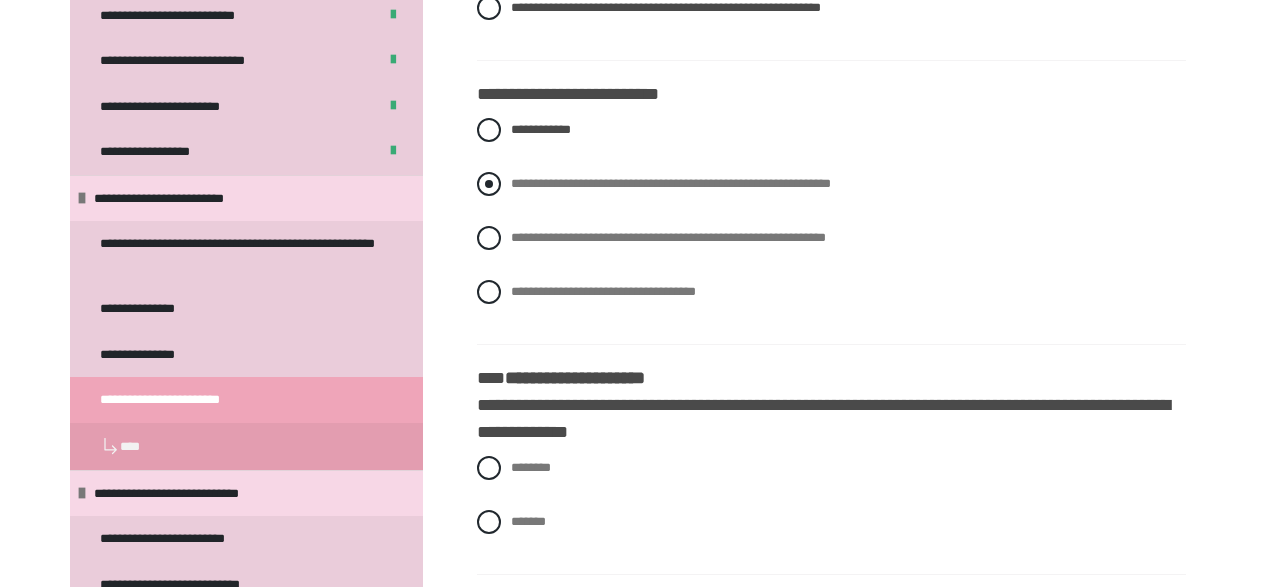click at bounding box center (489, 184) 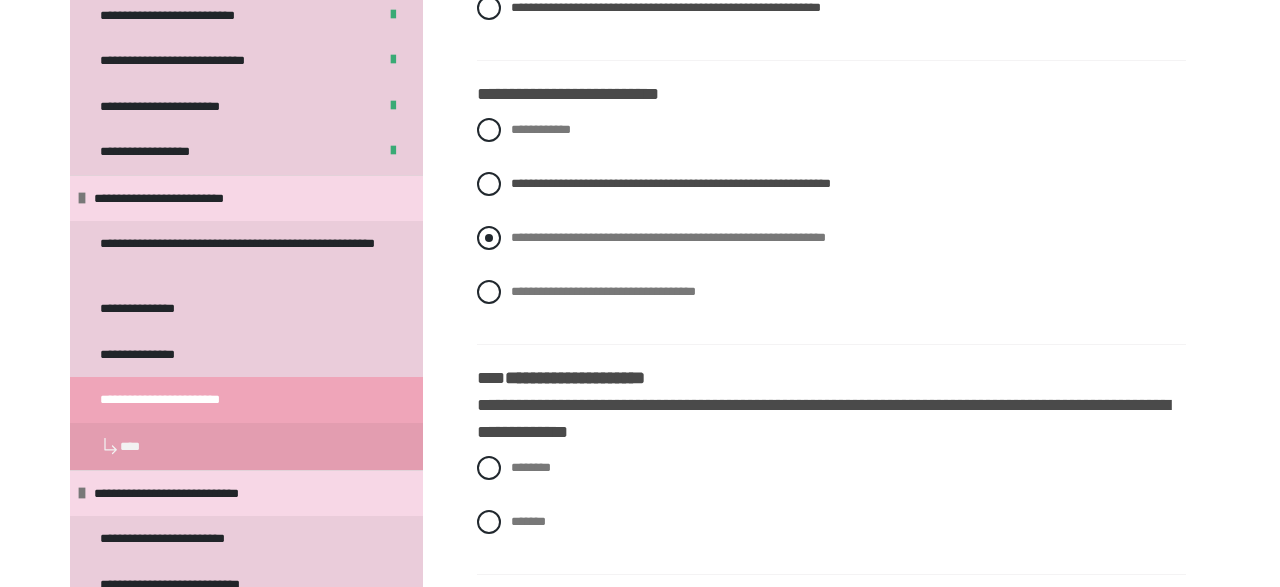 click at bounding box center [489, 238] 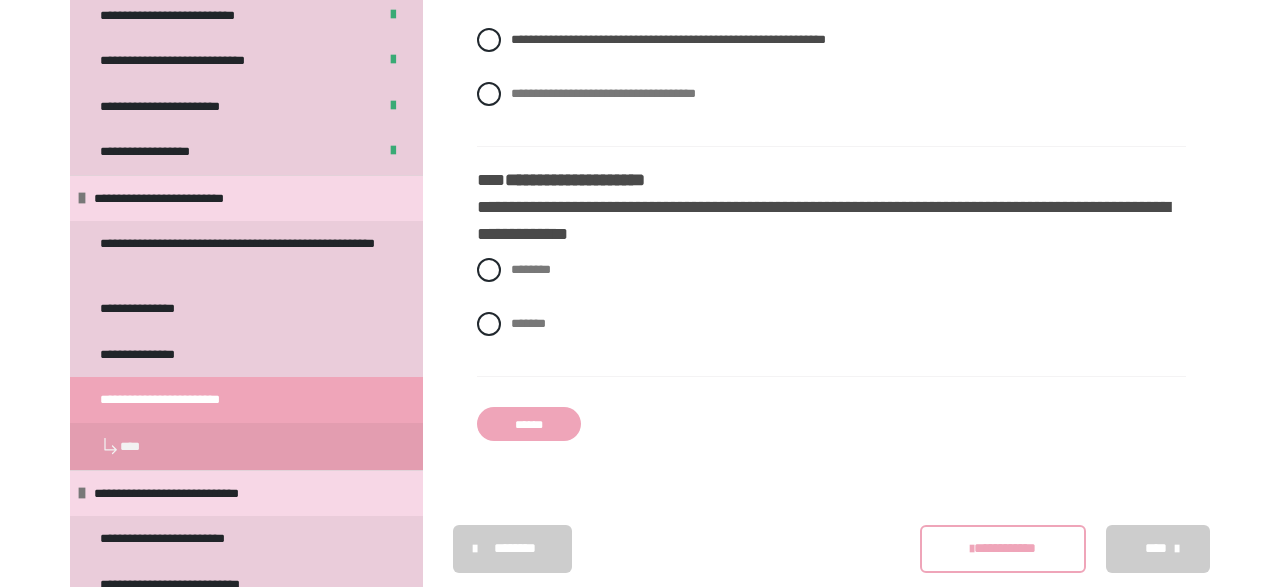 scroll, scrollTop: 4614, scrollLeft: 0, axis: vertical 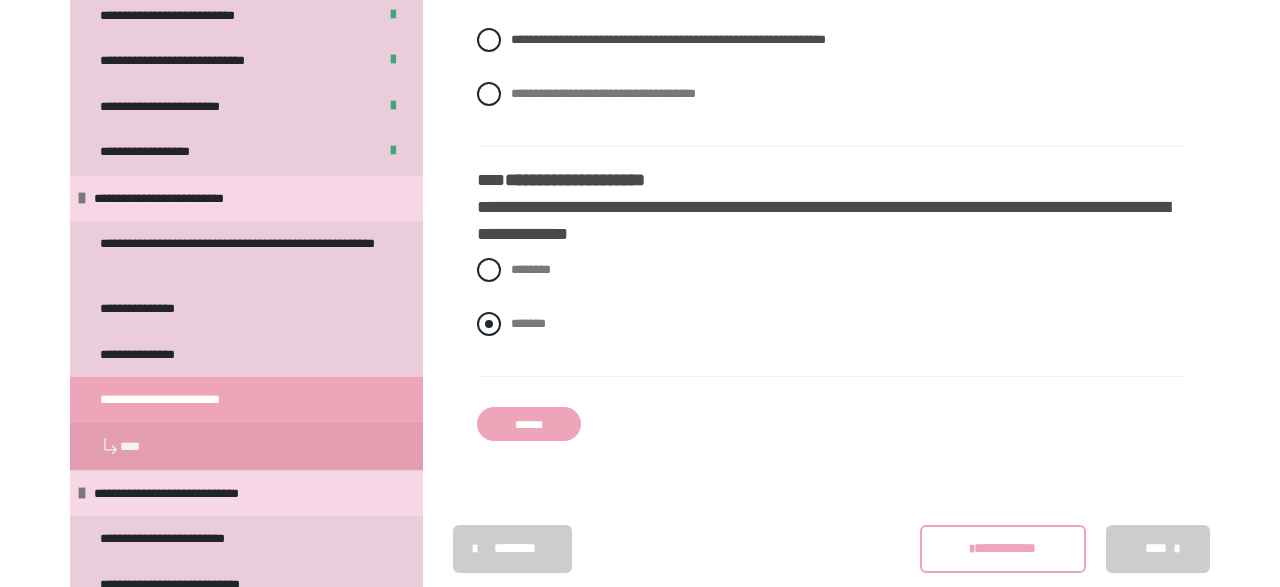 click at bounding box center (489, 324) 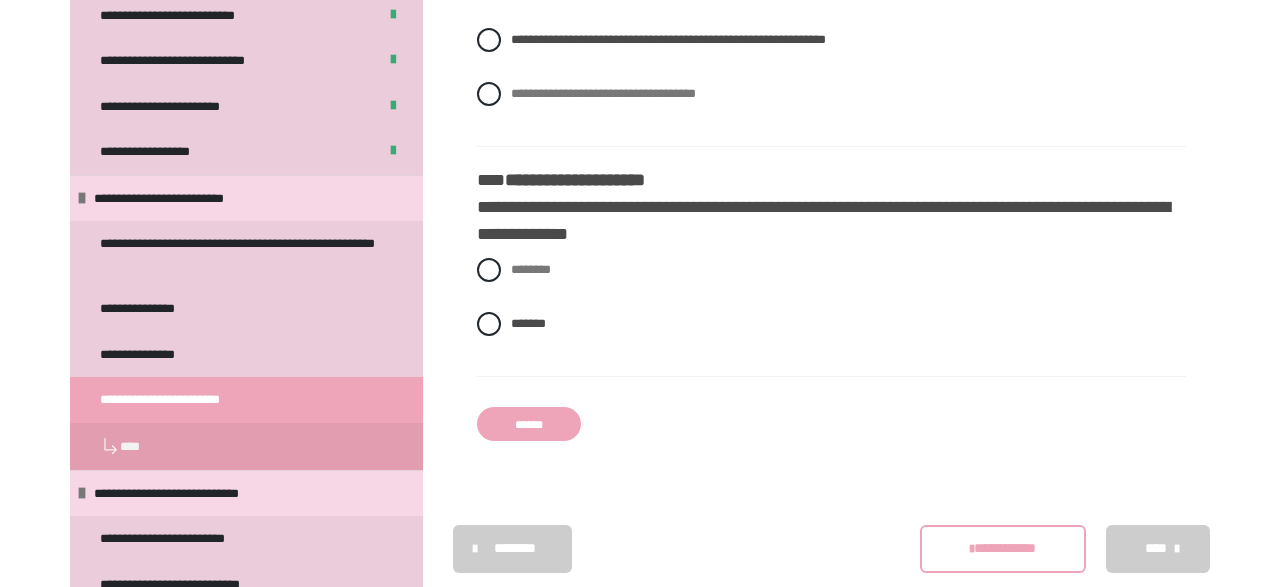 scroll, scrollTop: 4654, scrollLeft: 0, axis: vertical 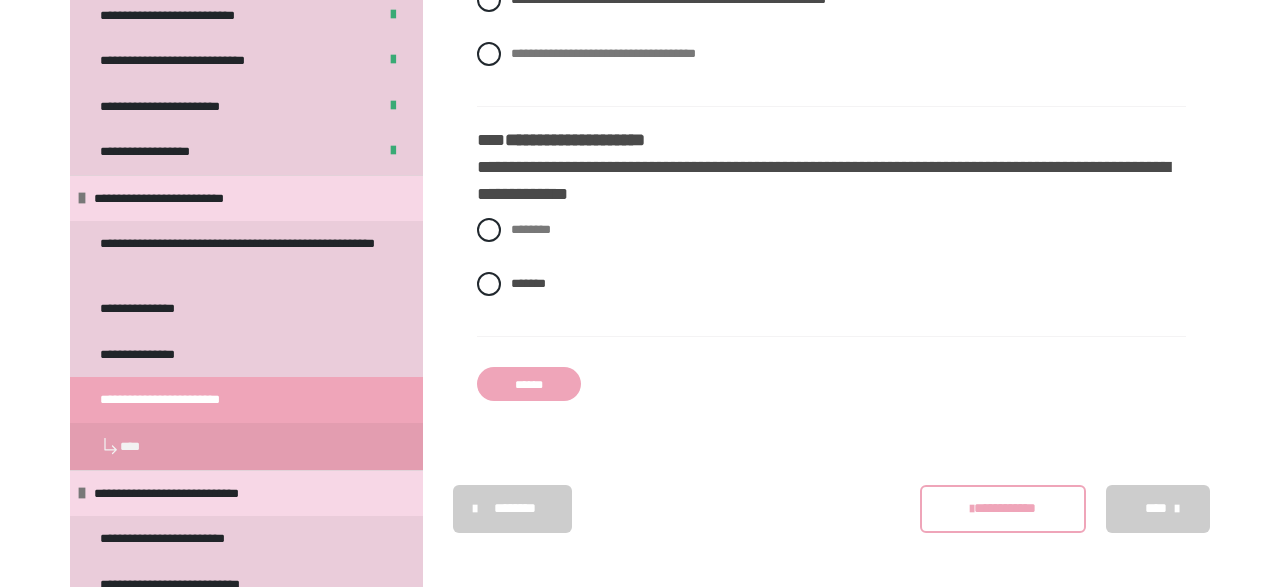 click on "******" at bounding box center (529, 384) 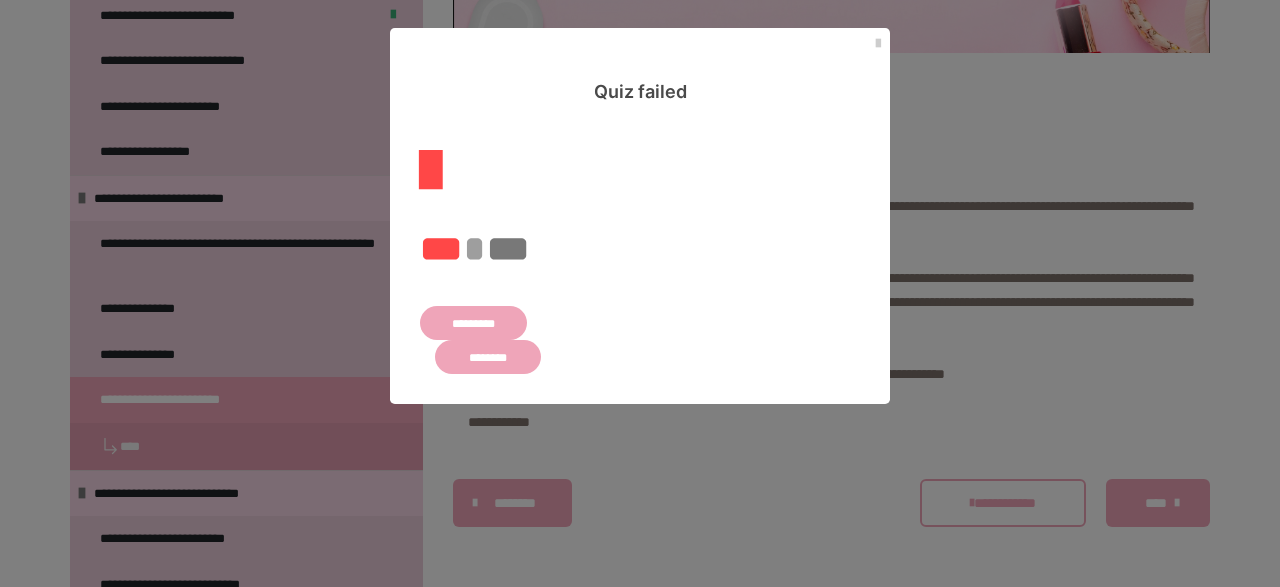 scroll, scrollTop: 1418, scrollLeft: 0, axis: vertical 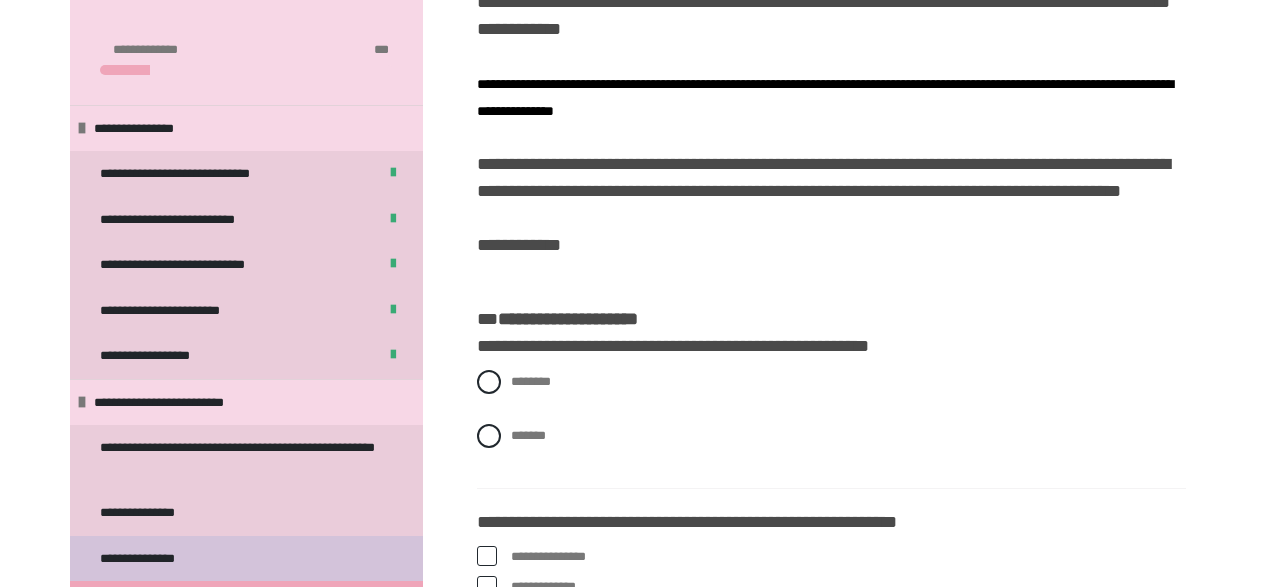 click on "**********" at bounding box center [146, 559] 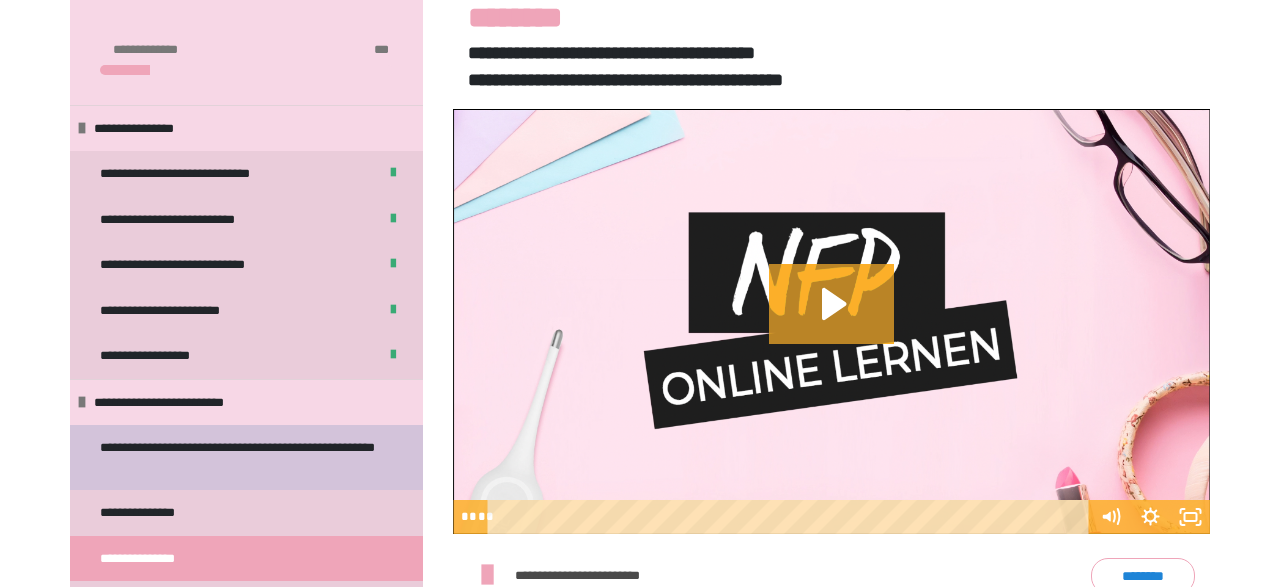 scroll, scrollTop: 782, scrollLeft: 0, axis: vertical 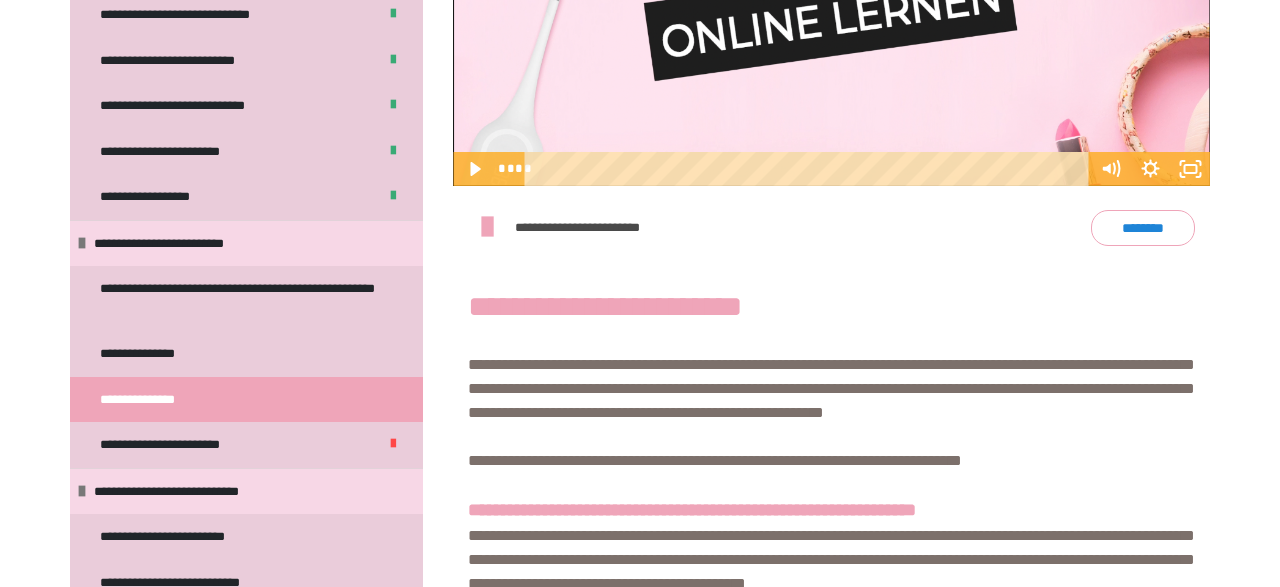 click on "**********" at bounding box center [831, 388] 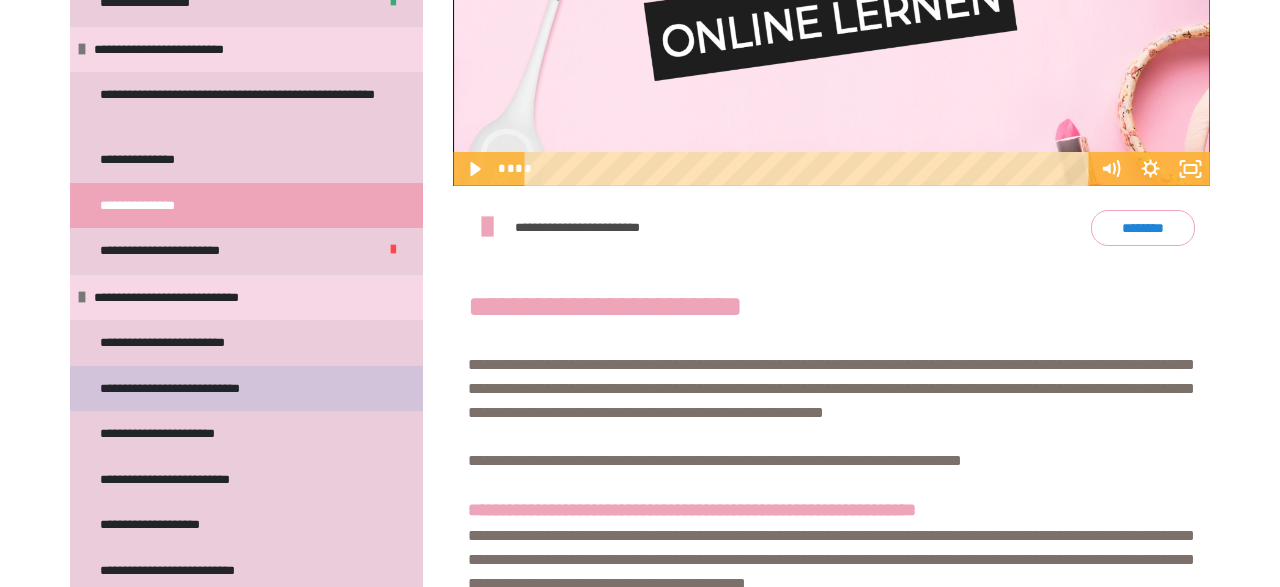 scroll, scrollTop: 353, scrollLeft: 0, axis: vertical 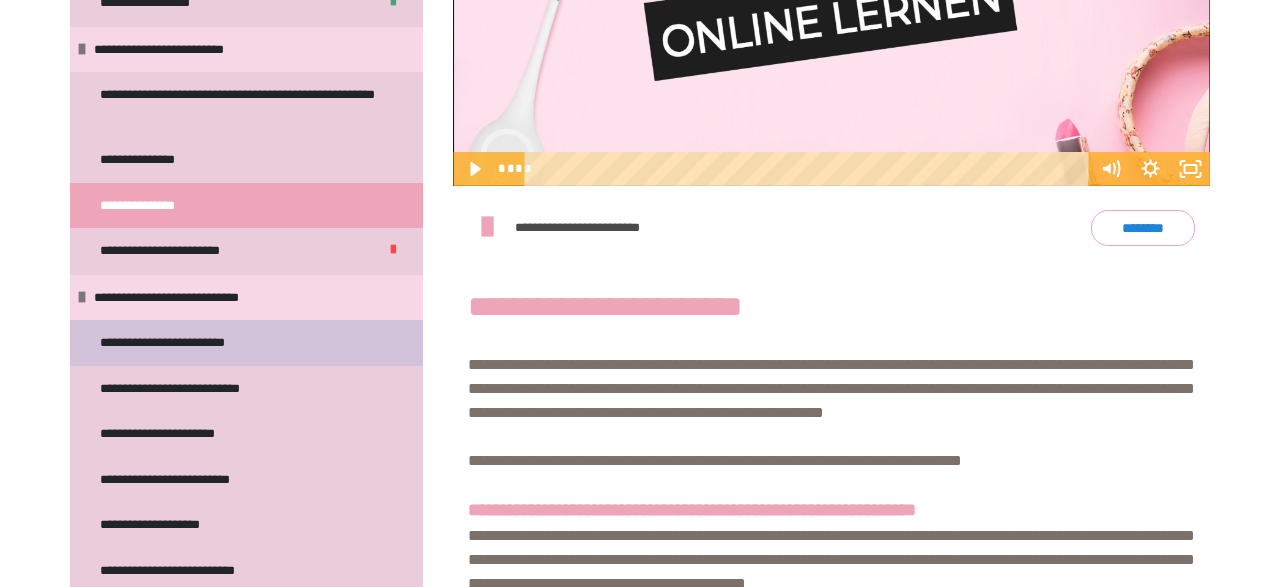 click on "**********" at bounding box center [188, 343] 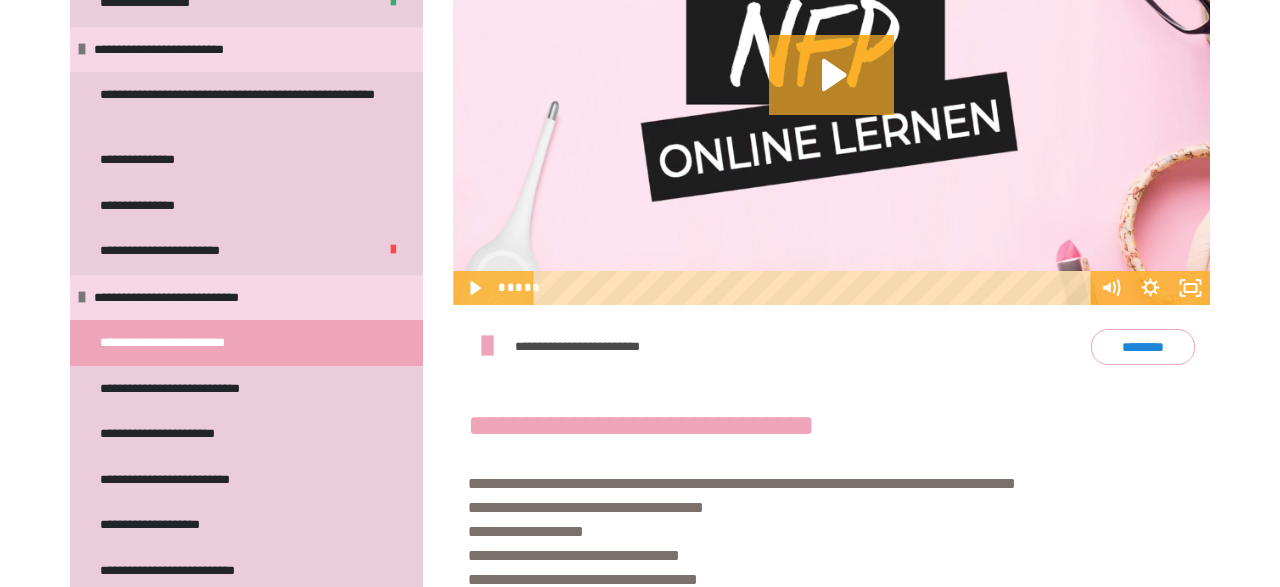 scroll, scrollTop: 550, scrollLeft: 0, axis: vertical 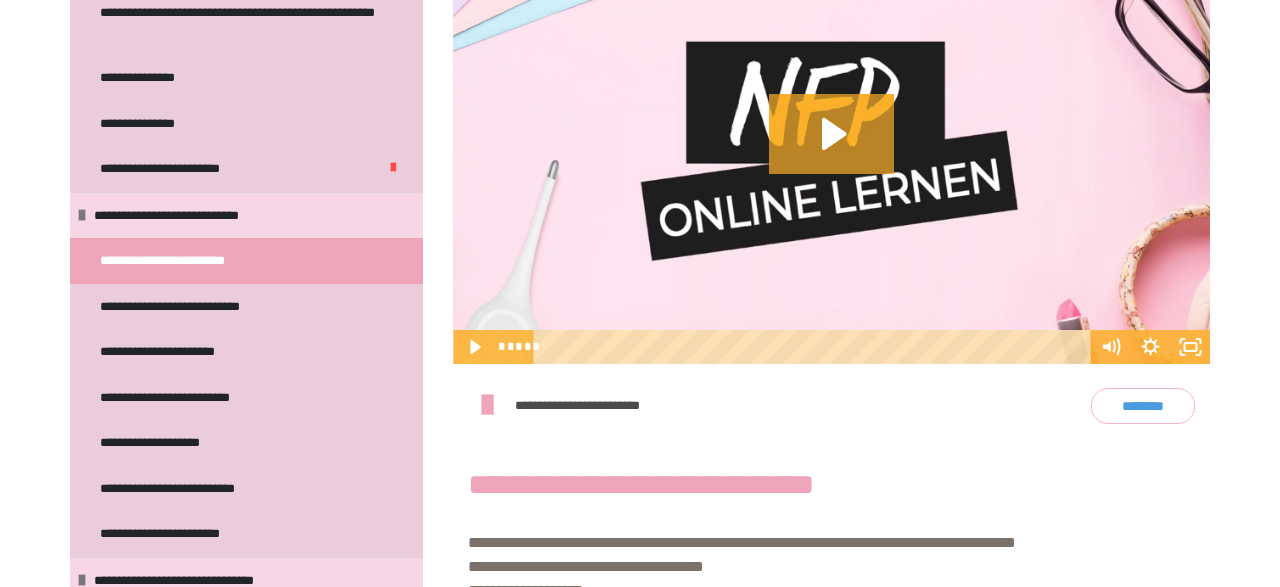 click on "********" at bounding box center (1143, 406) 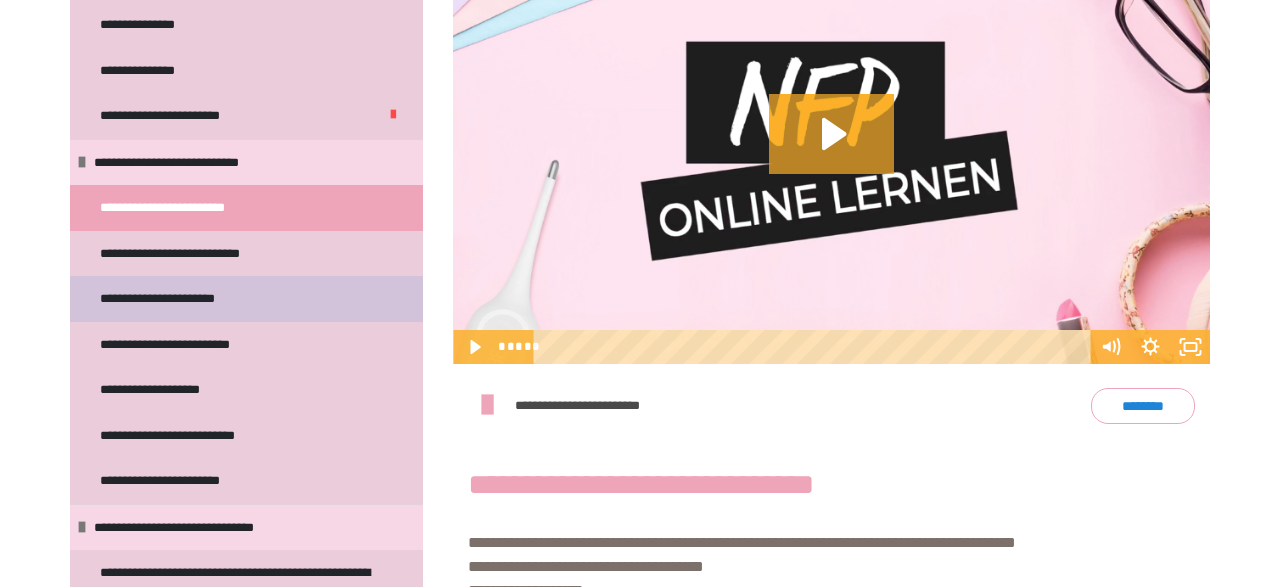 scroll, scrollTop: 489, scrollLeft: 0, axis: vertical 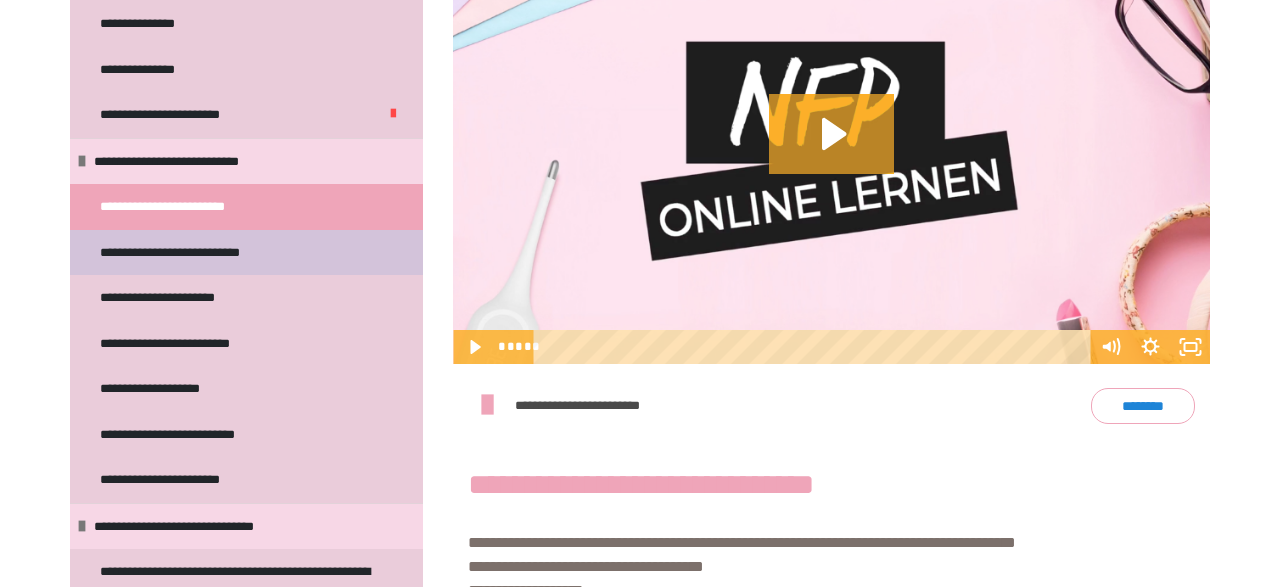 click on "**********" at bounding box center [197, 253] 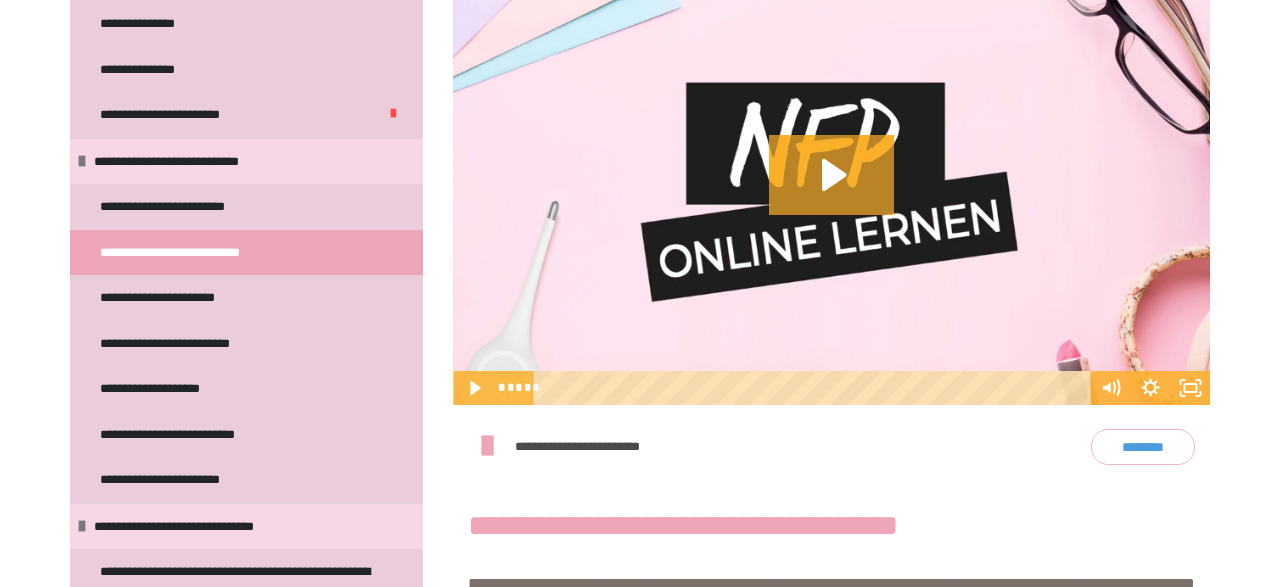 click on "********" at bounding box center [1143, 447] 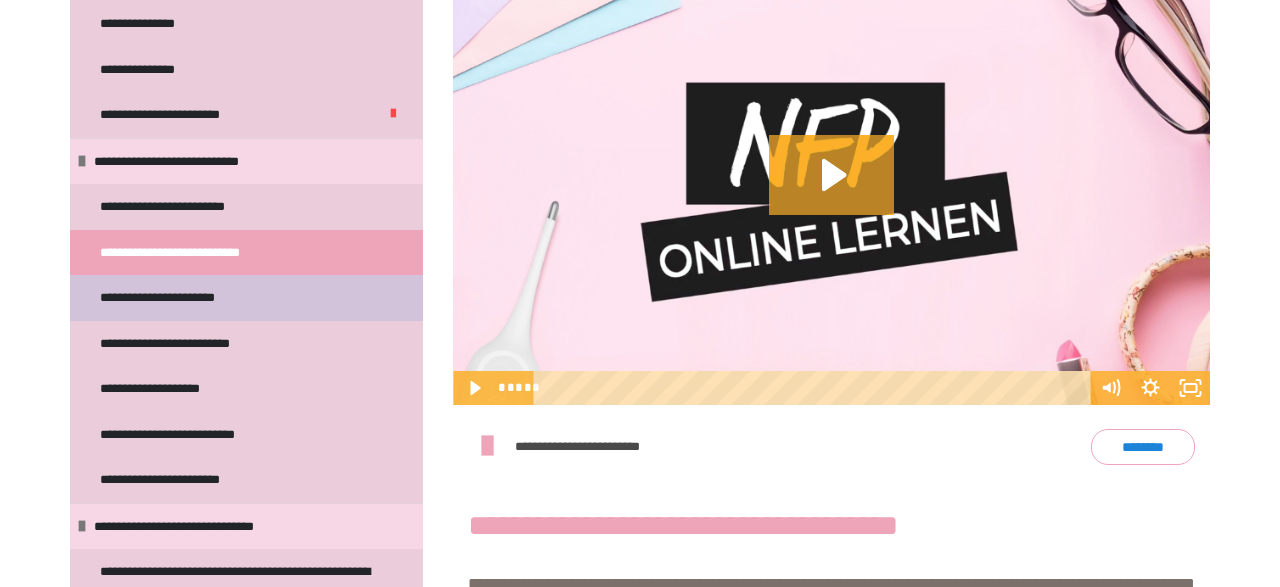 click on "**********" at bounding box center (178, 298) 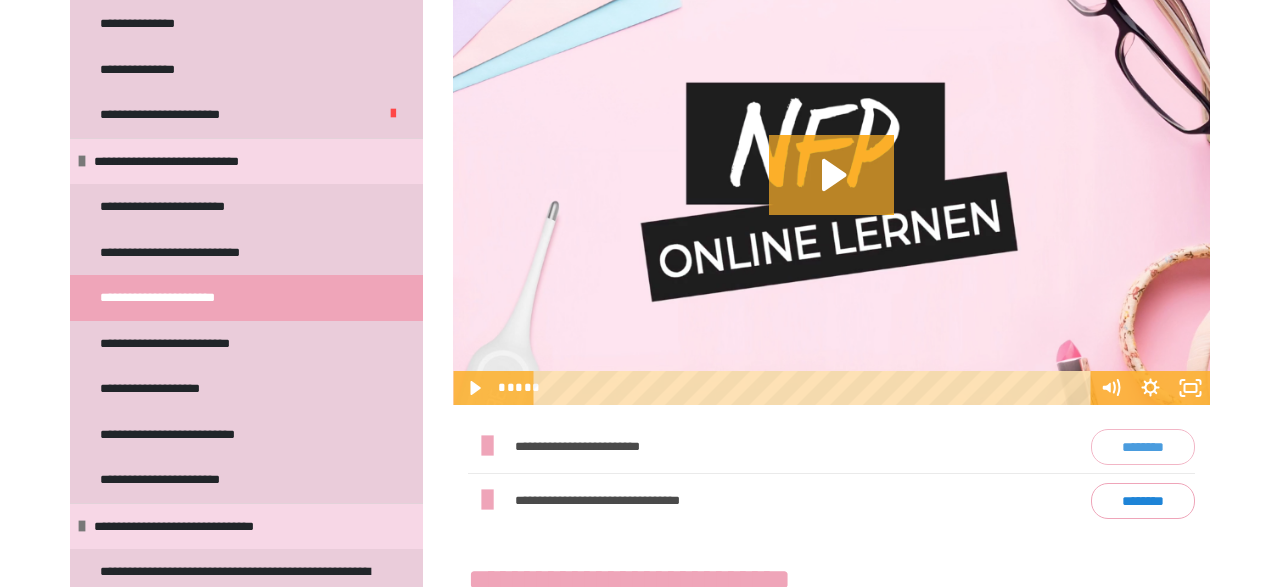 click on "********" at bounding box center (1143, 447) 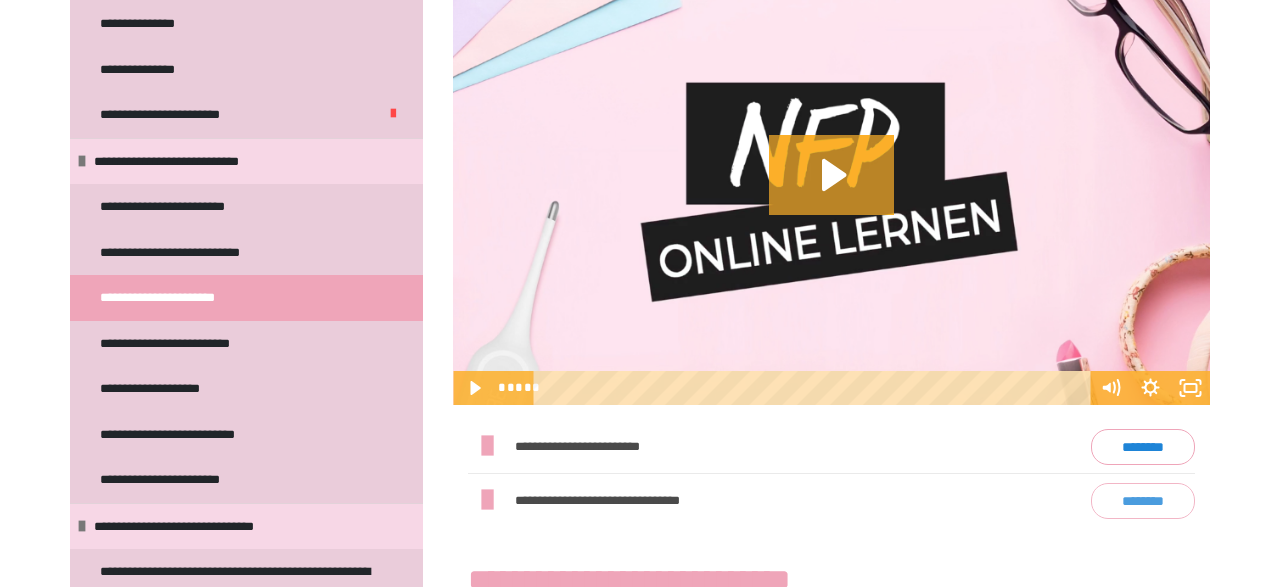 click on "********" at bounding box center (1143, 501) 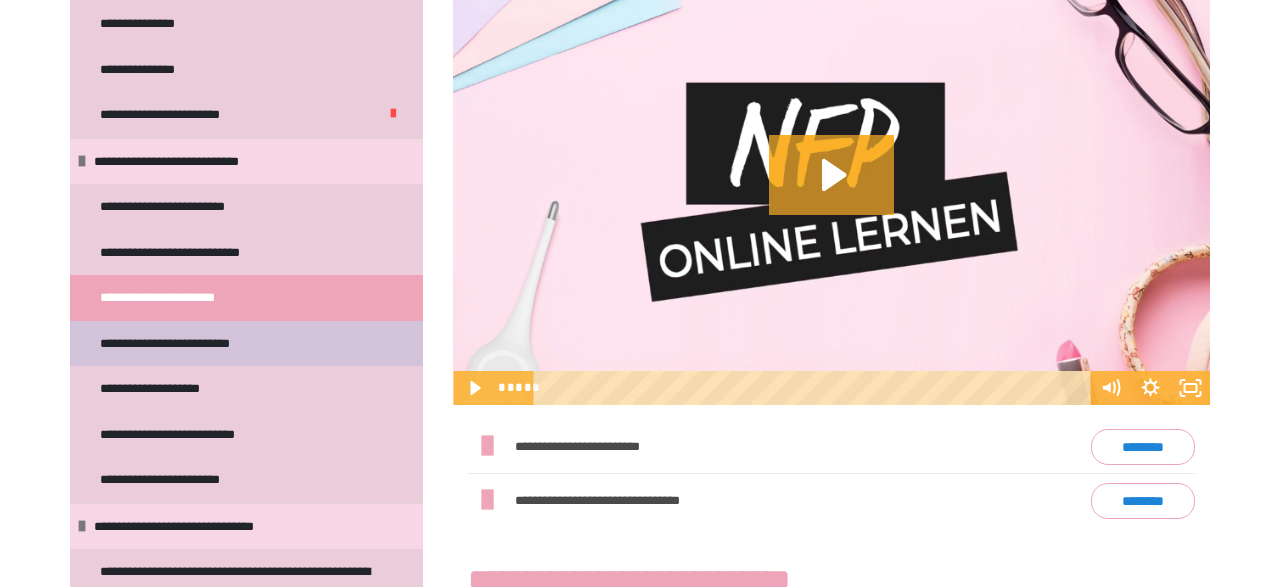 click on "**********" at bounding box center [187, 344] 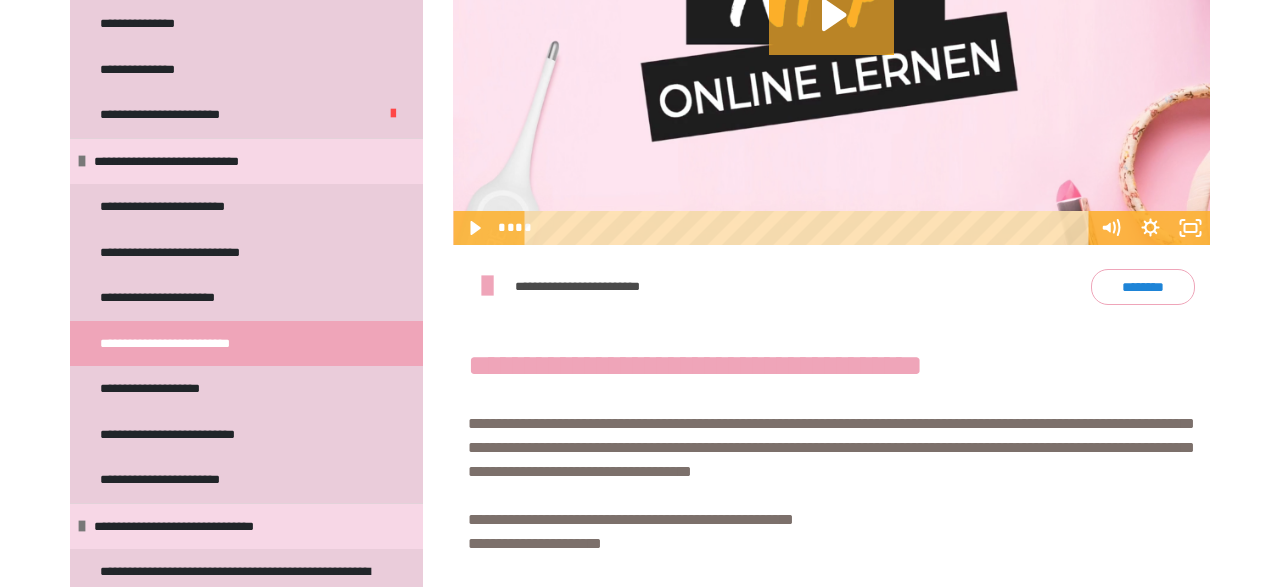 scroll, scrollTop: 602, scrollLeft: 0, axis: vertical 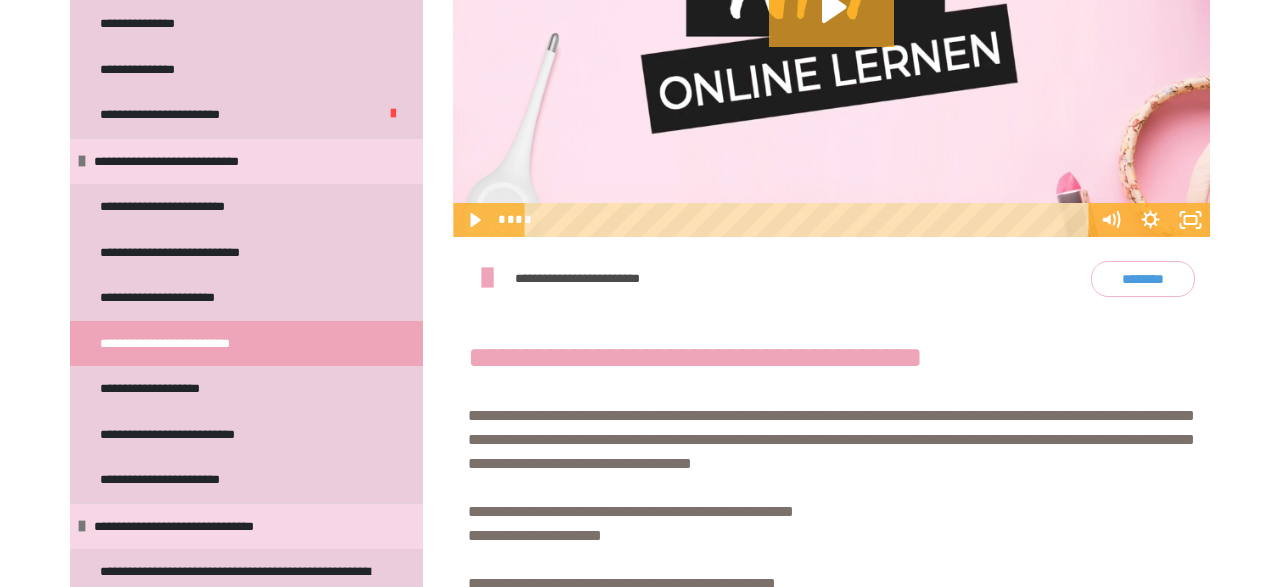 click on "********" at bounding box center (1143, 279) 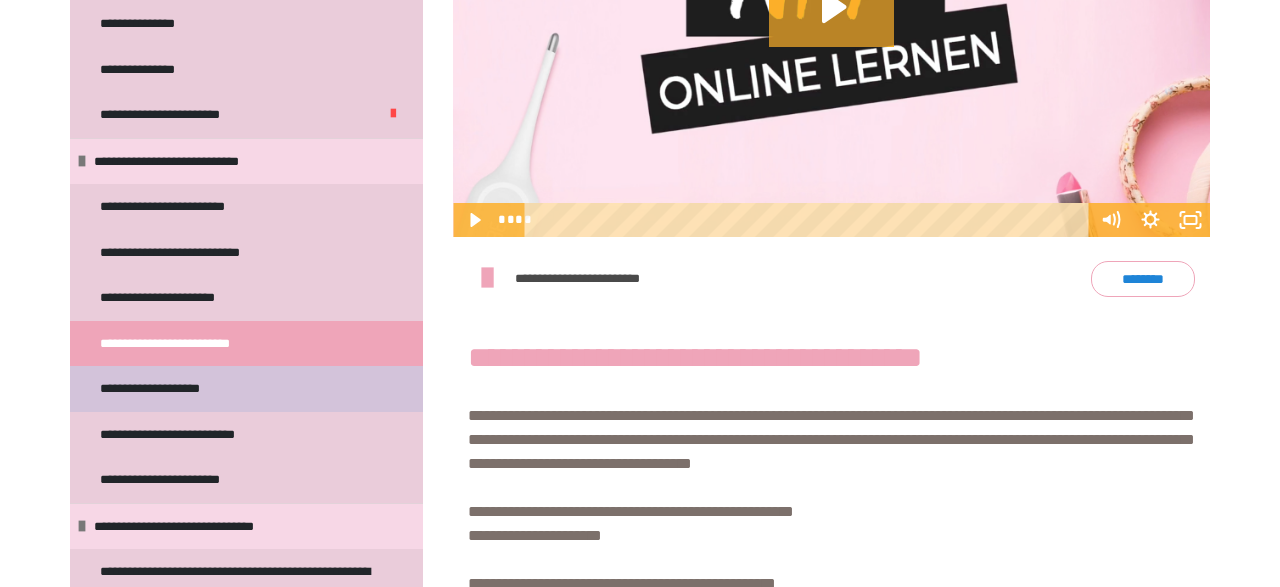 click on "**********" at bounding box center [175, 389] 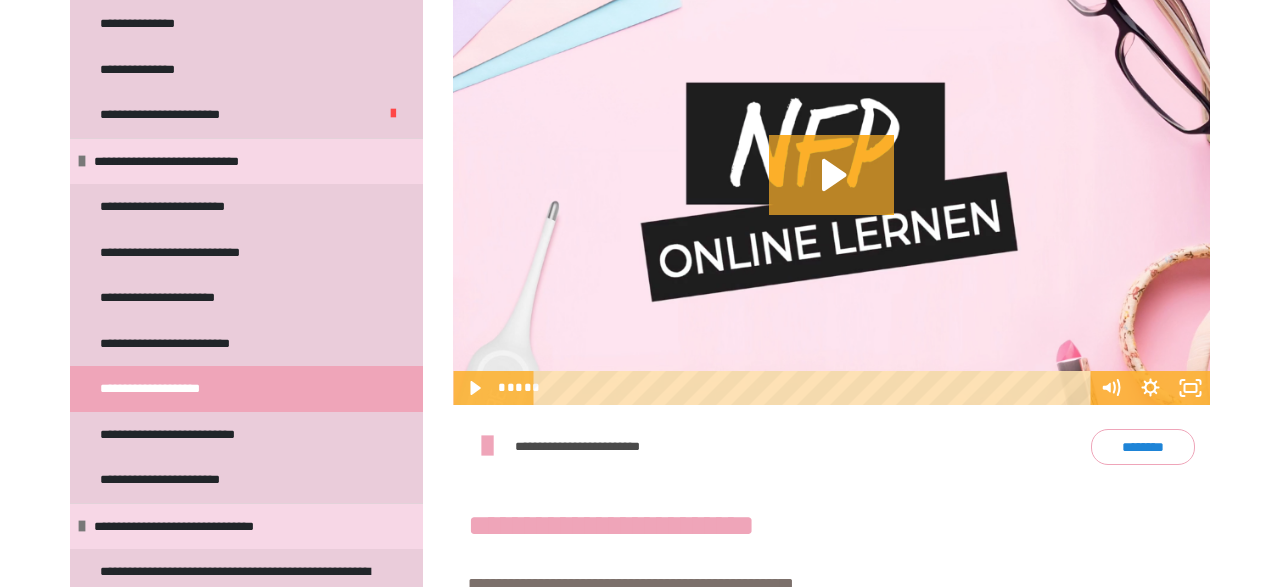 scroll, scrollTop: 482, scrollLeft: 0, axis: vertical 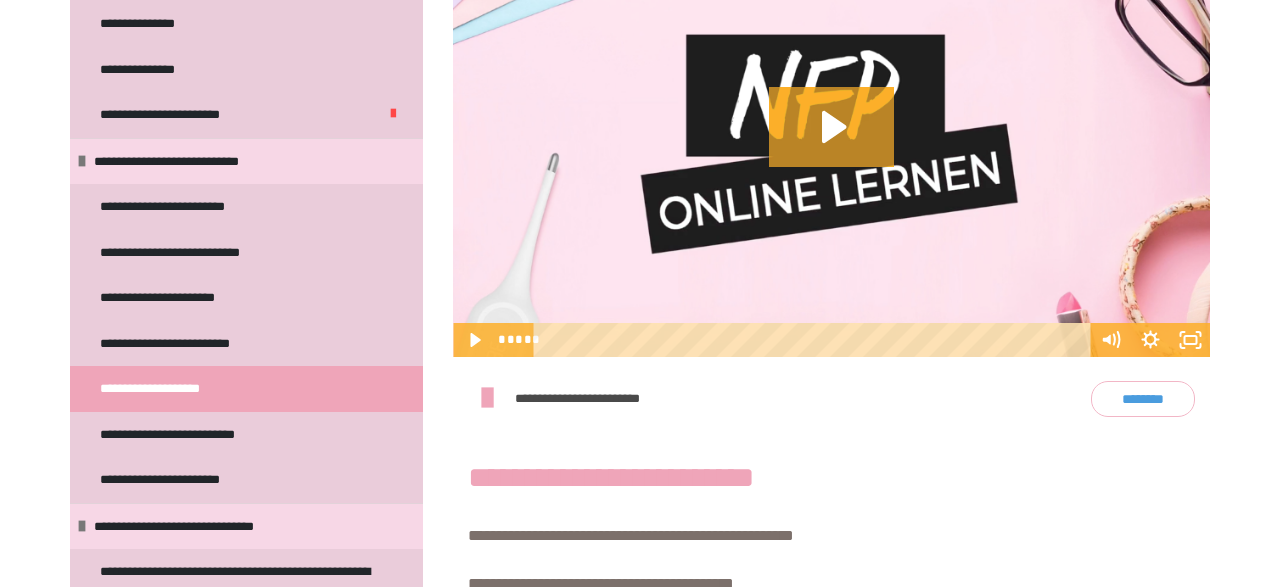 click on "********" at bounding box center [1143, 399] 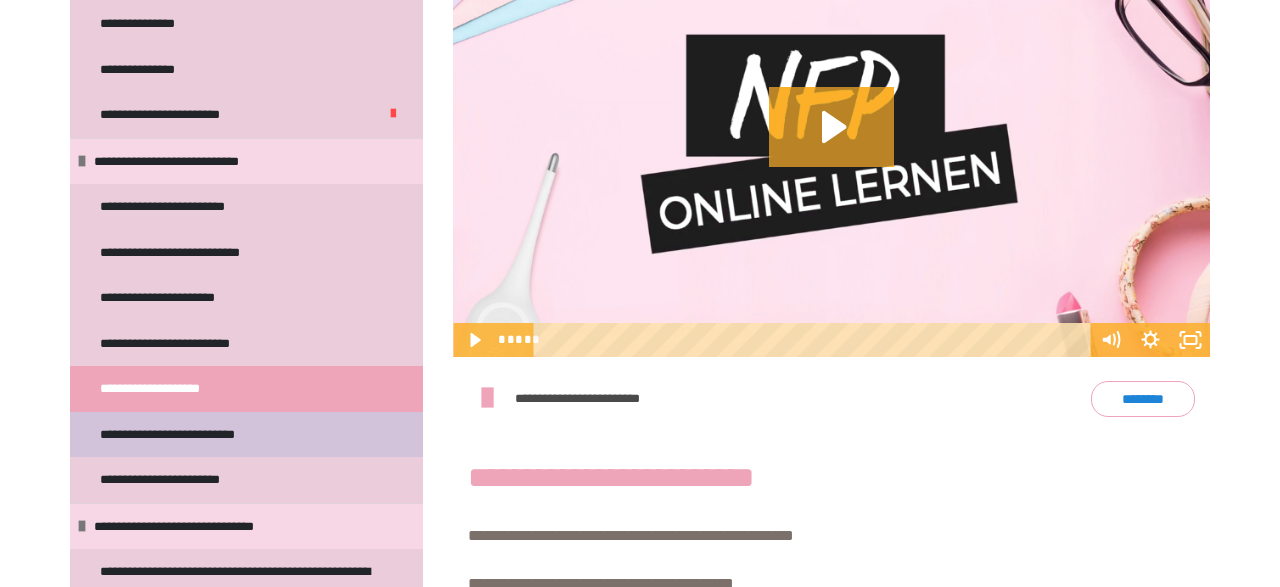 click on "**********" at bounding box center [193, 435] 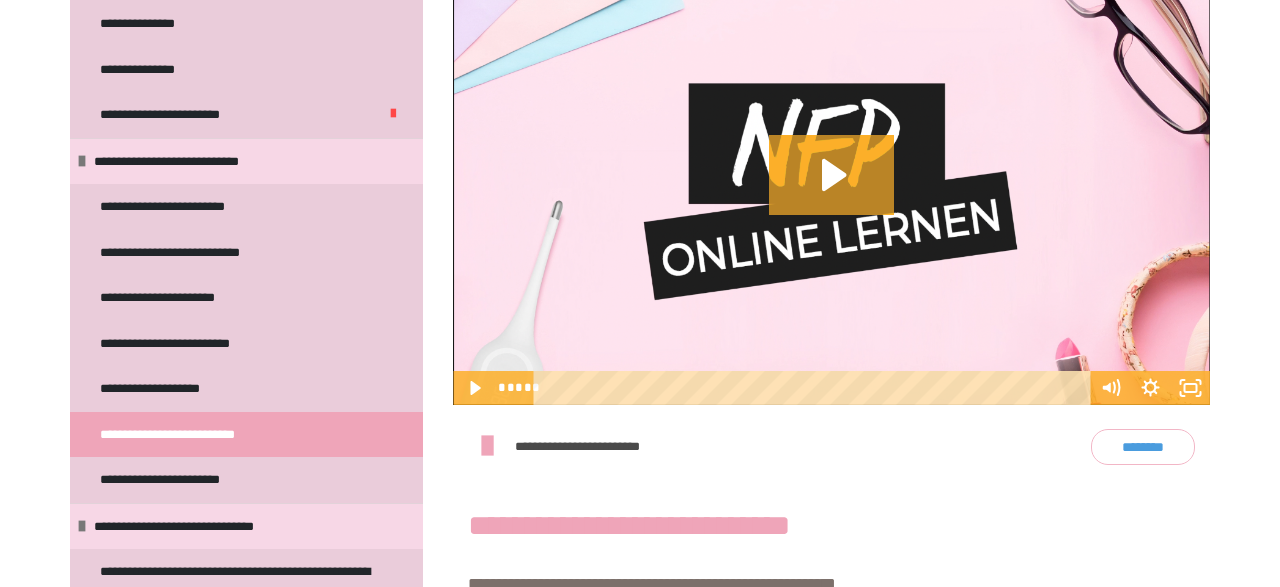 click on "********" at bounding box center (1143, 447) 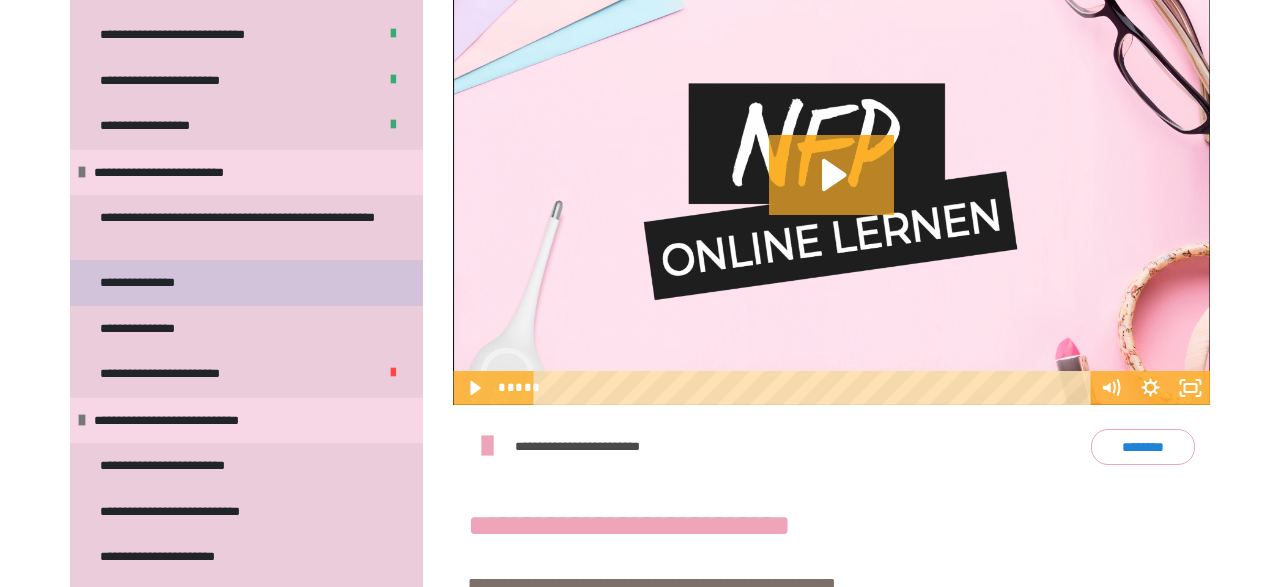 scroll, scrollTop: 229, scrollLeft: 0, axis: vertical 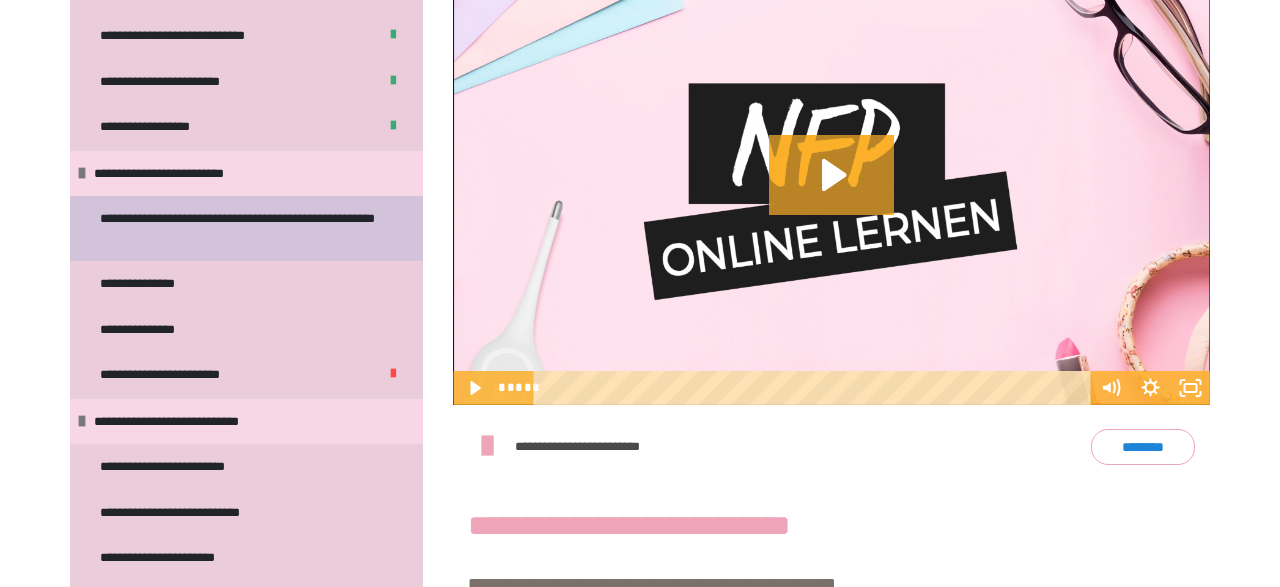 click on "**********" at bounding box center (238, 228) 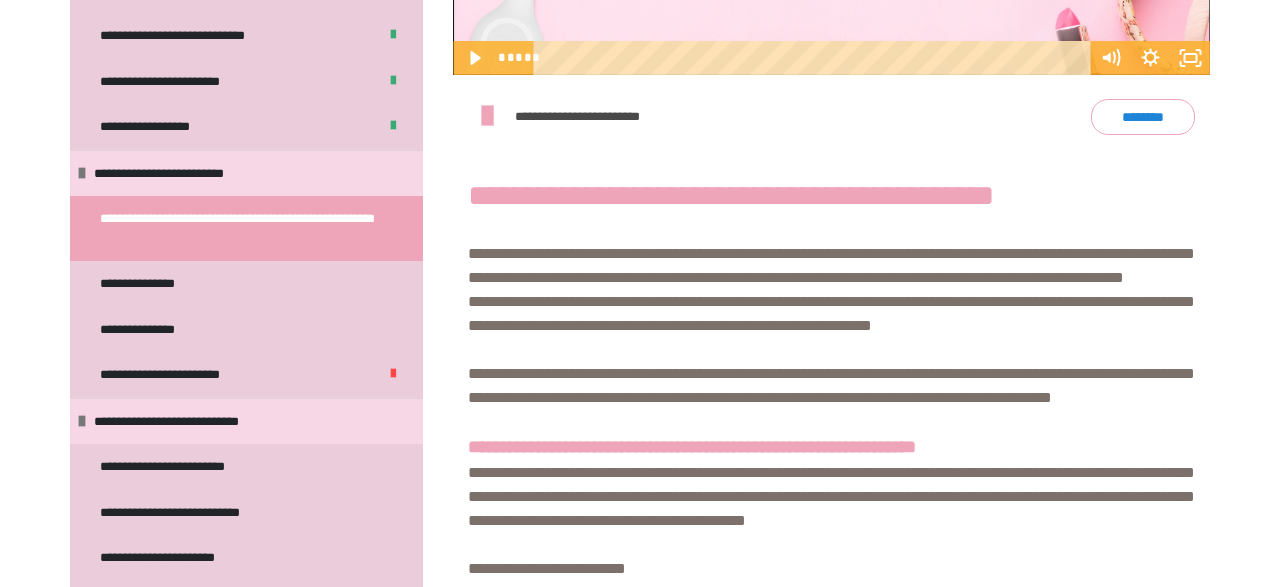 scroll, scrollTop: 963, scrollLeft: 0, axis: vertical 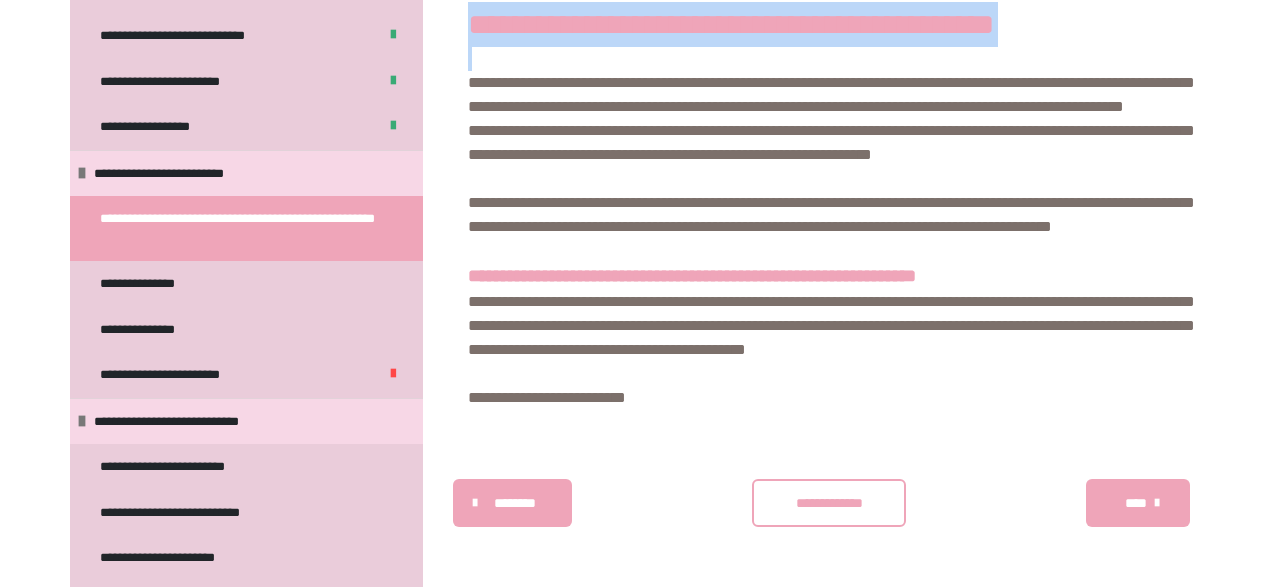 drag, startPoint x: 464, startPoint y: 184, endPoint x: 779, endPoint y: 430, distance: 399.67612 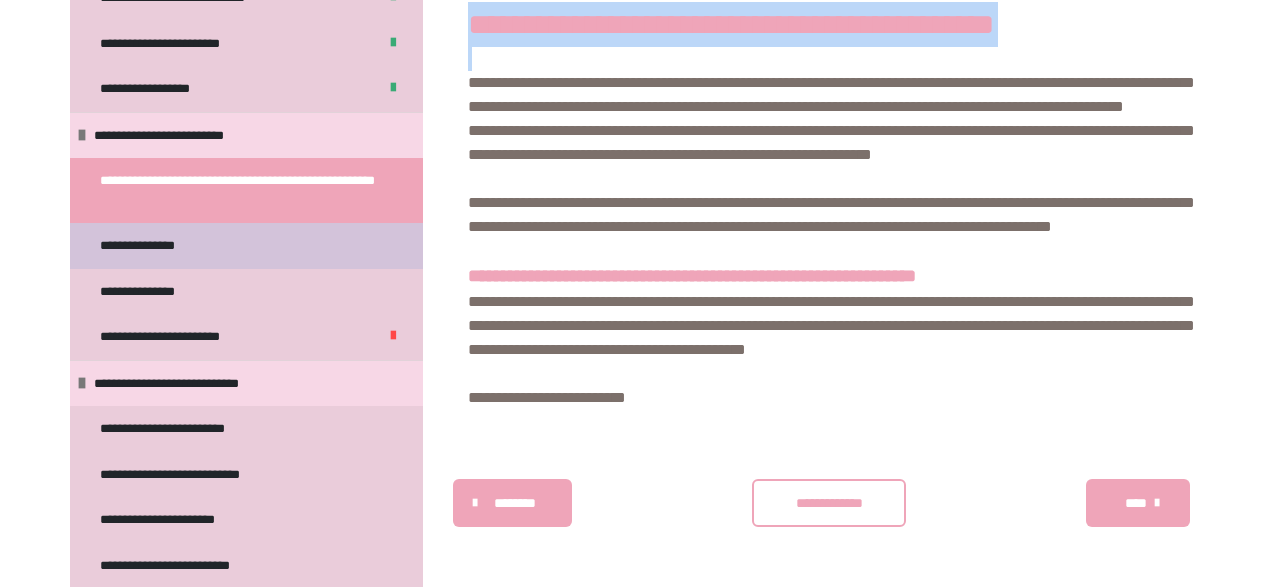 scroll, scrollTop: 263, scrollLeft: 0, axis: vertical 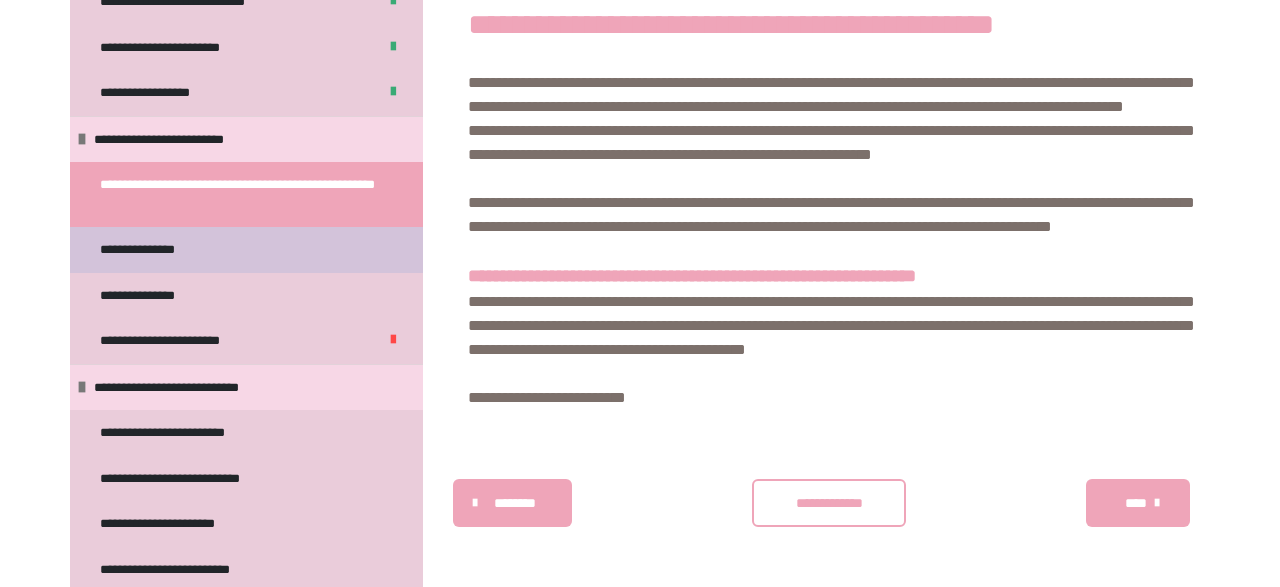 click on "**********" at bounding box center (145, 250) 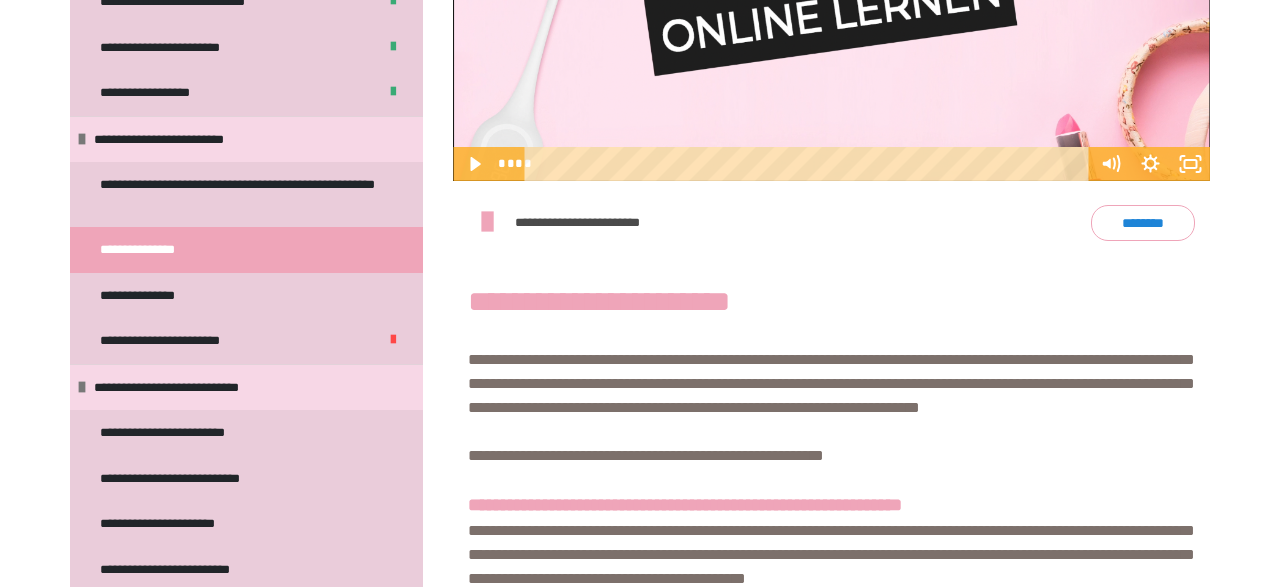 scroll, scrollTop: 876, scrollLeft: 0, axis: vertical 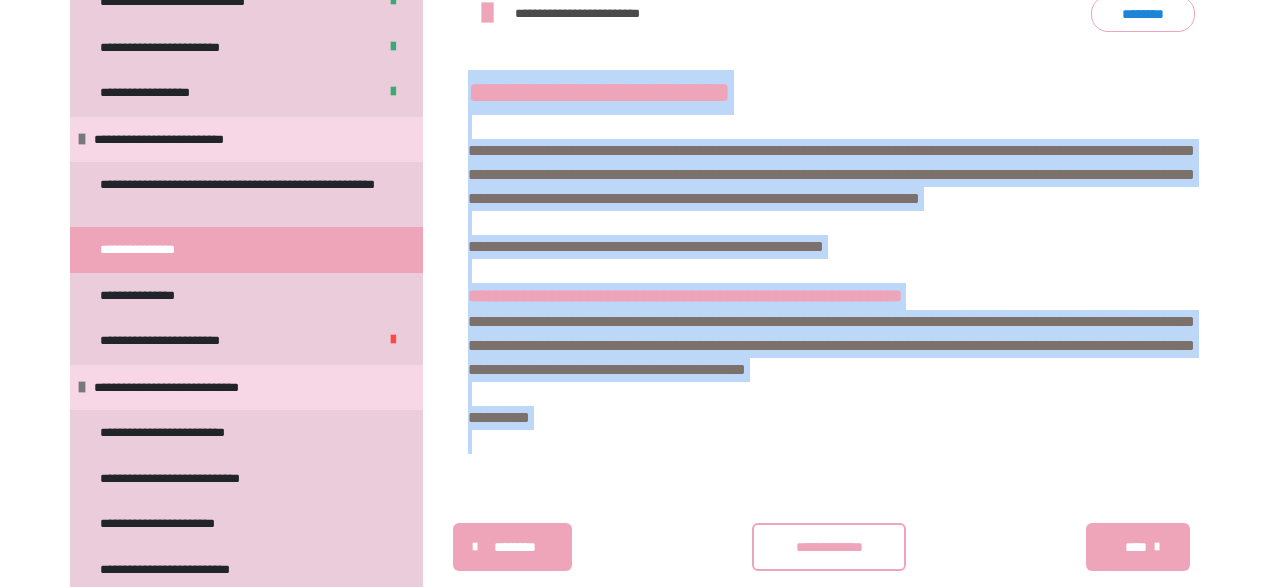 drag, startPoint x: 471, startPoint y: 212, endPoint x: 731, endPoint y: 507, distance: 393.22385 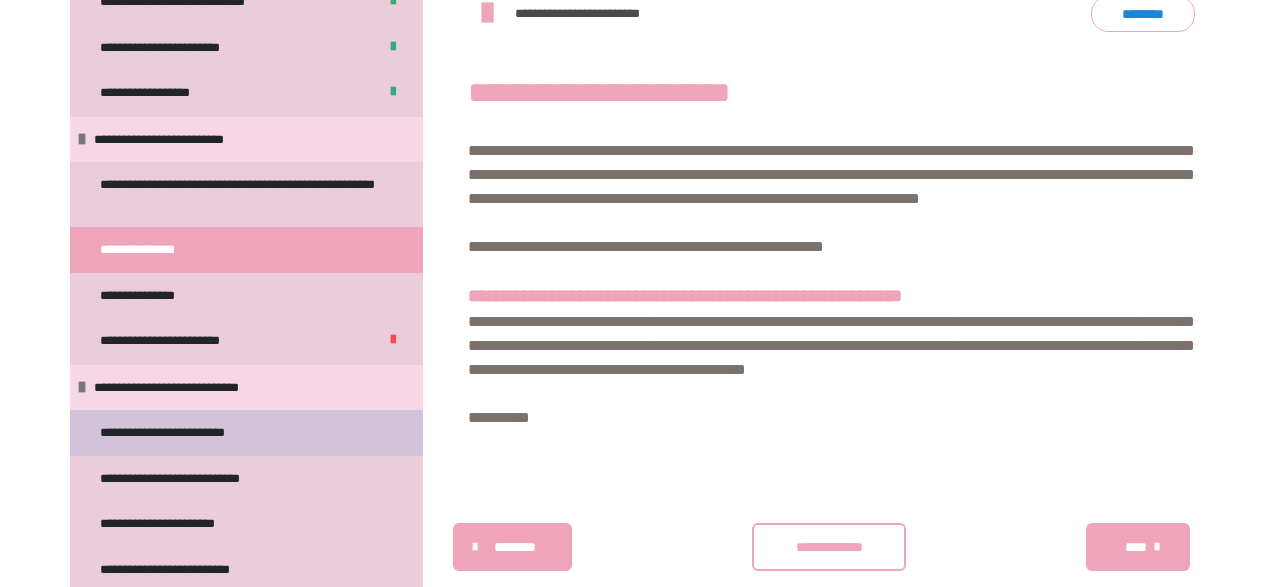 click on "**********" at bounding box center [246, 433] 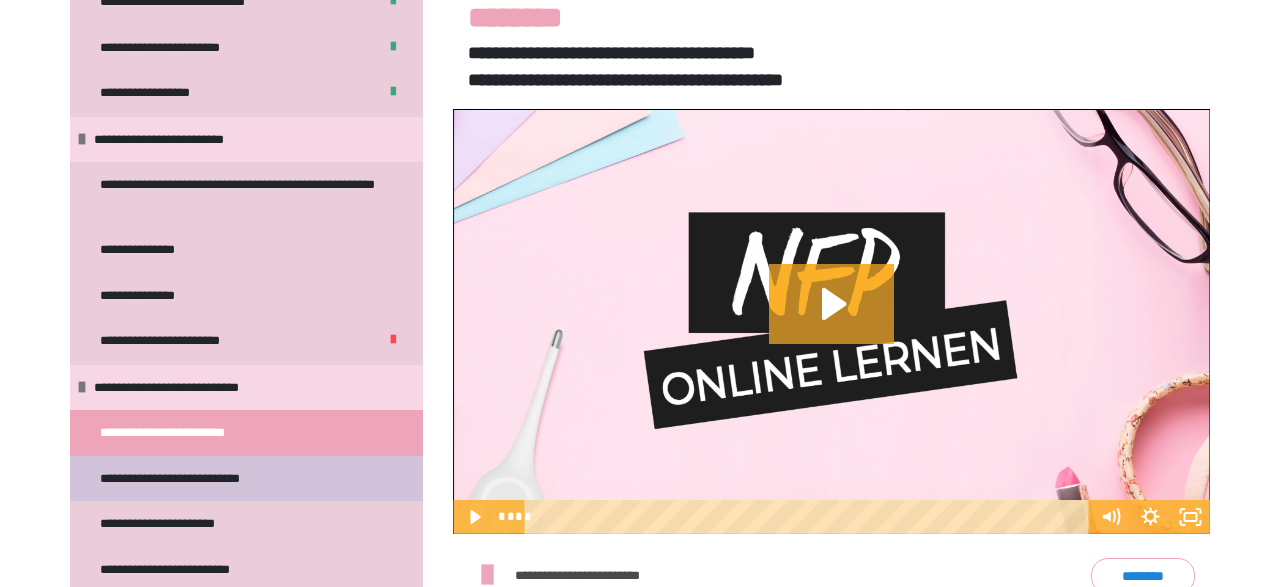 click on "**********" at bounding box center (197, 479) 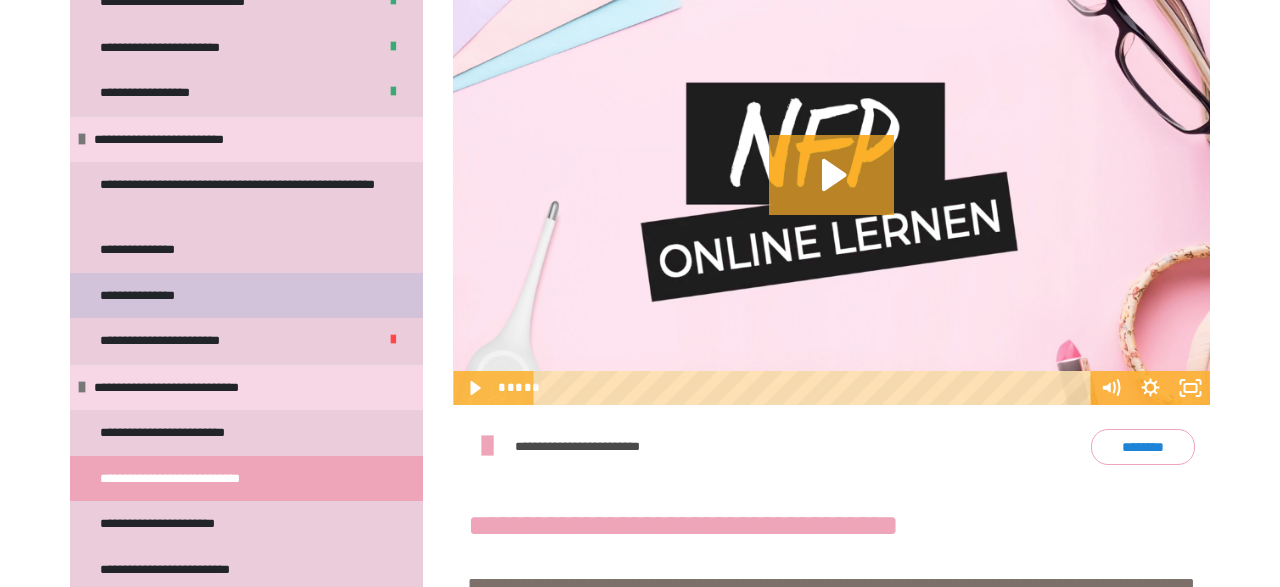 click on "**********" at bounding box center [246, 296] 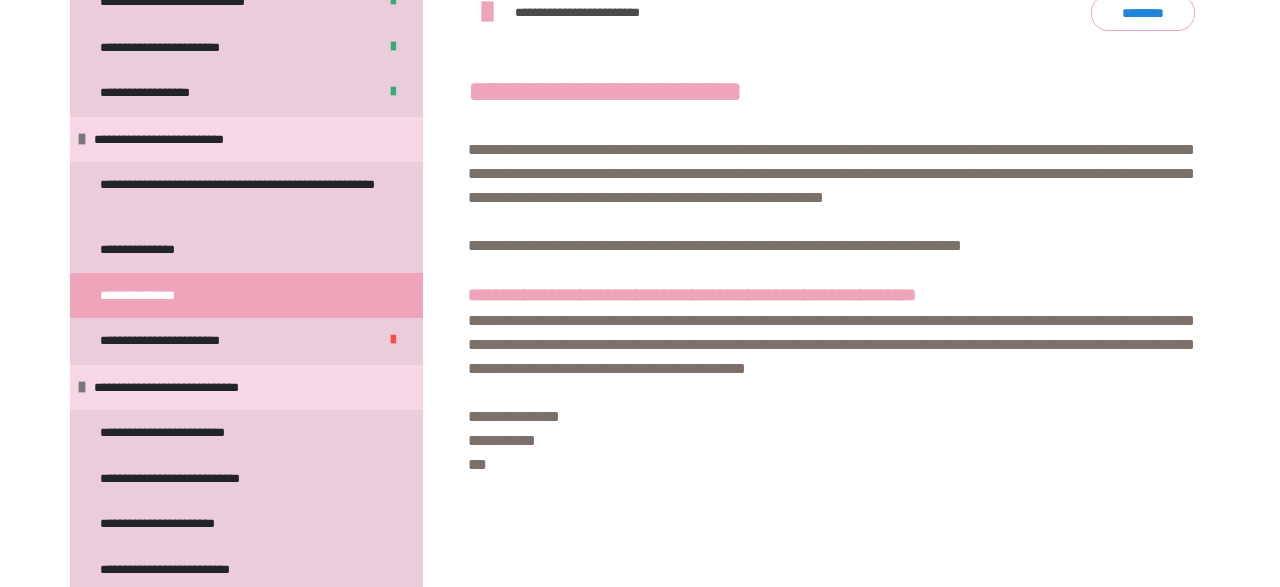 scroll, scrollTop: 995, scrollLeft: 0, axis: vertical 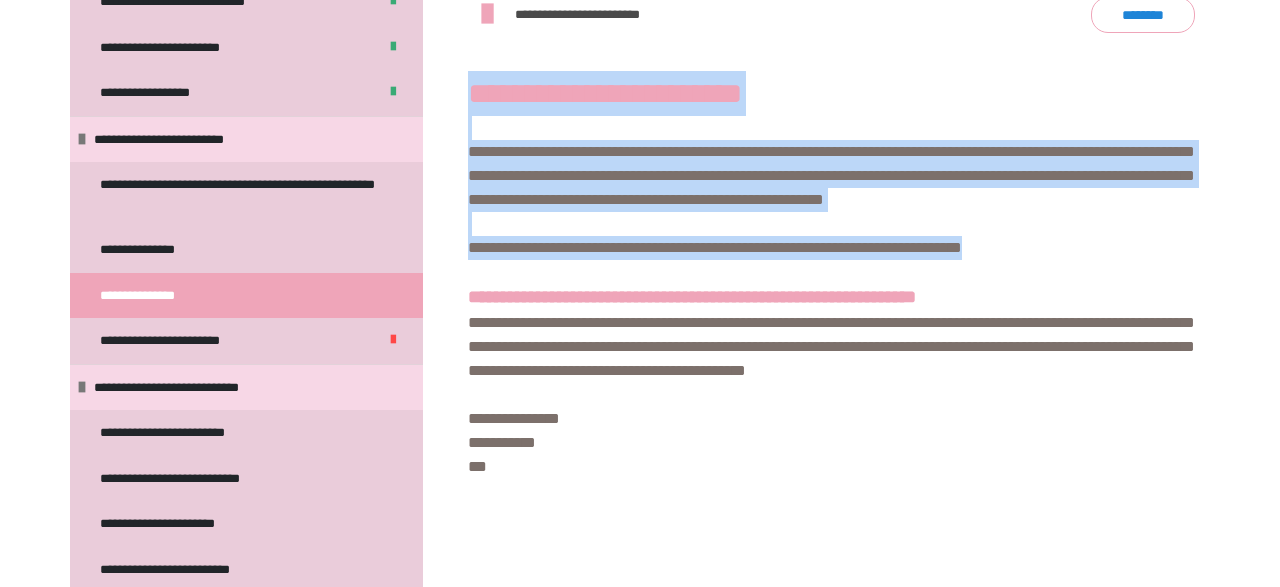 drag, startPoint x: 1111, startPoint y: 276, endPoint x: 459, endPoint y: 95, distance: 676.6572 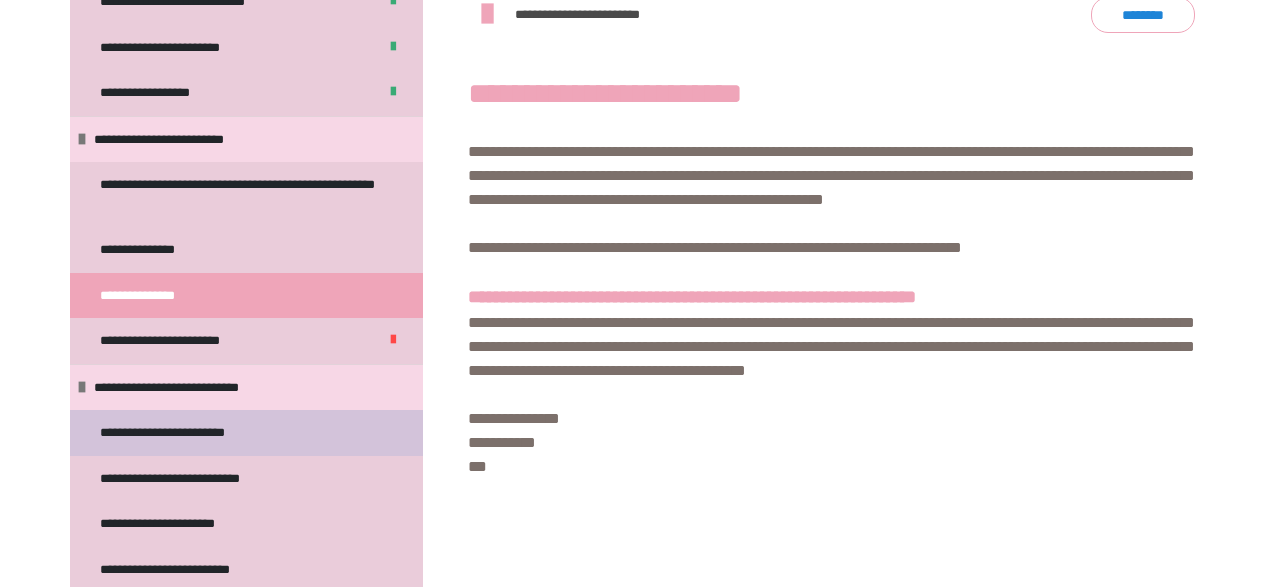 click on "**********" at bounding box center [188, 433] 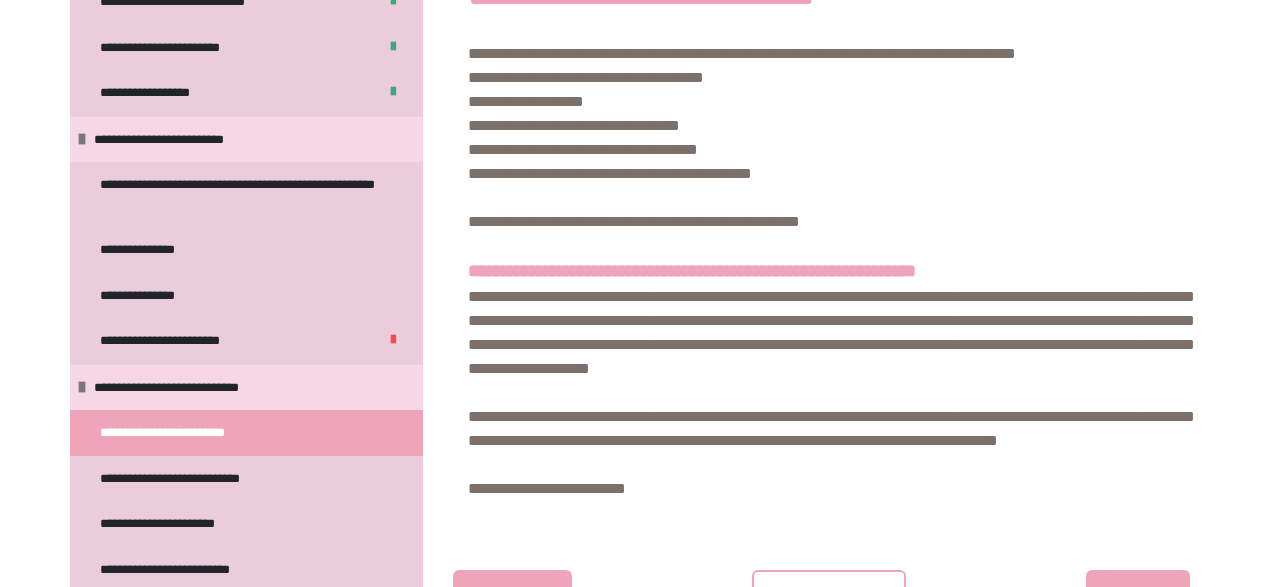scroll, scrollTop: 876, scrollLeft: 0, axis: vertical 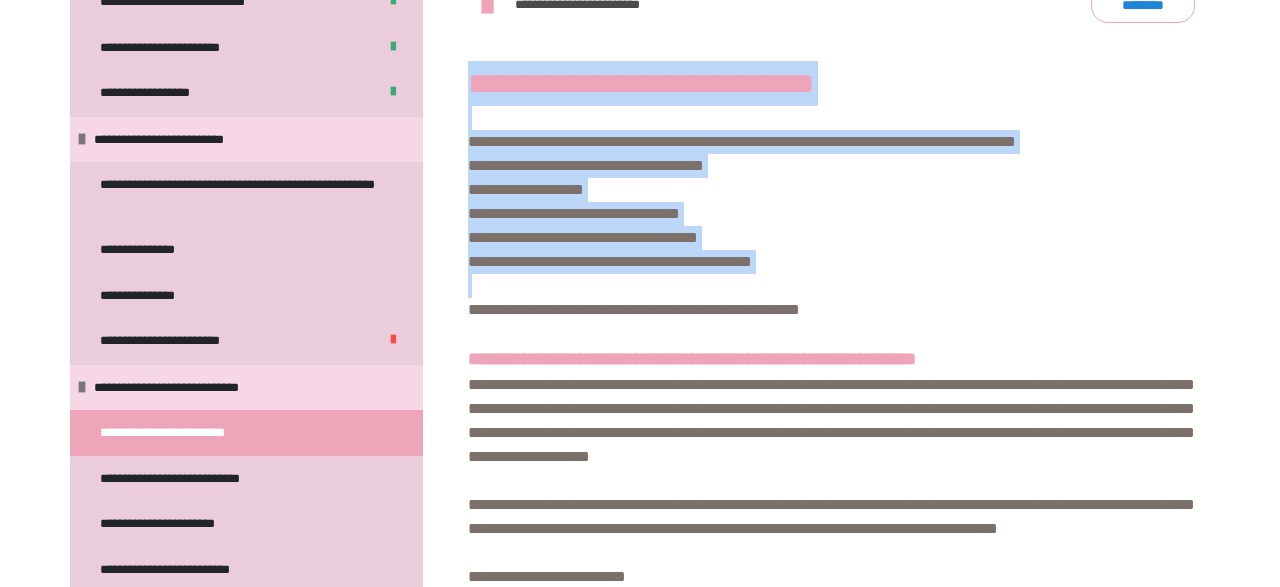 drag, startPoint x: 467, startPoint y: 88, endPoint x: 965, endPoint y: 323, distance: 550.66235 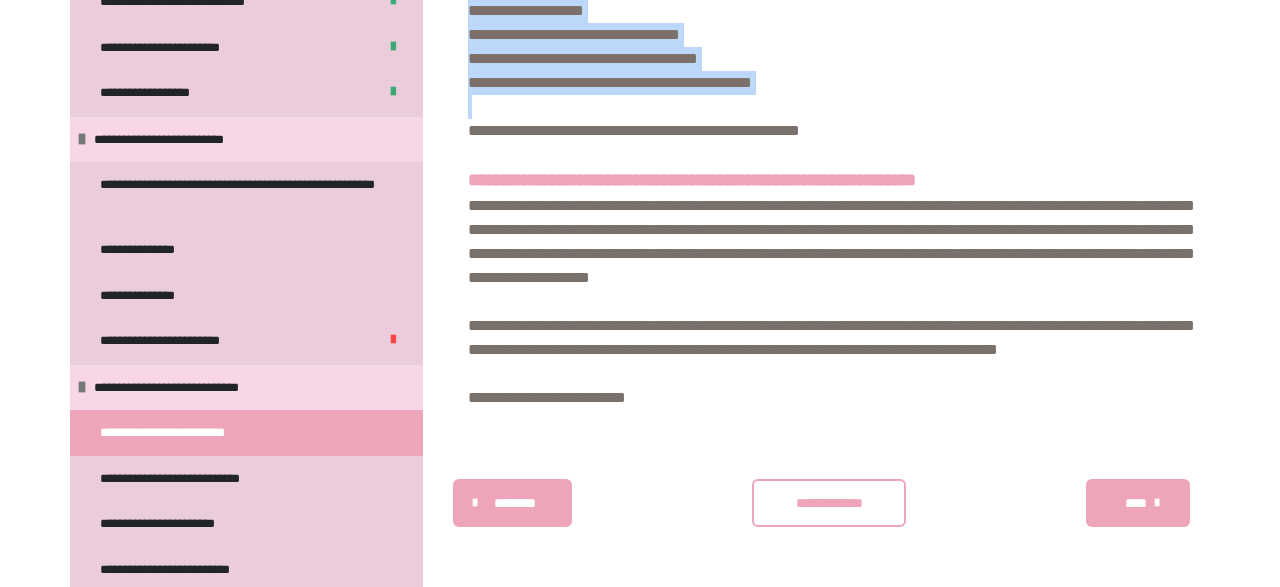scroll, scrollTop: 1126, scrollLeft: 0, axis: vertical 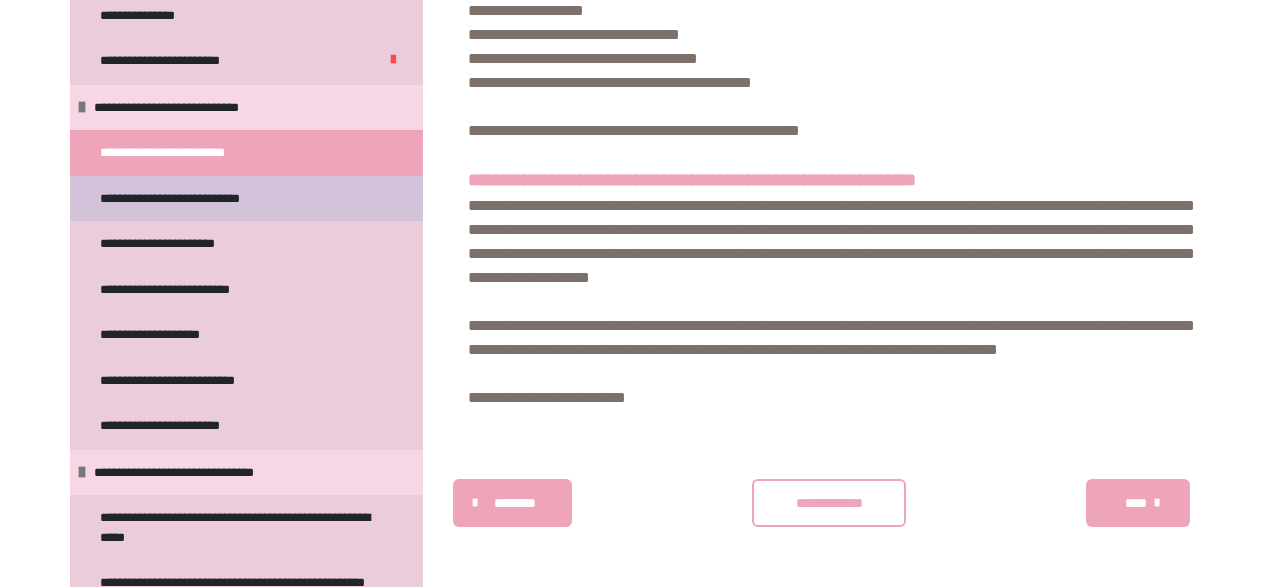 click on "**********" at bounding box center [197, 199] 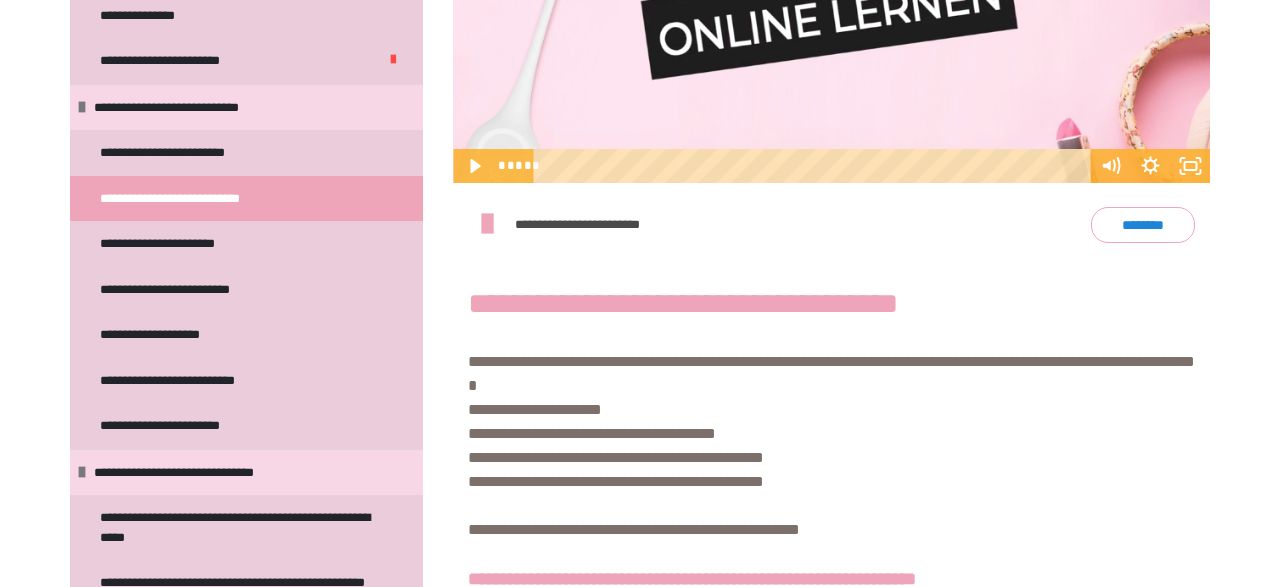 scroll, scrollTop: 660, scrollLeft: 0, axis: vertical 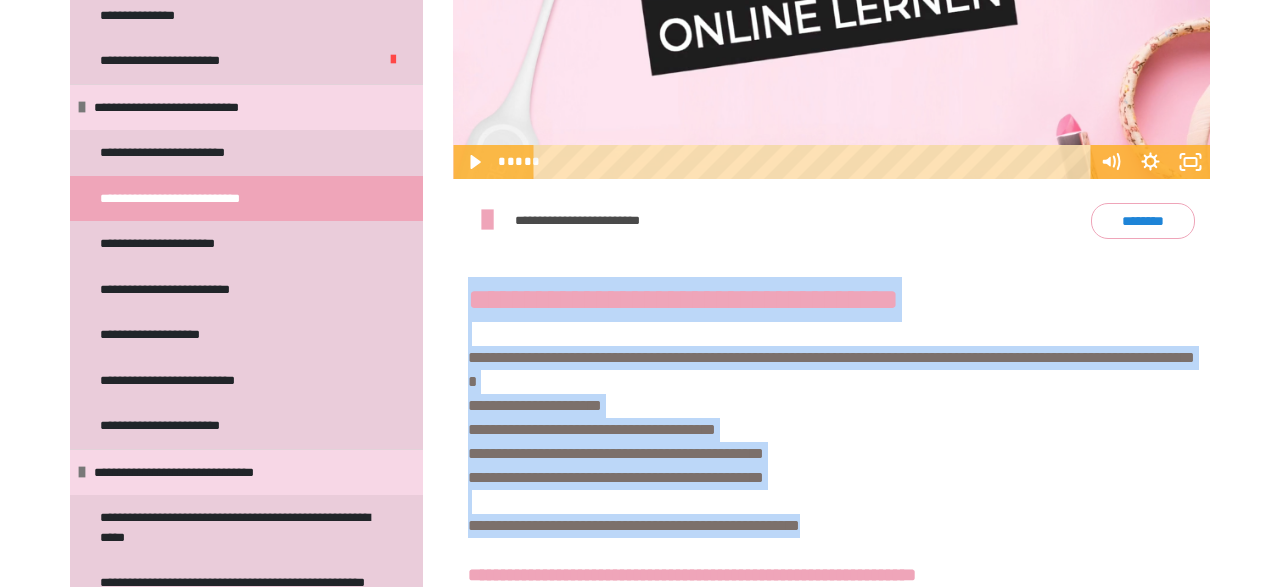 drag, startPoint x: 943, startPoint y: 517, endPoint x: 451, endPoint y: 313, distance: 532.6162 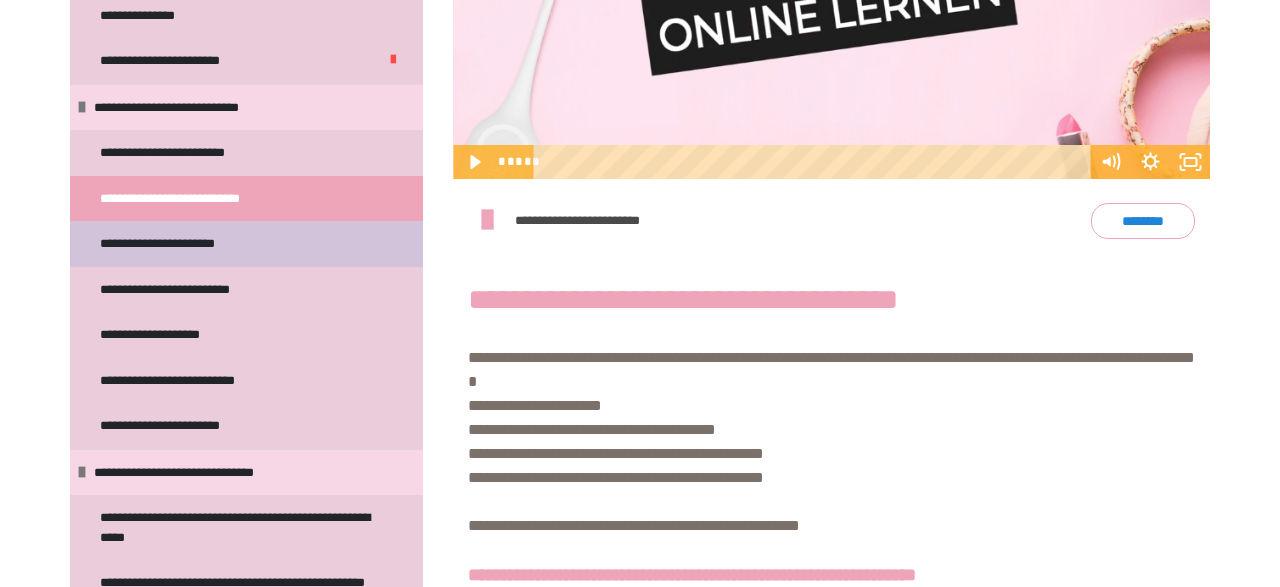 click on "**********" at bounding box center (246, 244) 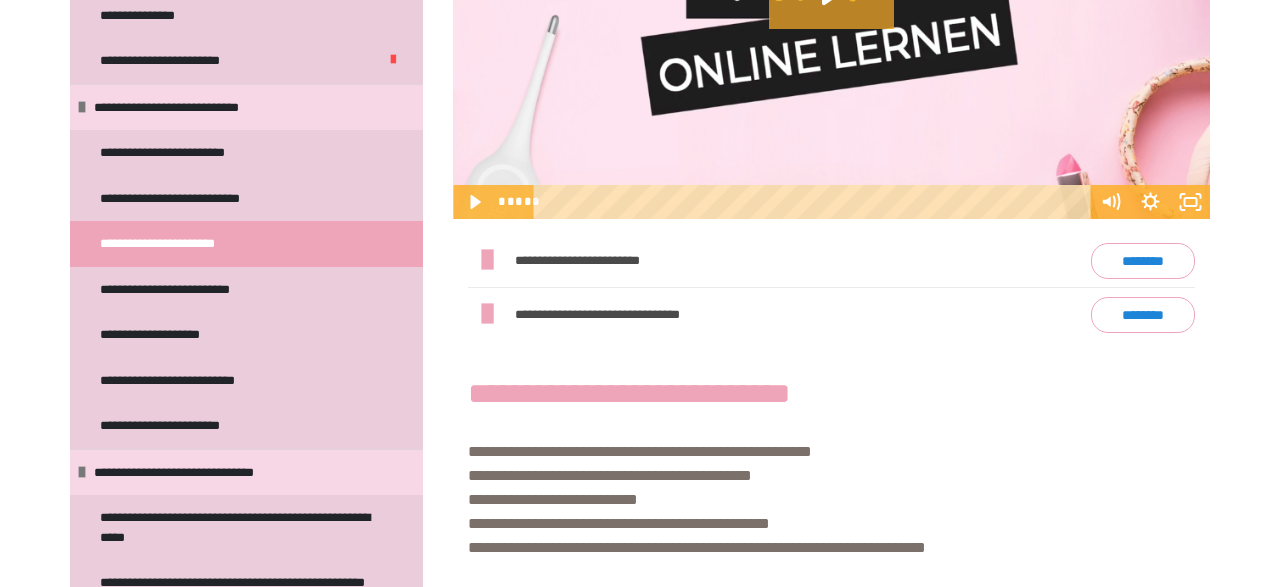scroll, scrollTop: 643, scrollLeft: 0, axis: vertical 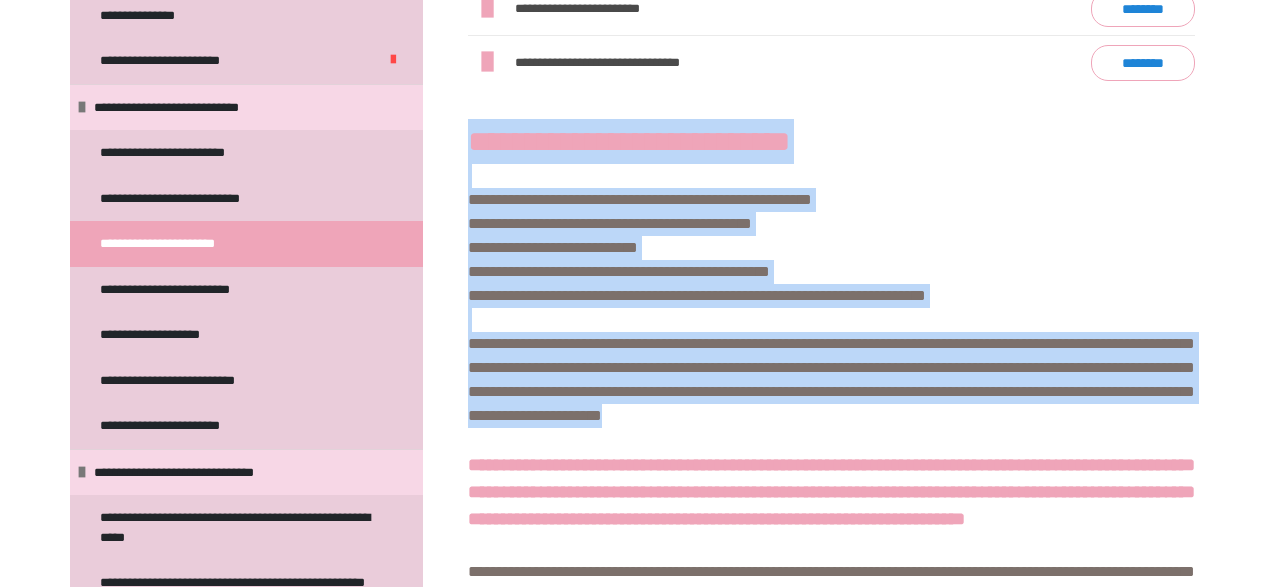 drag, startPoint x: 461, startPoint y: 366, endPoint x: 1054, endPoint y: 440, distance: 597.59937 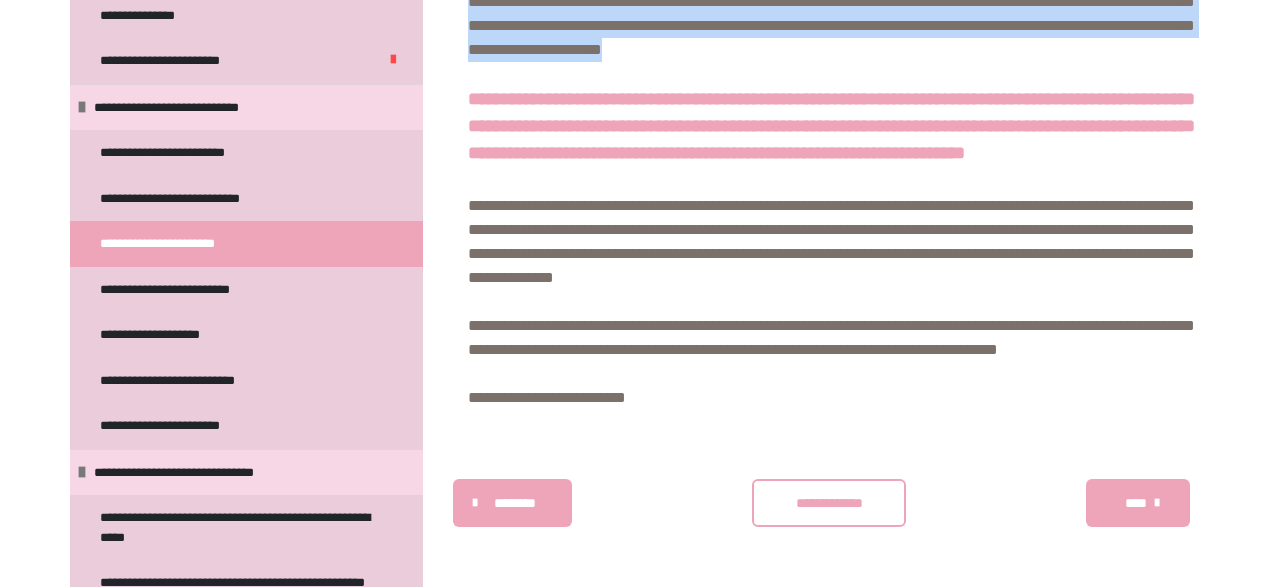 scroll, scrollTop: 1264, scrollLeft: 0, axis: vertical 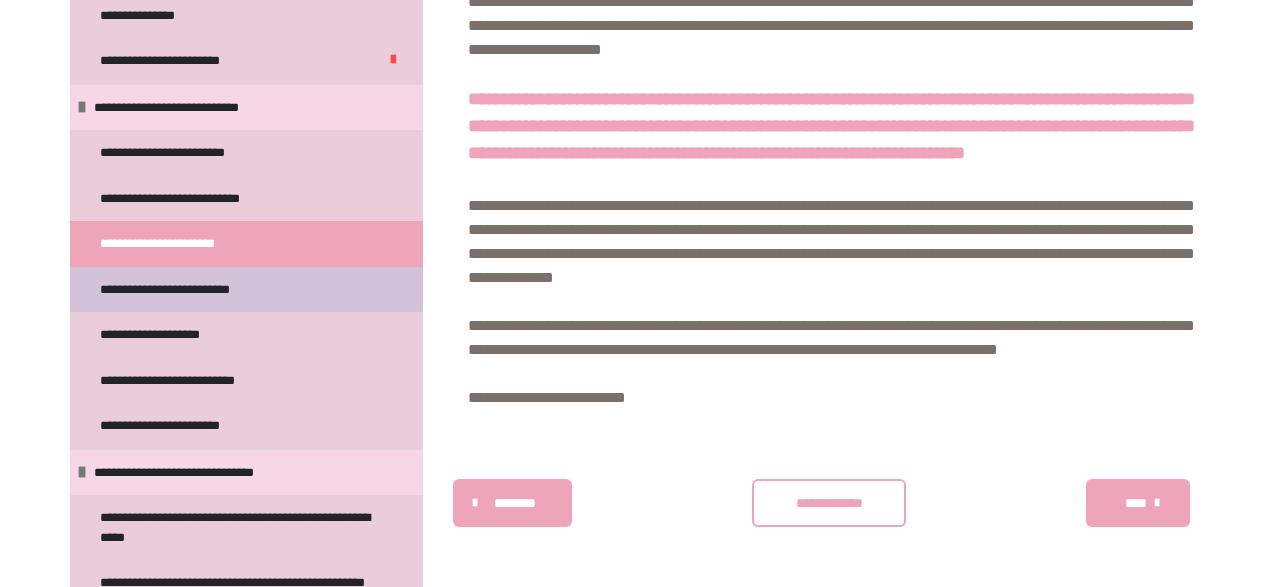 click on "**********" at bounding box center (187, 290) 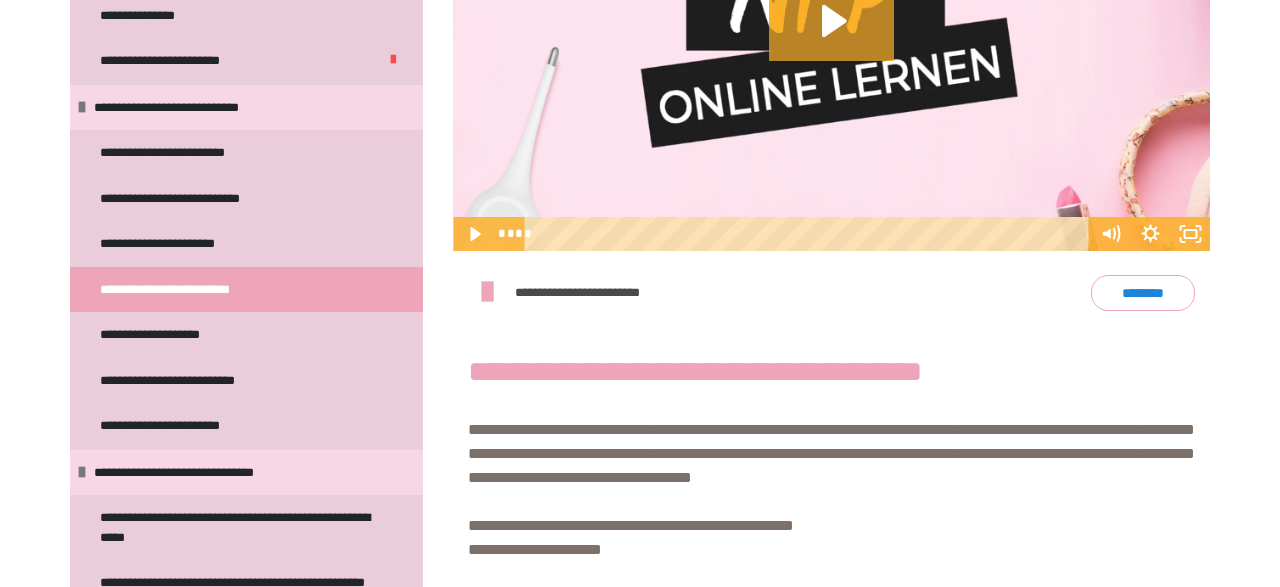 scroll, scrollTop: 589, scrollLeft: 0, axis: vertical 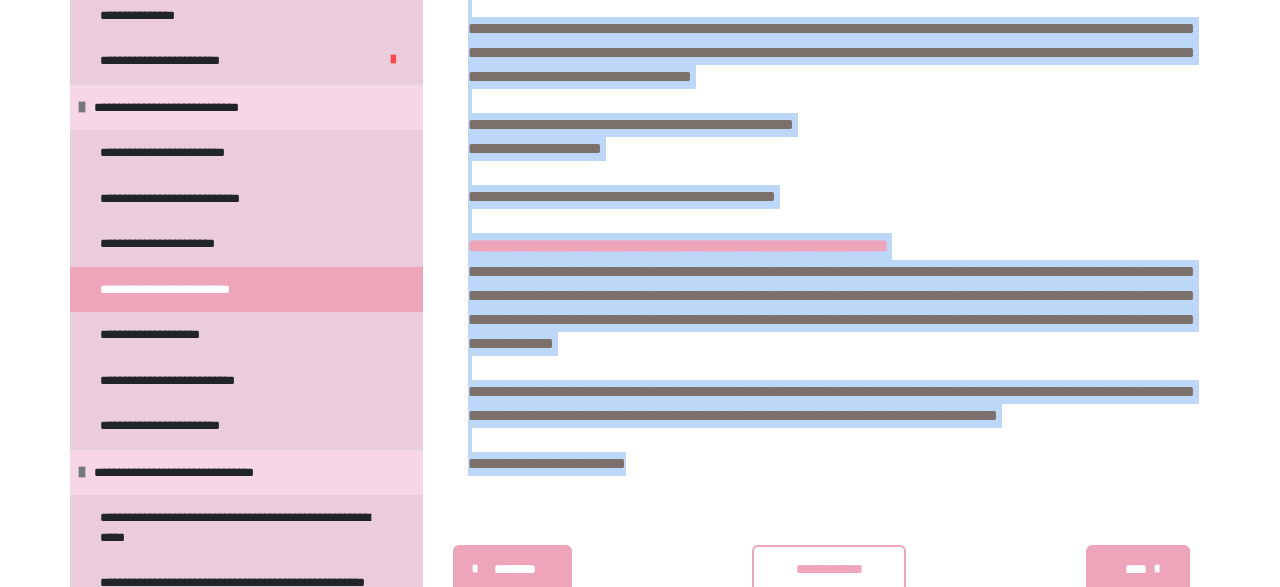 drag, startPoint x: 475, startPoint y: 375, endPoint x: 728, endPoint y: 536, distance: 299.8833 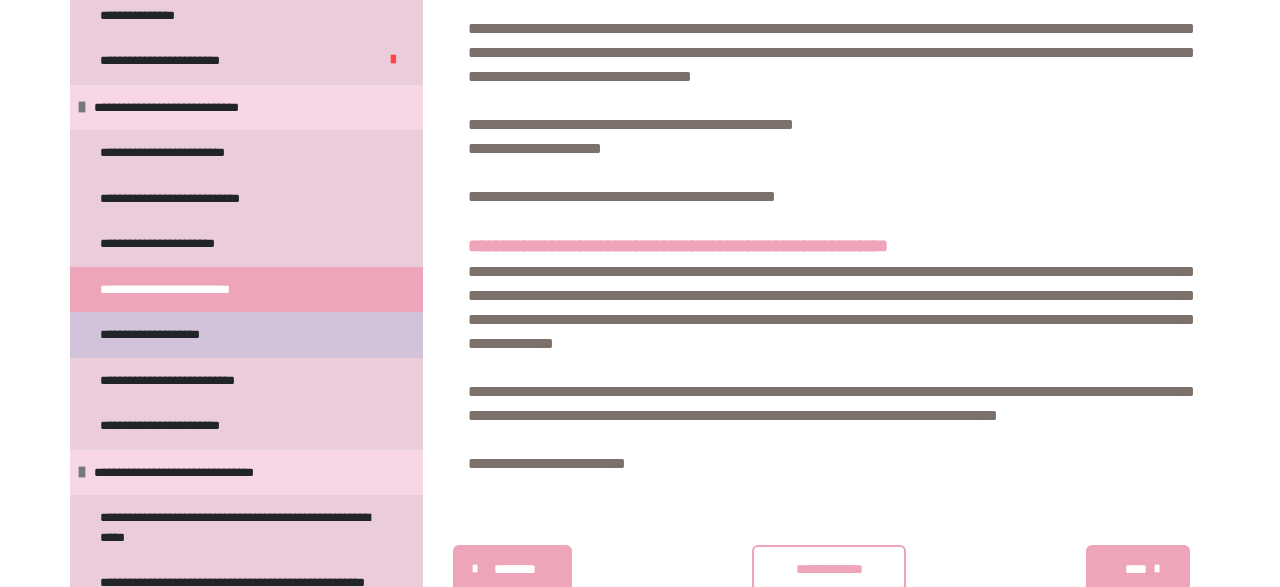 click on "**********" at bounding box center [246, 335] 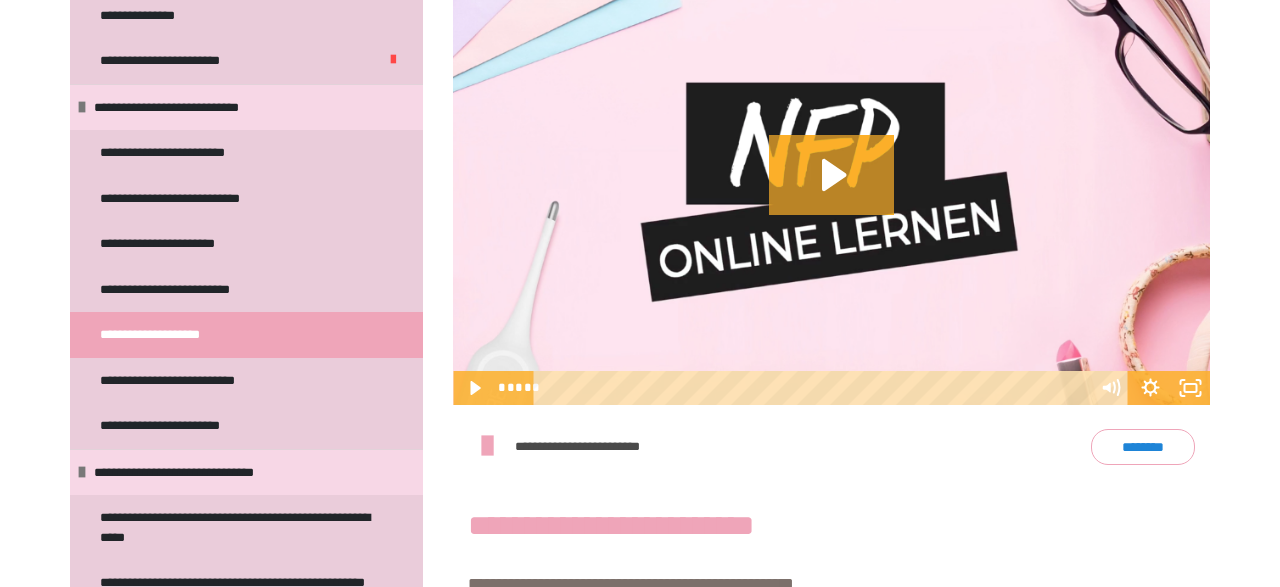 scroll, scrollTop: 598, scrollLeft: 0, axis: vertical 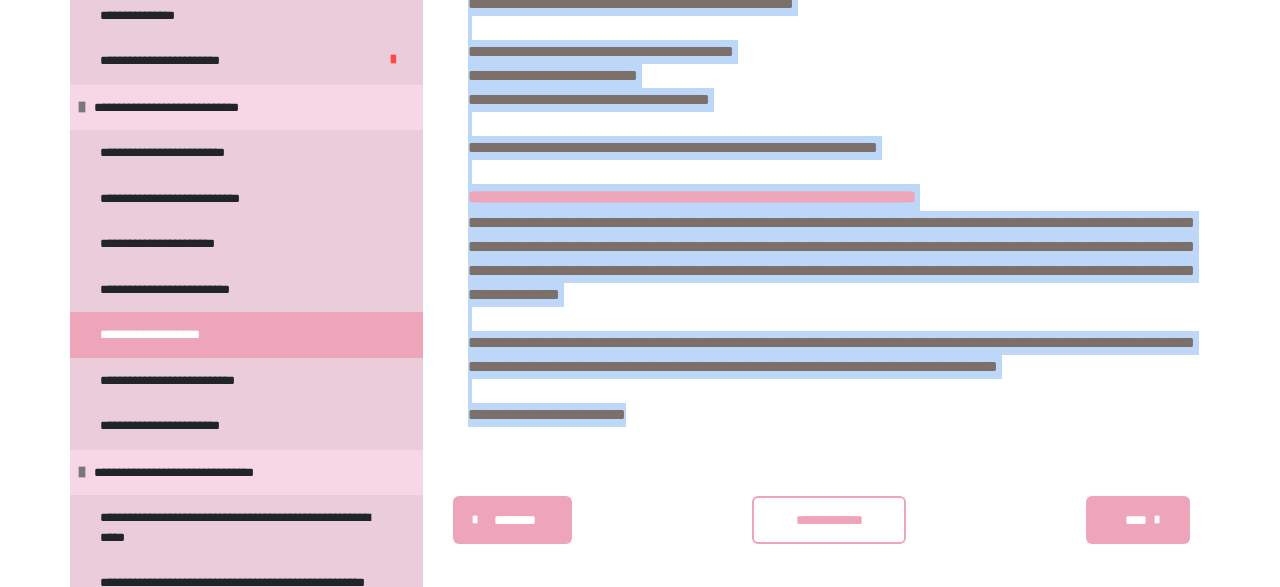 drag, startPoint x: 475, startPoint y: 360, endPoint x: 822, endPoint y: 468, distance: 363.4185 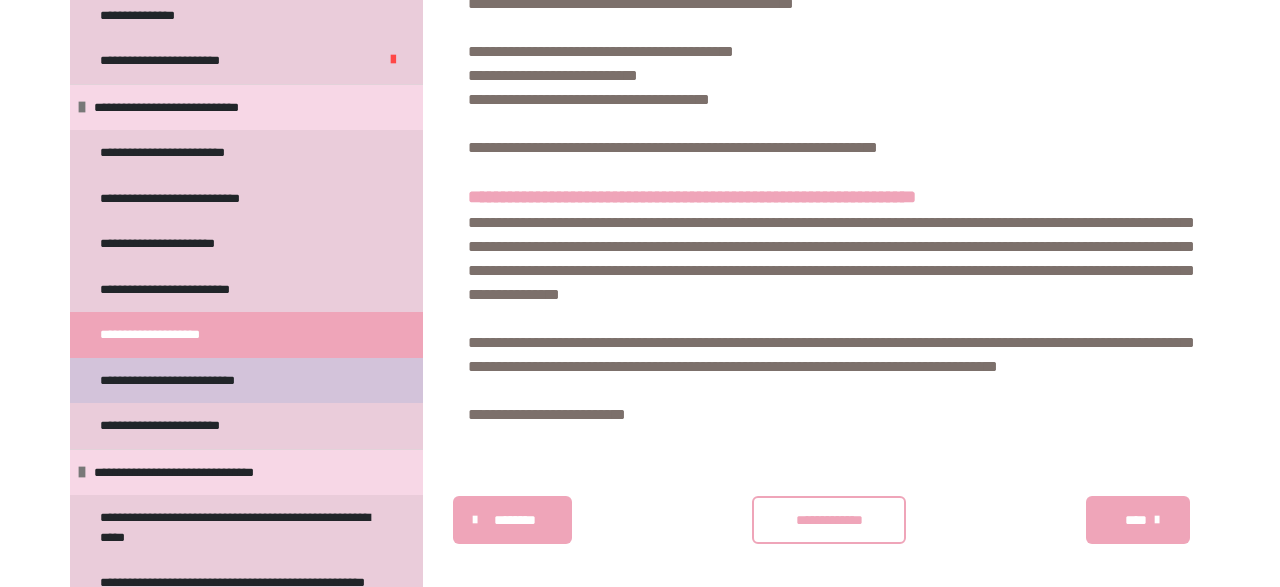 click on "**********" at bounding box center [193, 381] 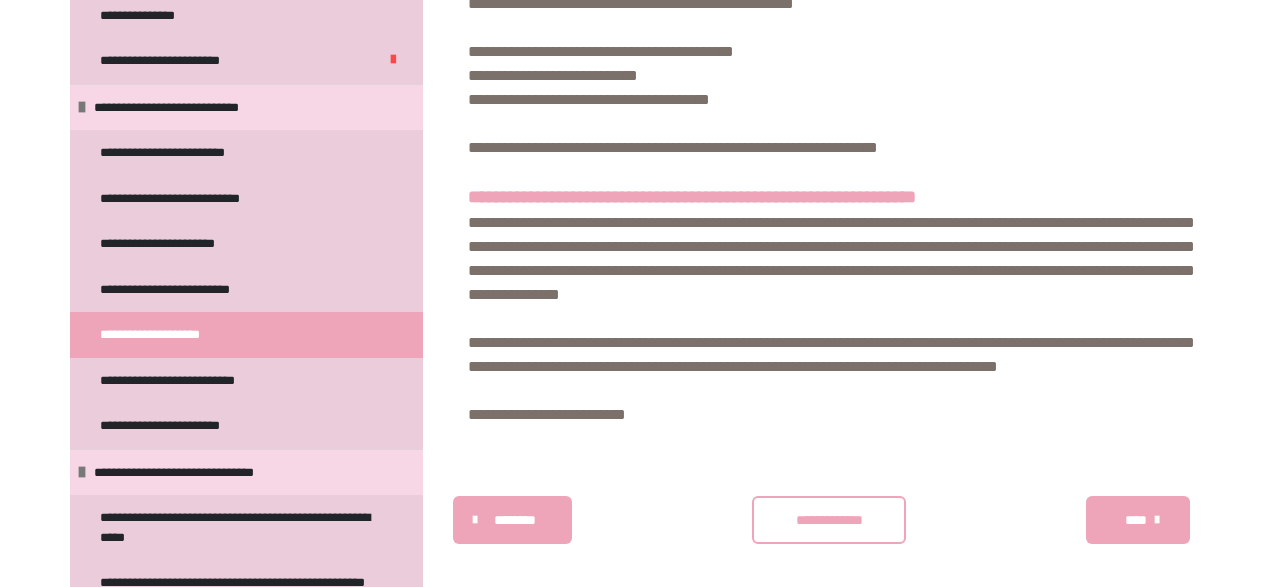 scroll, scrollTop: 434, scrollLeft: 0, axis: vertical 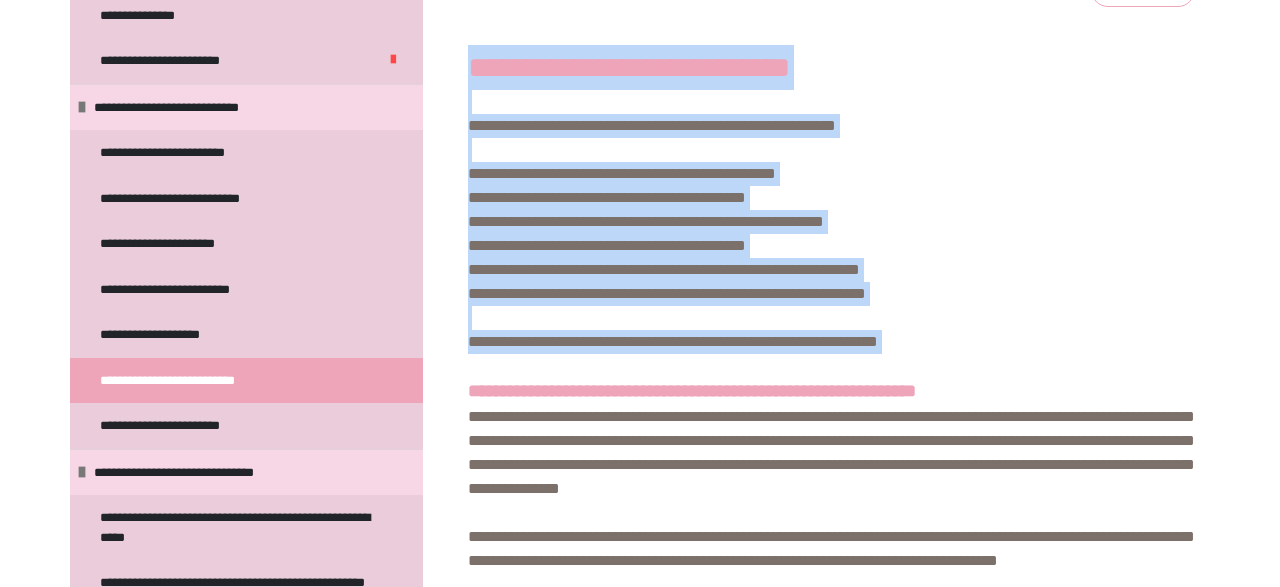 drag, startPoint x: 466, startPoint y: 305, endPoint x: 1105, endPoint y: 355, distance: 640.9532 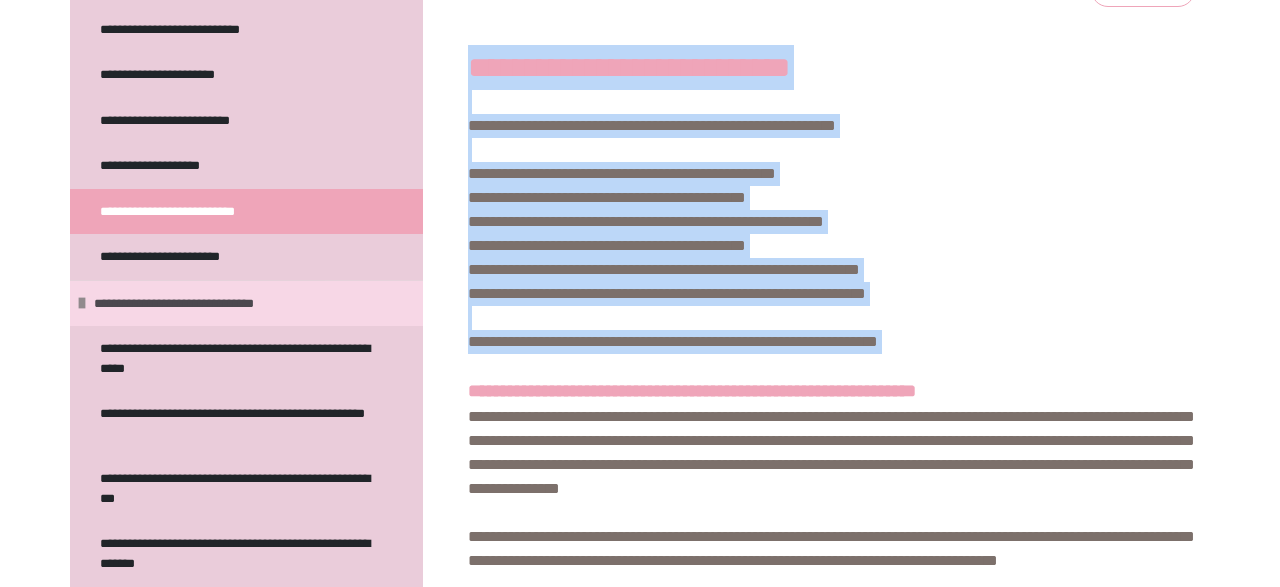 scroll, scrollTop: 695, scrollLeft: 0, axis: vertical 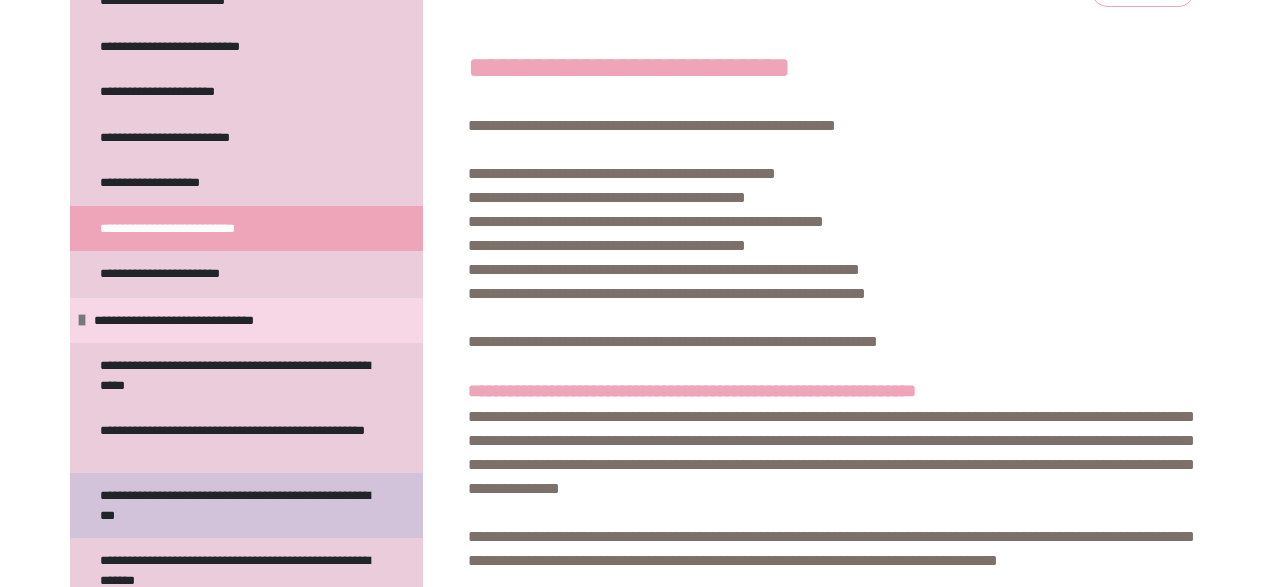 click on "**********" at bounding box center (238, 505) 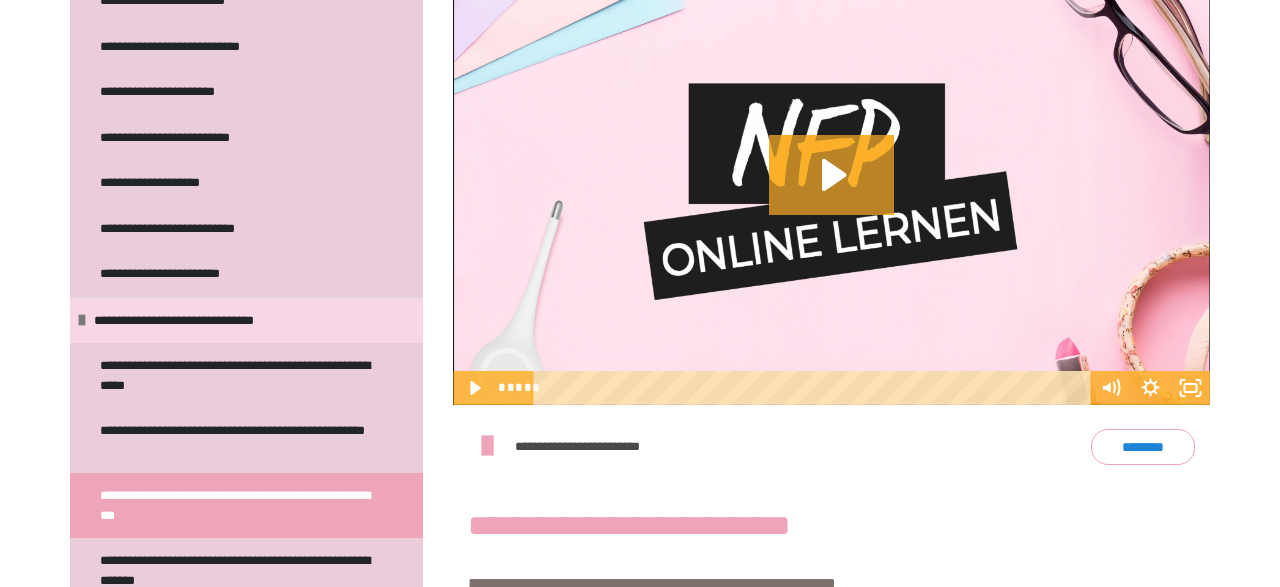 scroll, scrollTop: 494, scrollLeft: 0, axis: vertical 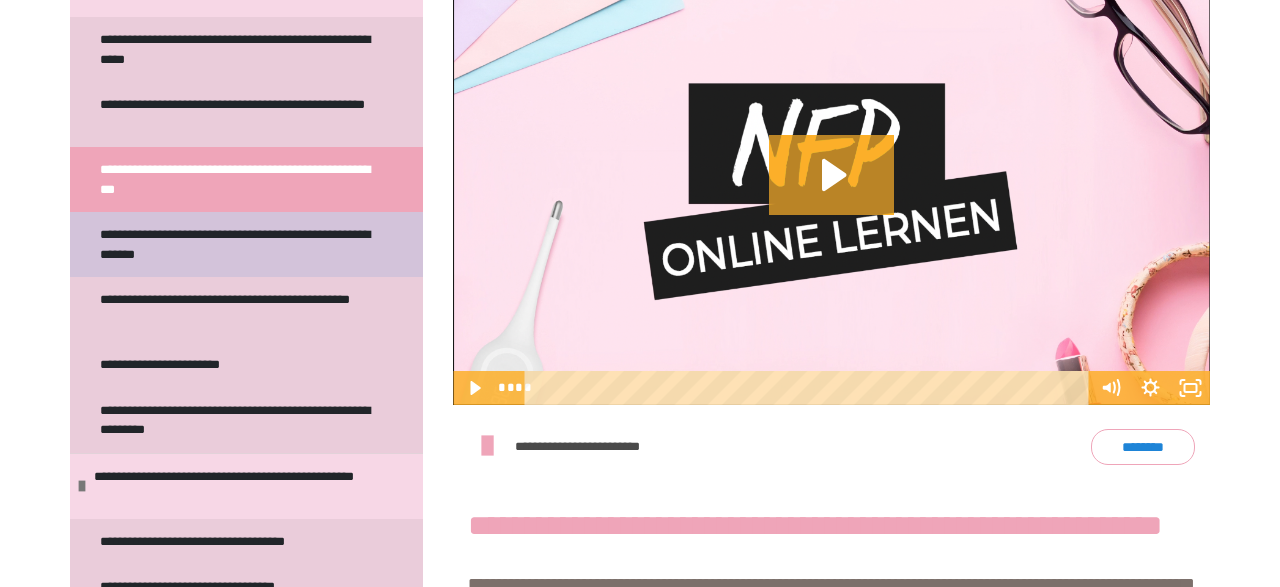 click on "**********" at bounding box center (238, 244) 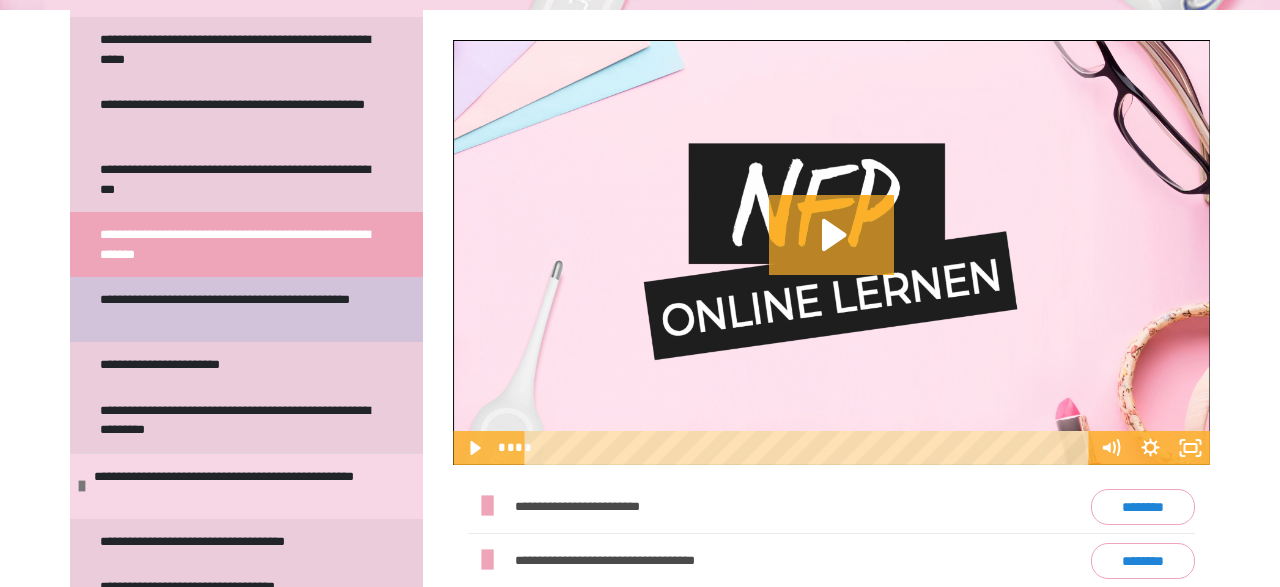 click on "**********" at bounding box center [238, 309] 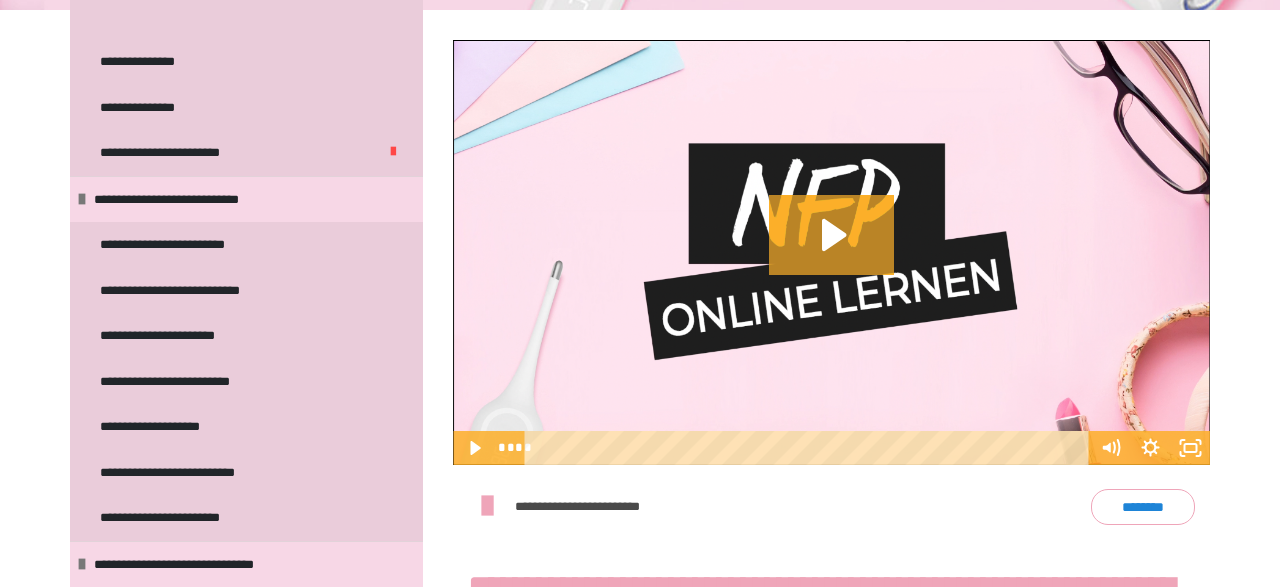 scroll, scrollTop: 465, scrollLeft: 0, axis: vertical 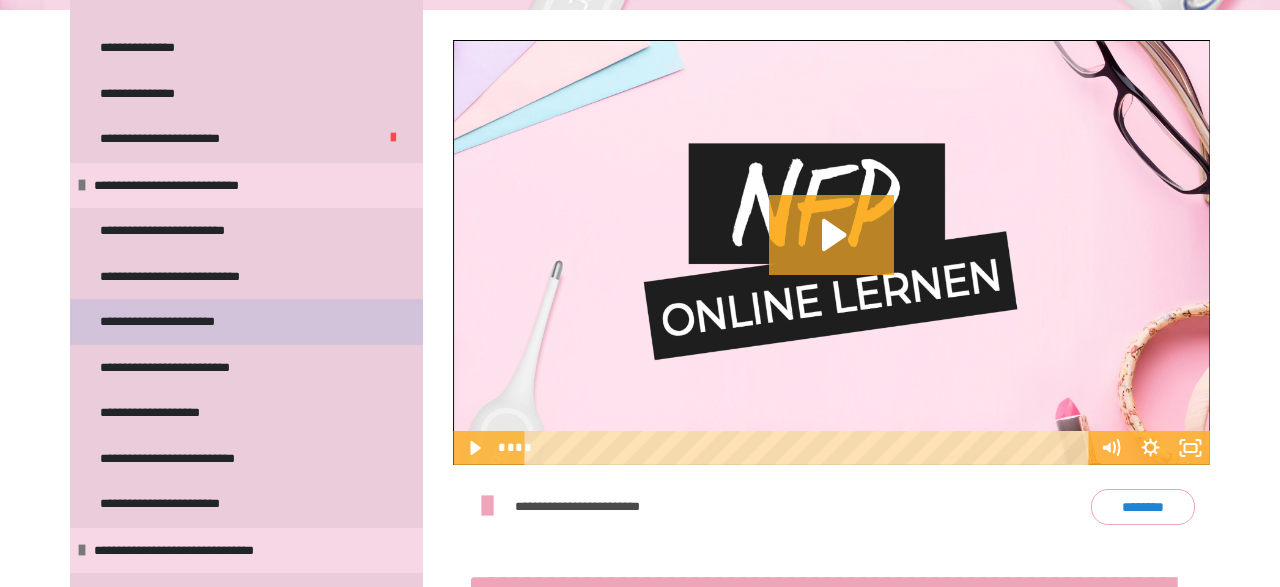 click on "**********" at bounding box center (178, 322) 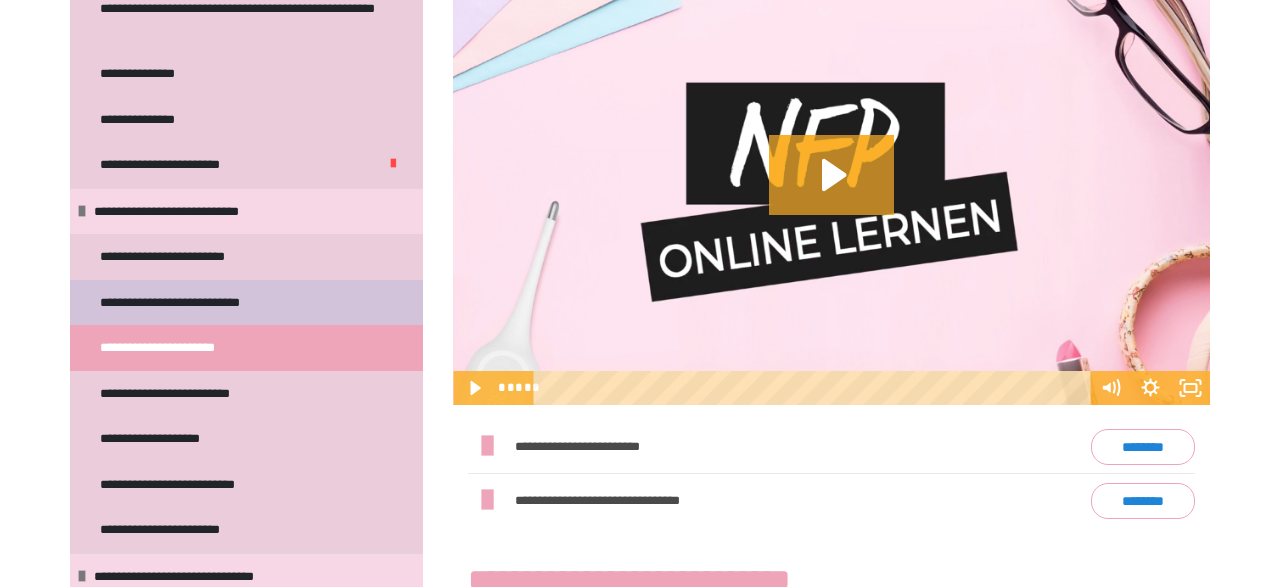 scroll, scrollTop: 440, scrollLeft: 0, axis: vertical 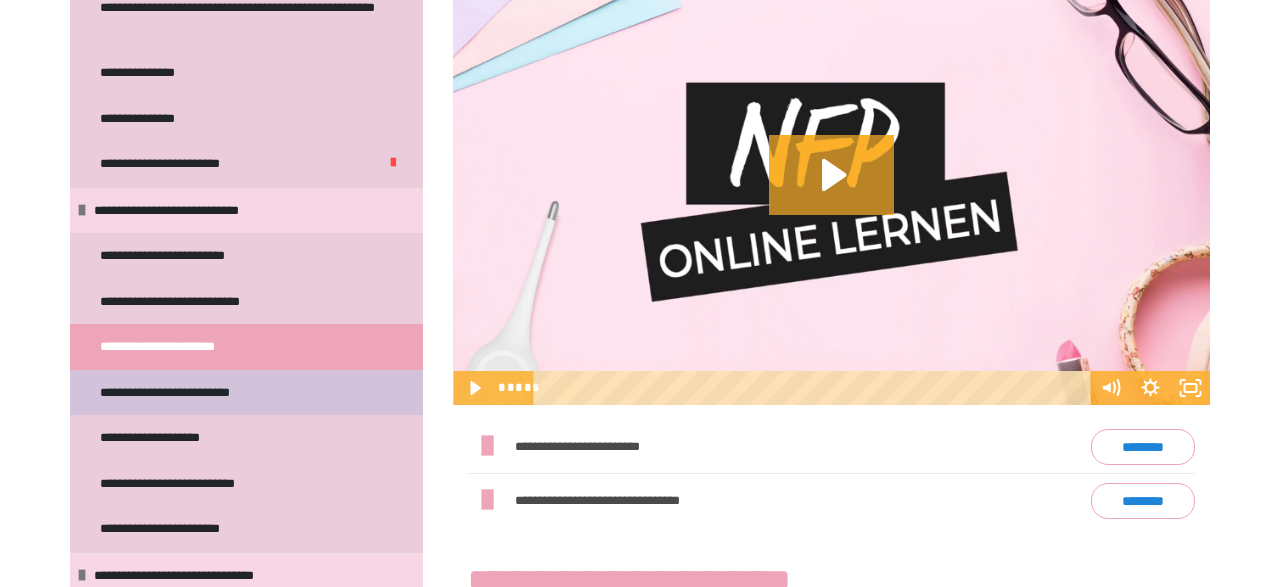 click on "**********" at bounding box center (187, 393) 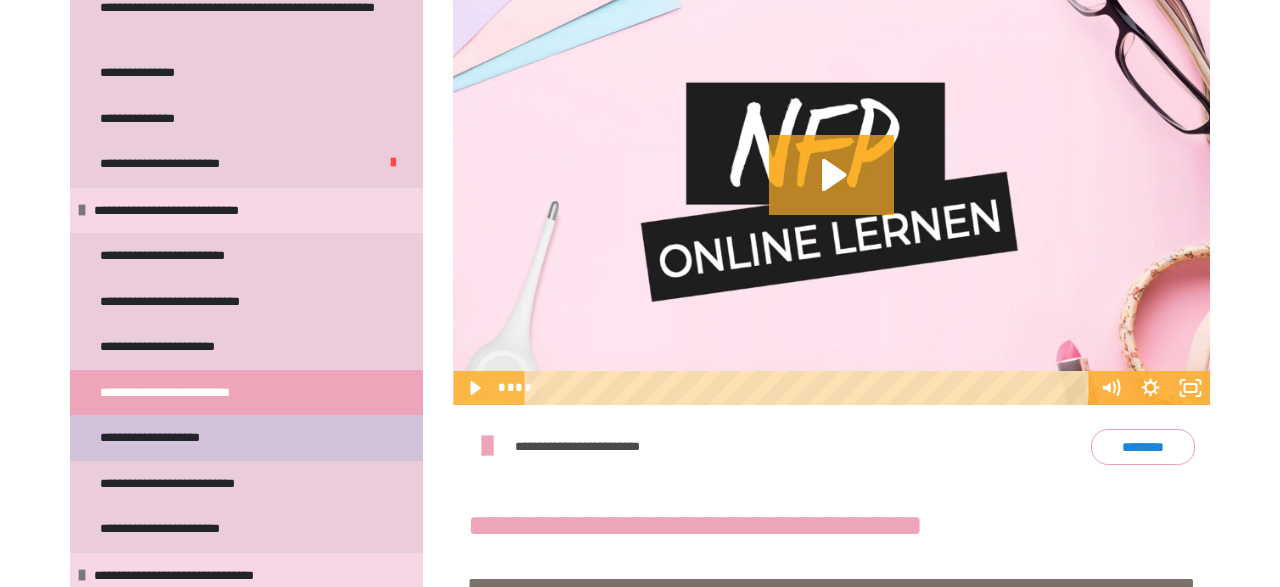 click on "**********" at bounding box center (175, 438) 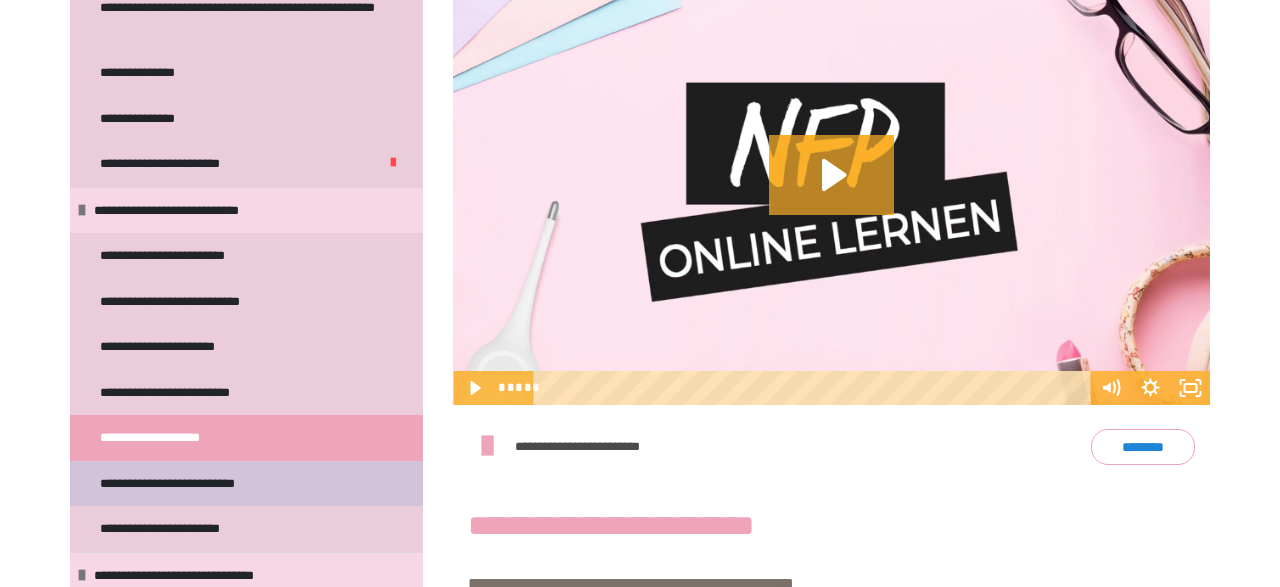 click on "**********" at bounding box center [193, 484] 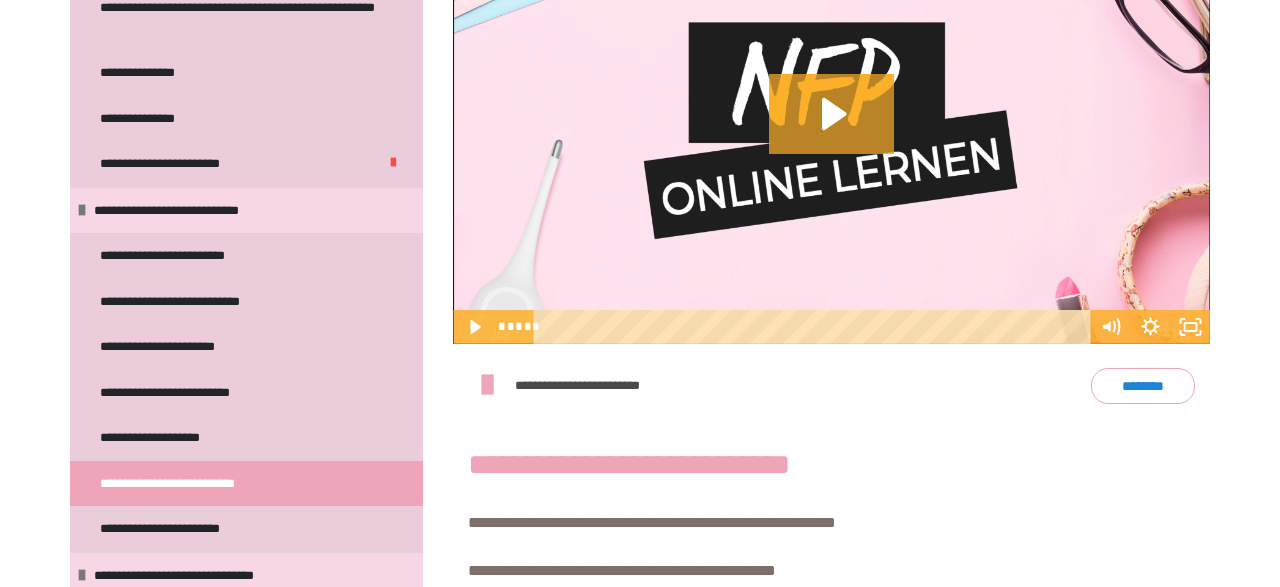 scroll, scrollTop: 488, scrollLeft: 0, axis: vertical 